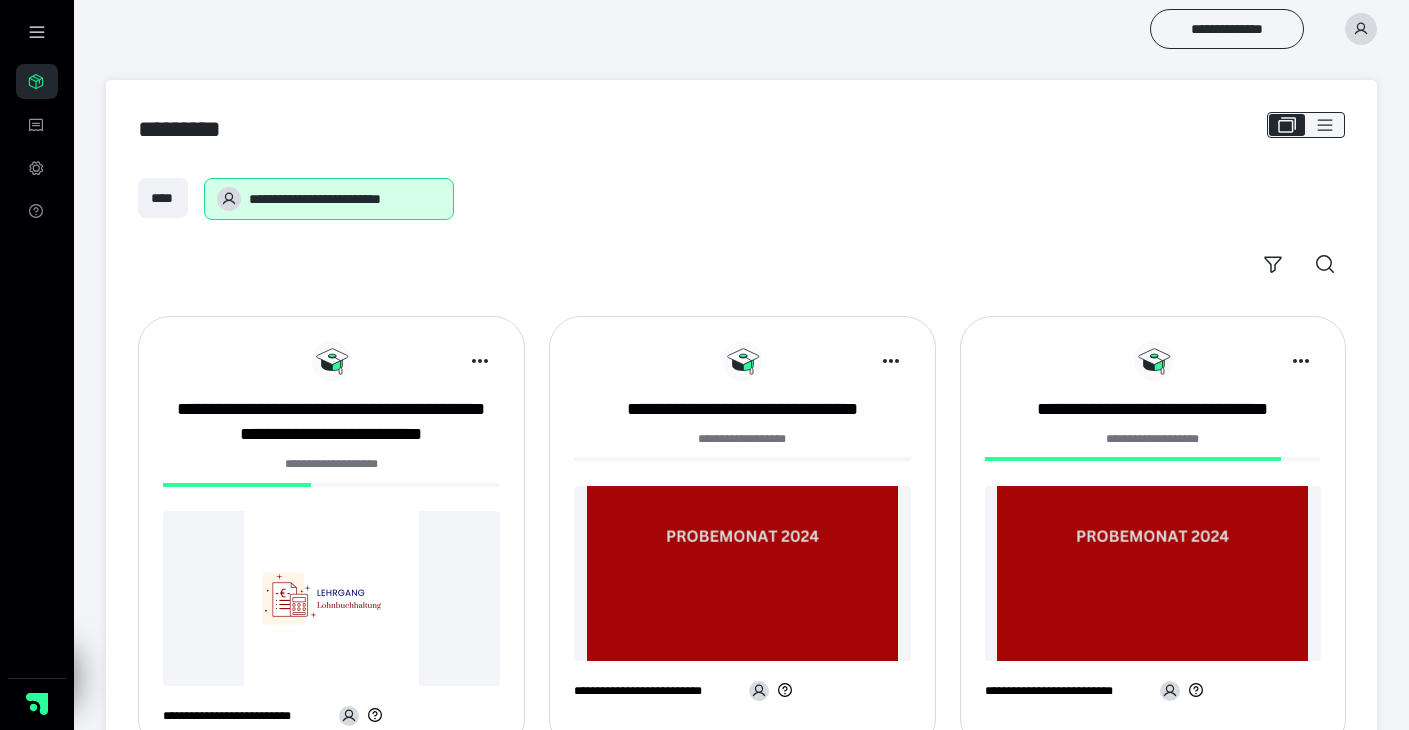 scroll, scrollTop: 0, scrollLeft: 0, axis: both 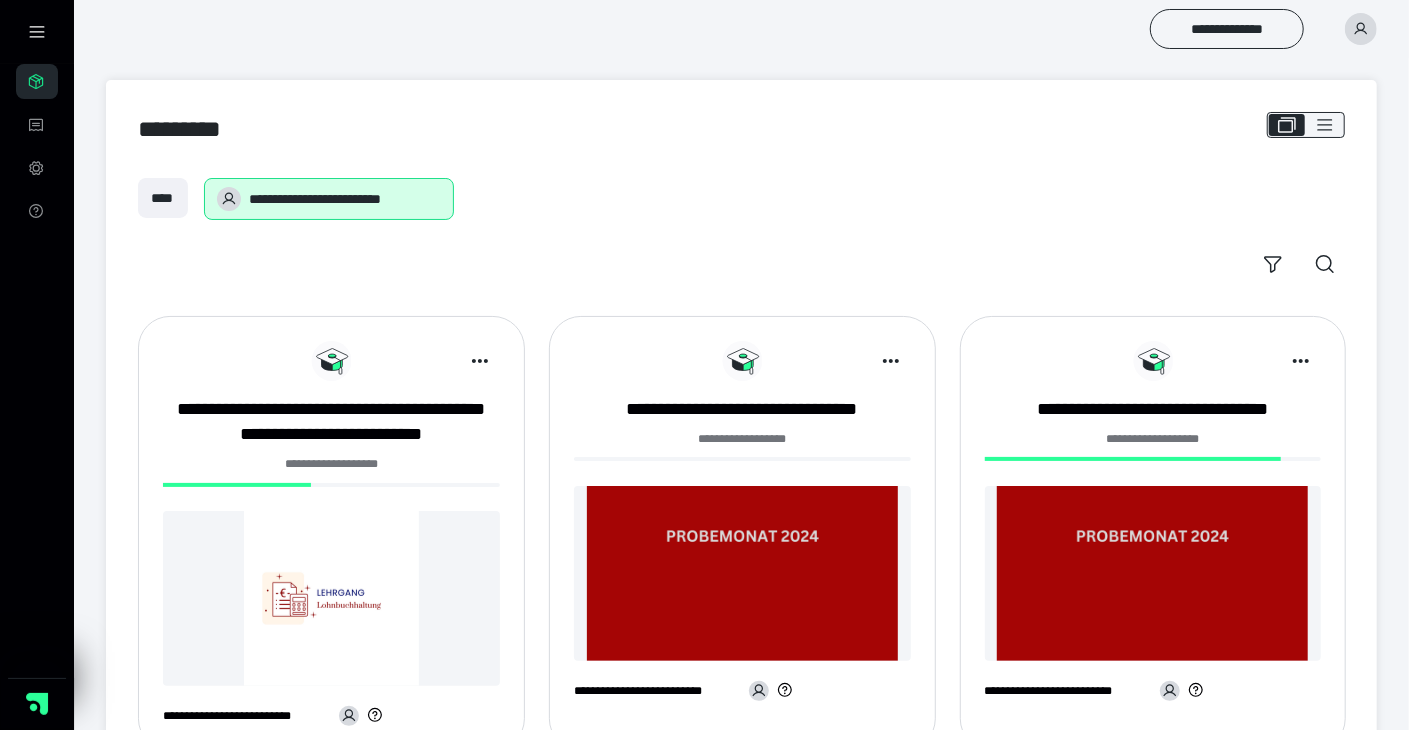 click at bounding box center (331, 598) 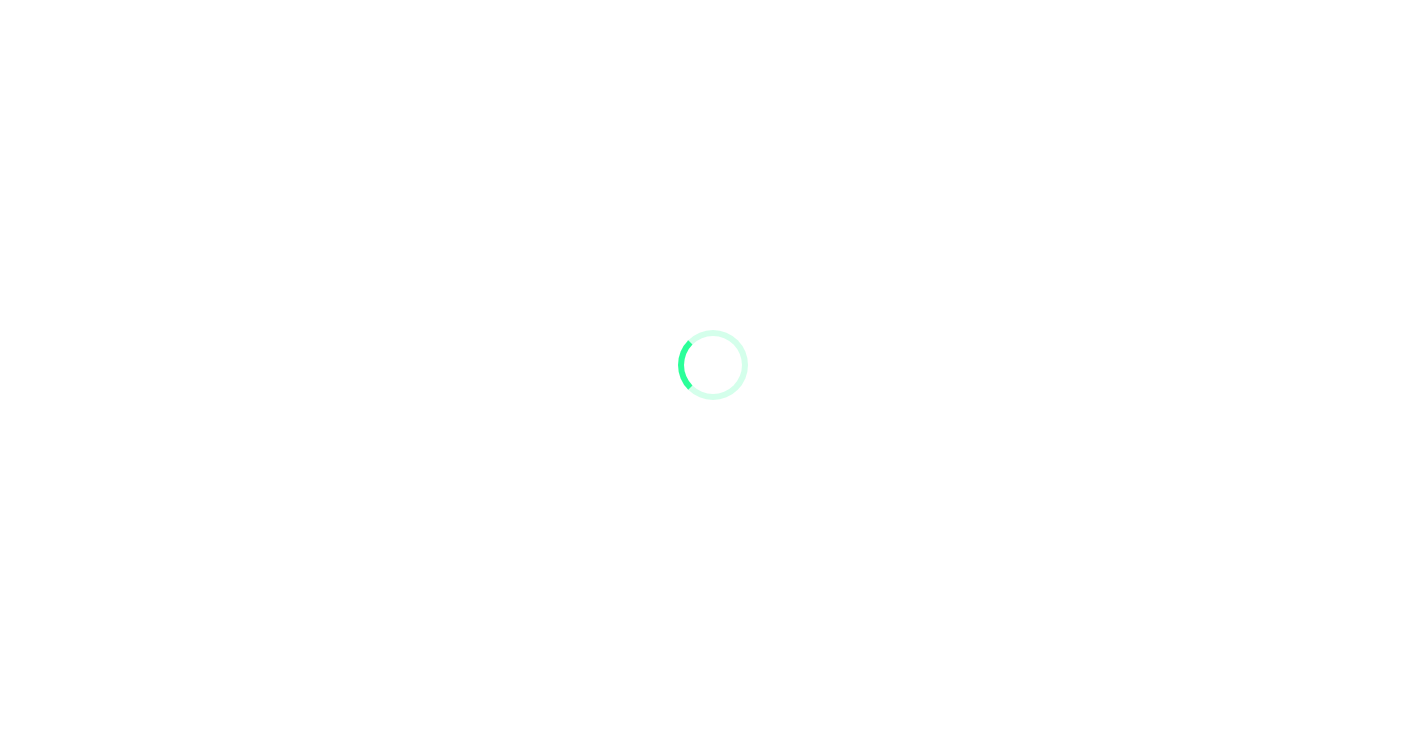 scroll, scrollTop: 0, scrollLeft: 0, axis: both 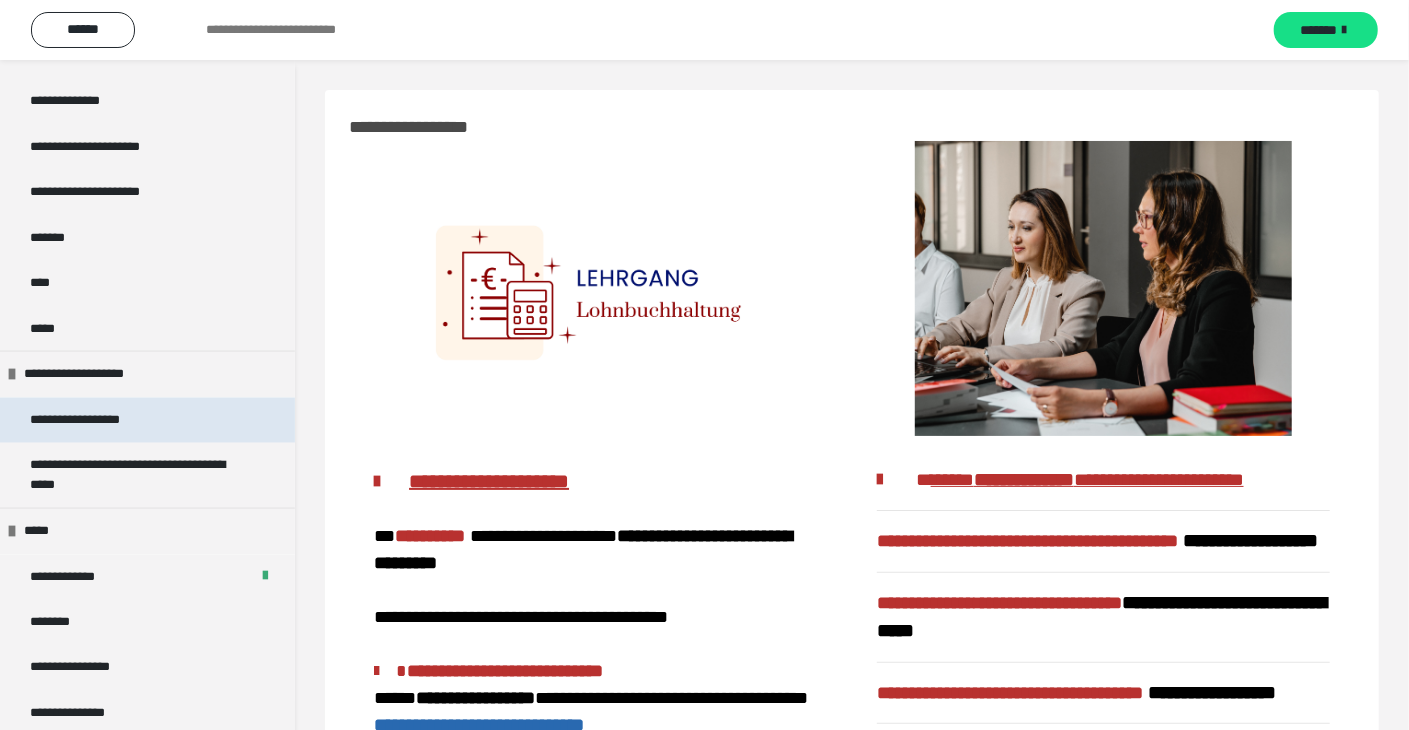 click on "**********" at bounding box center (98, 420) 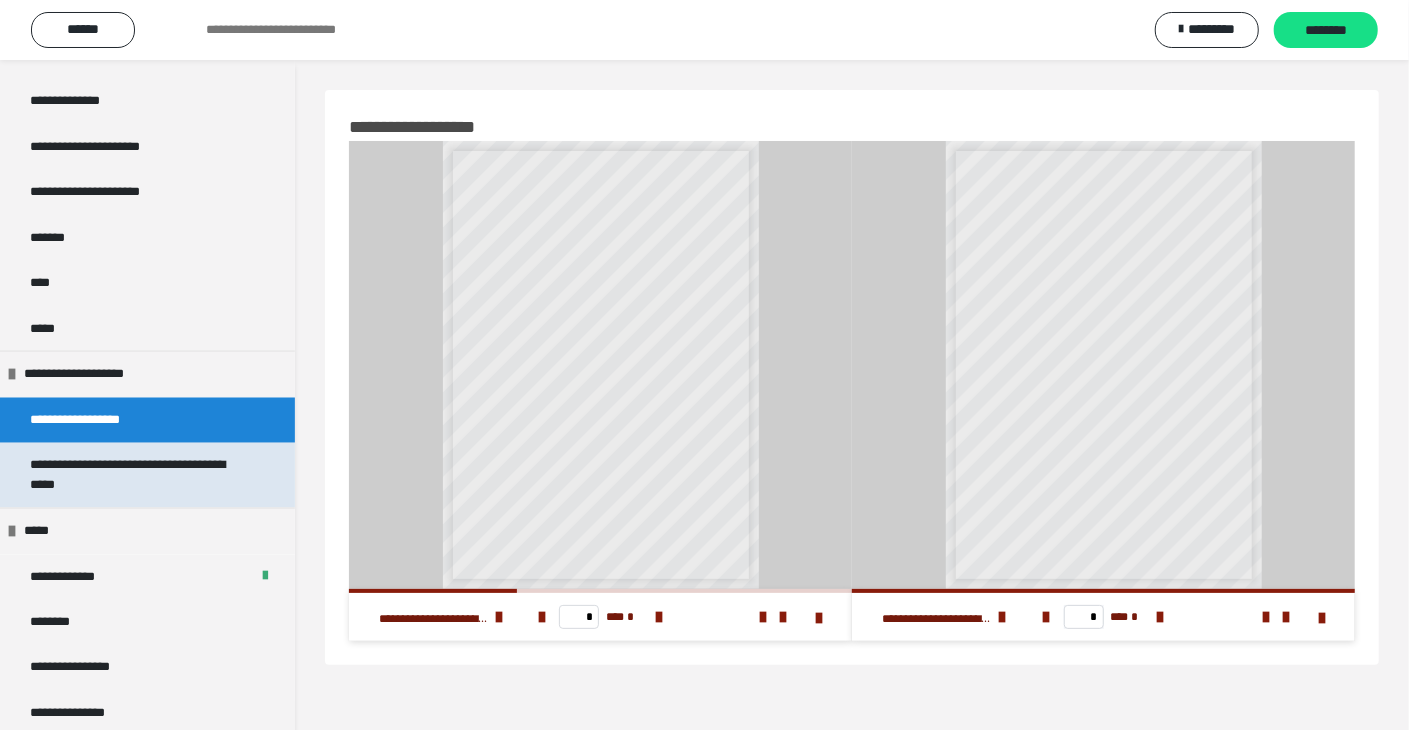 click on "**********" at bounding box center [132, 475] 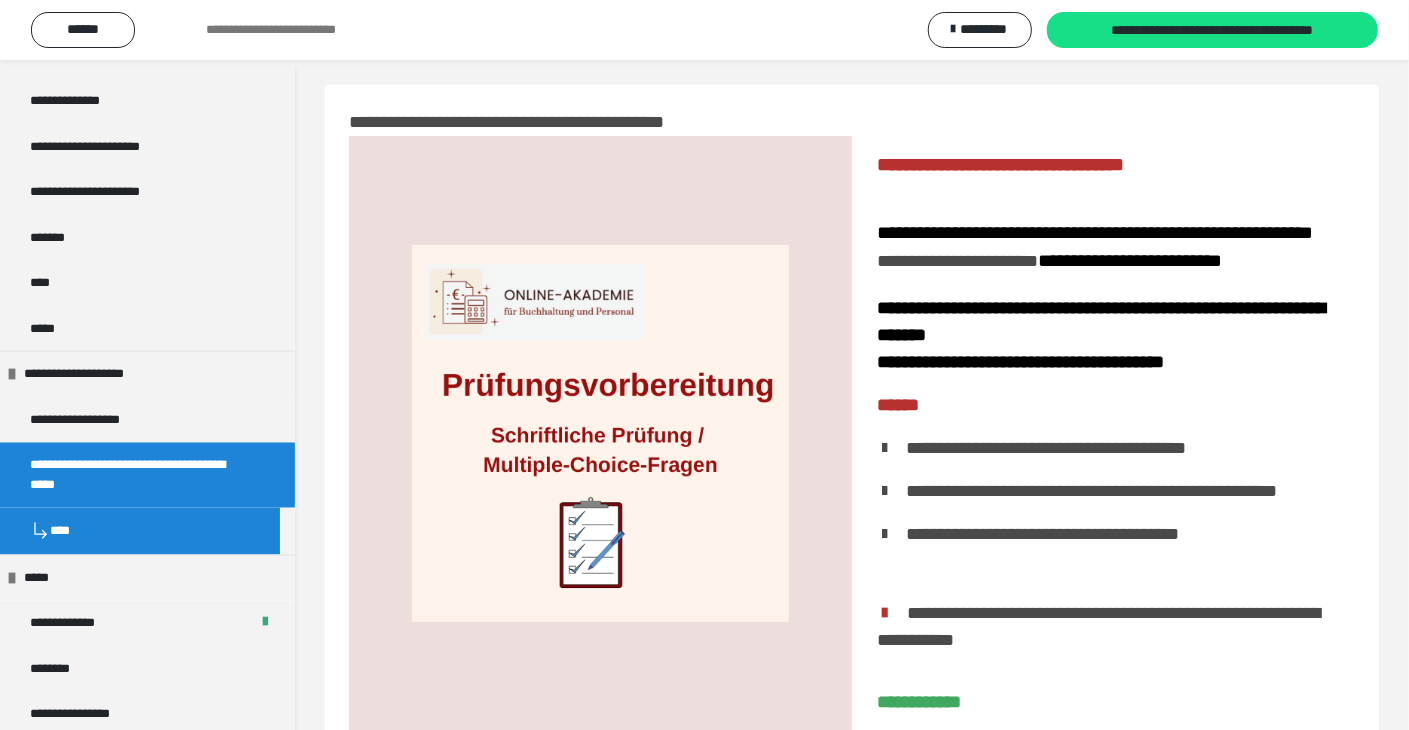 scroll, scrollTop: 0, scrollLeft: 0, axis: both 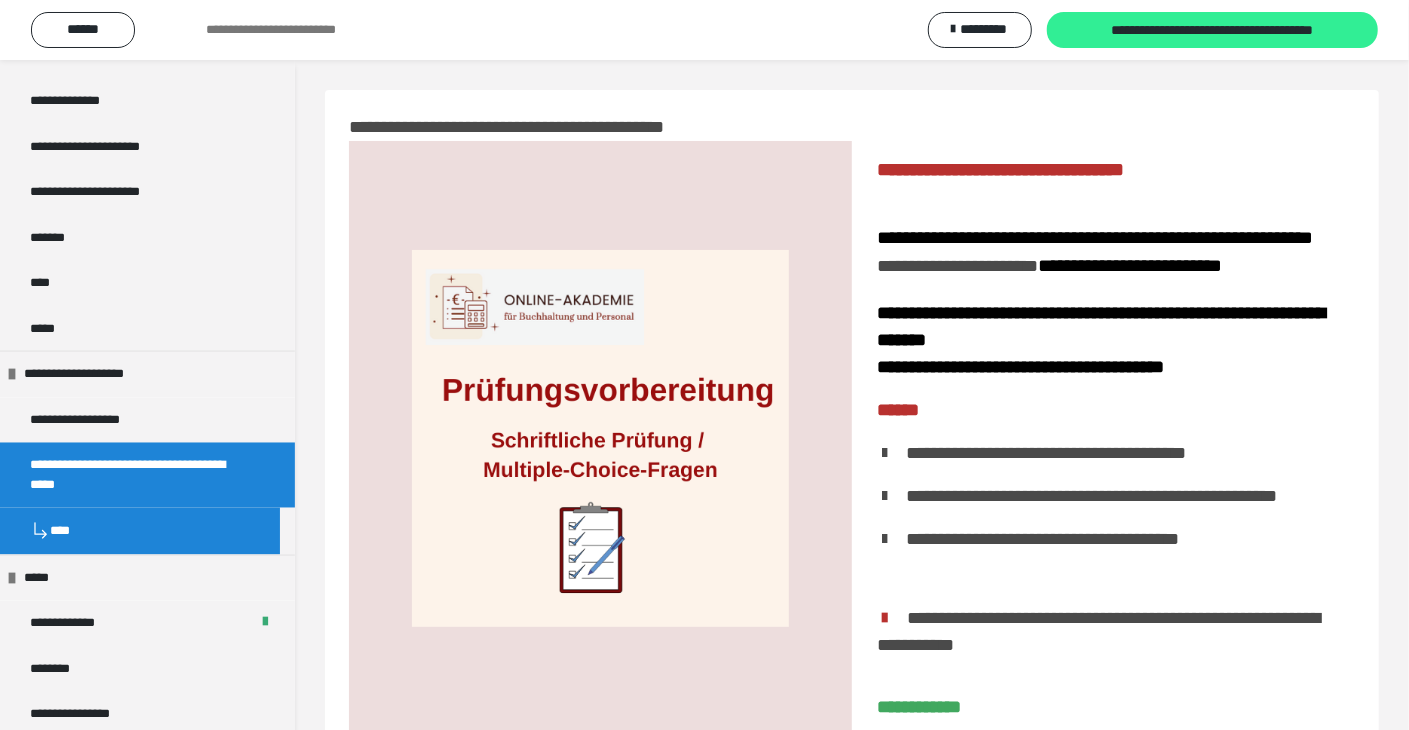 click on "**********" at bounding box center (1212, 31) 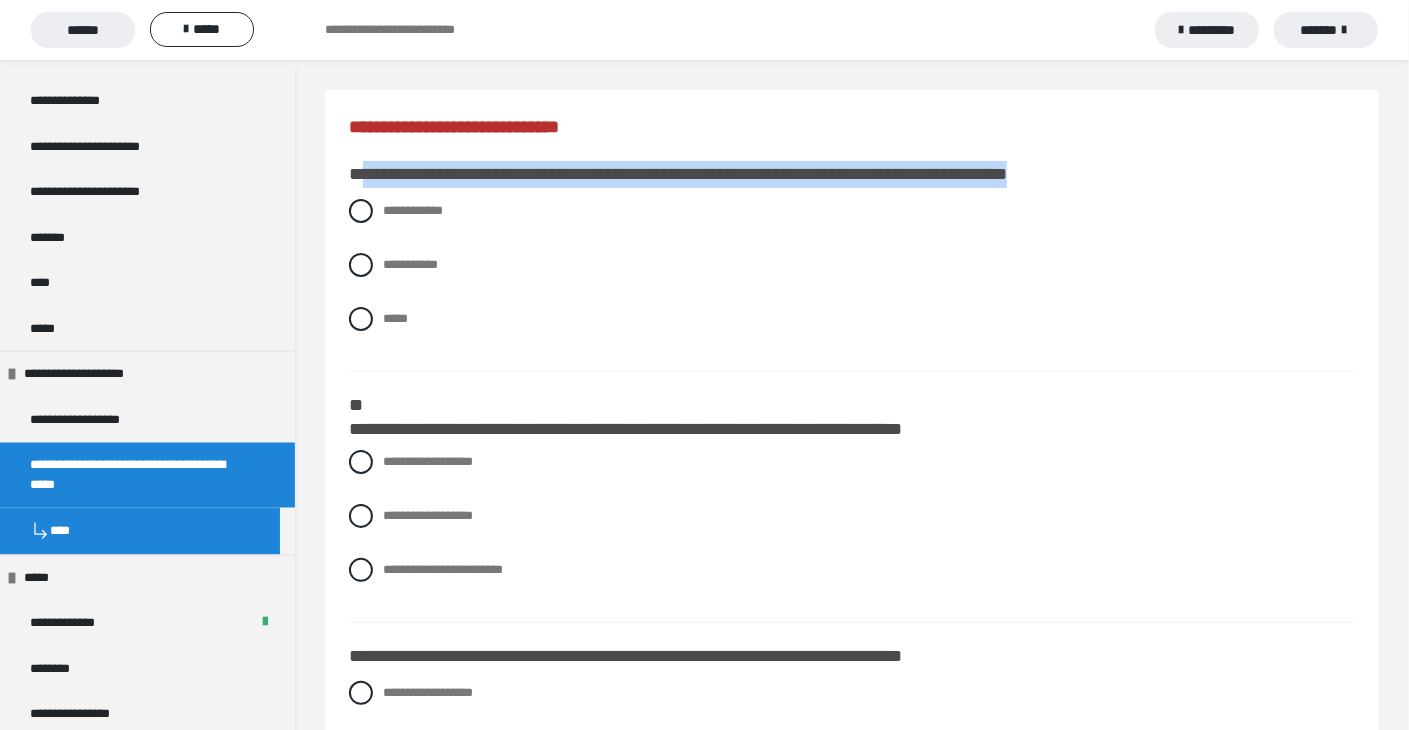 drag, startPoint x: 363, startPoint y: 172, endPoint x: 1144, endPoint y: 171, distance: 781.0006 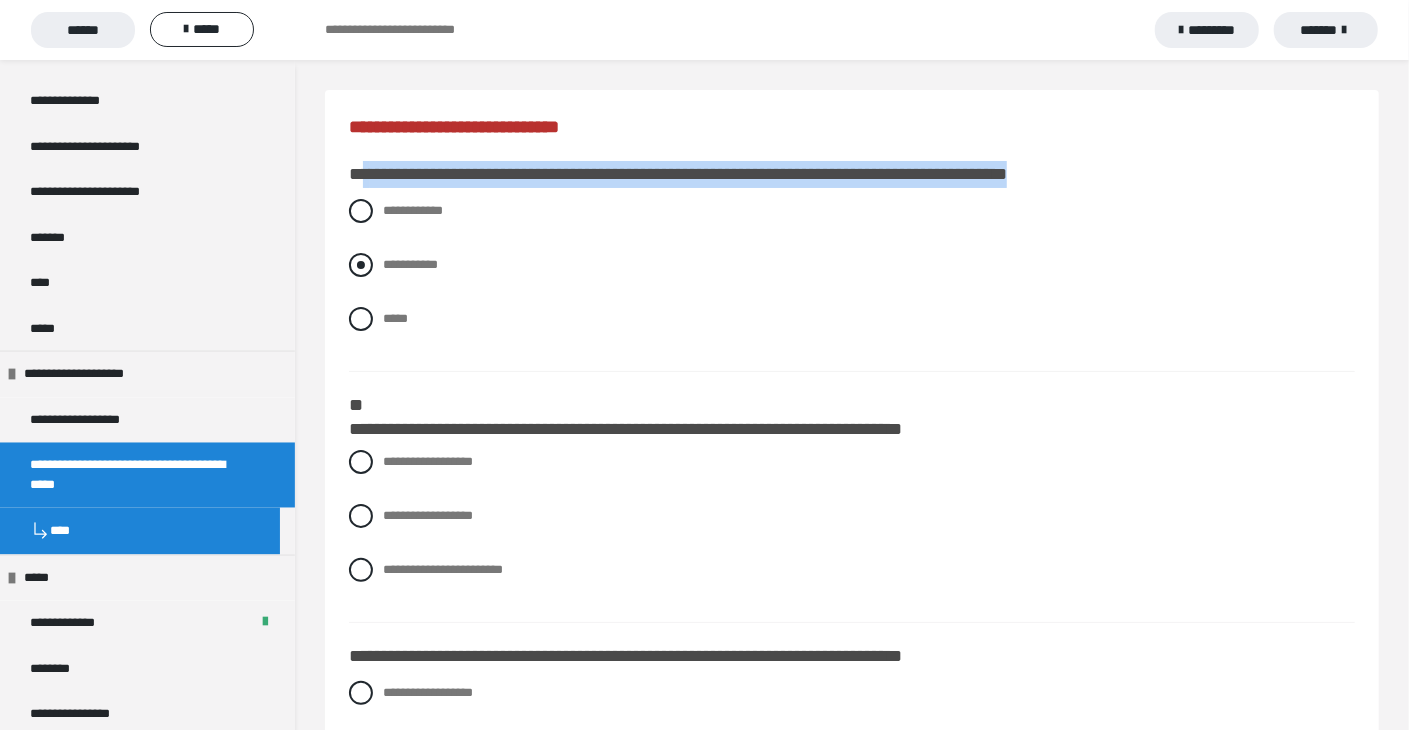 click at bounding box center [361, 265] 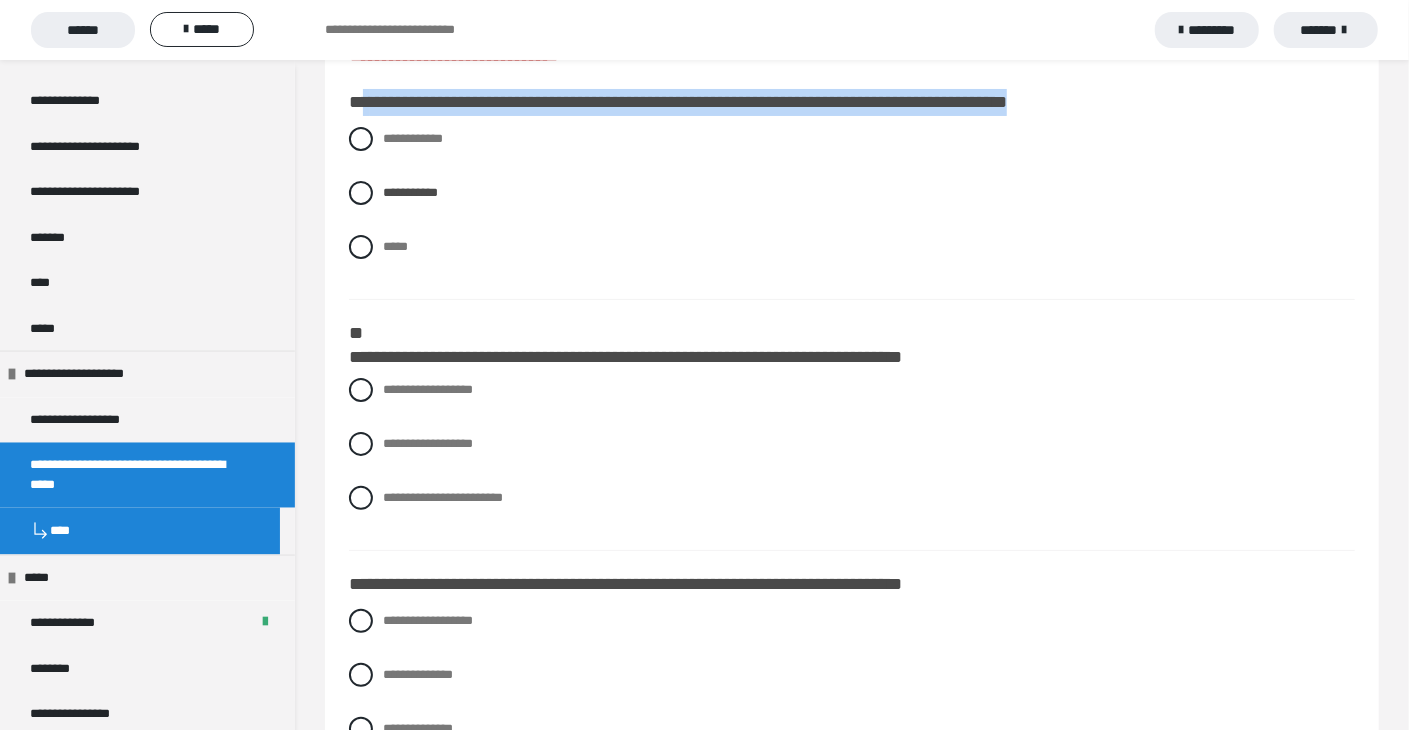 scroll, scrollTop: 300, scrollLeft: 0, axis: vertical 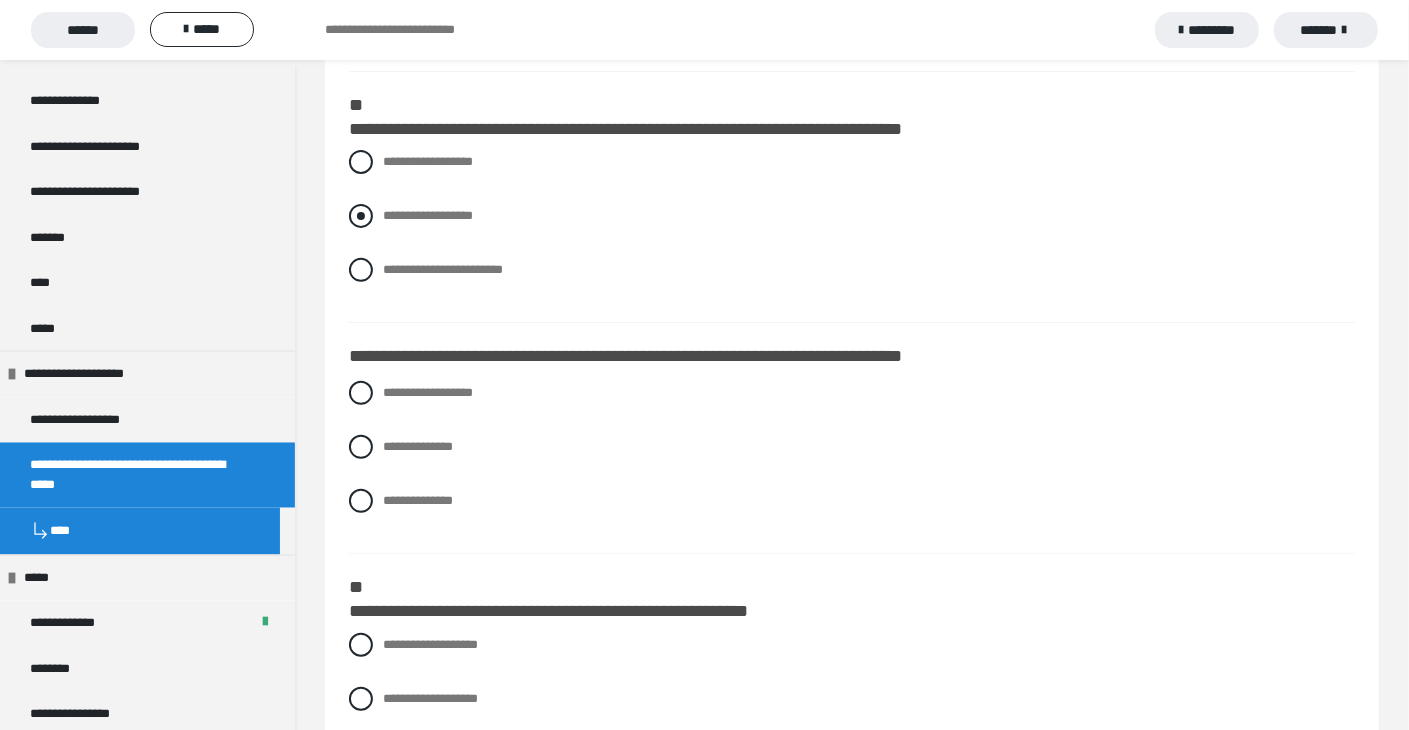 click at bounding box center (361, 216) 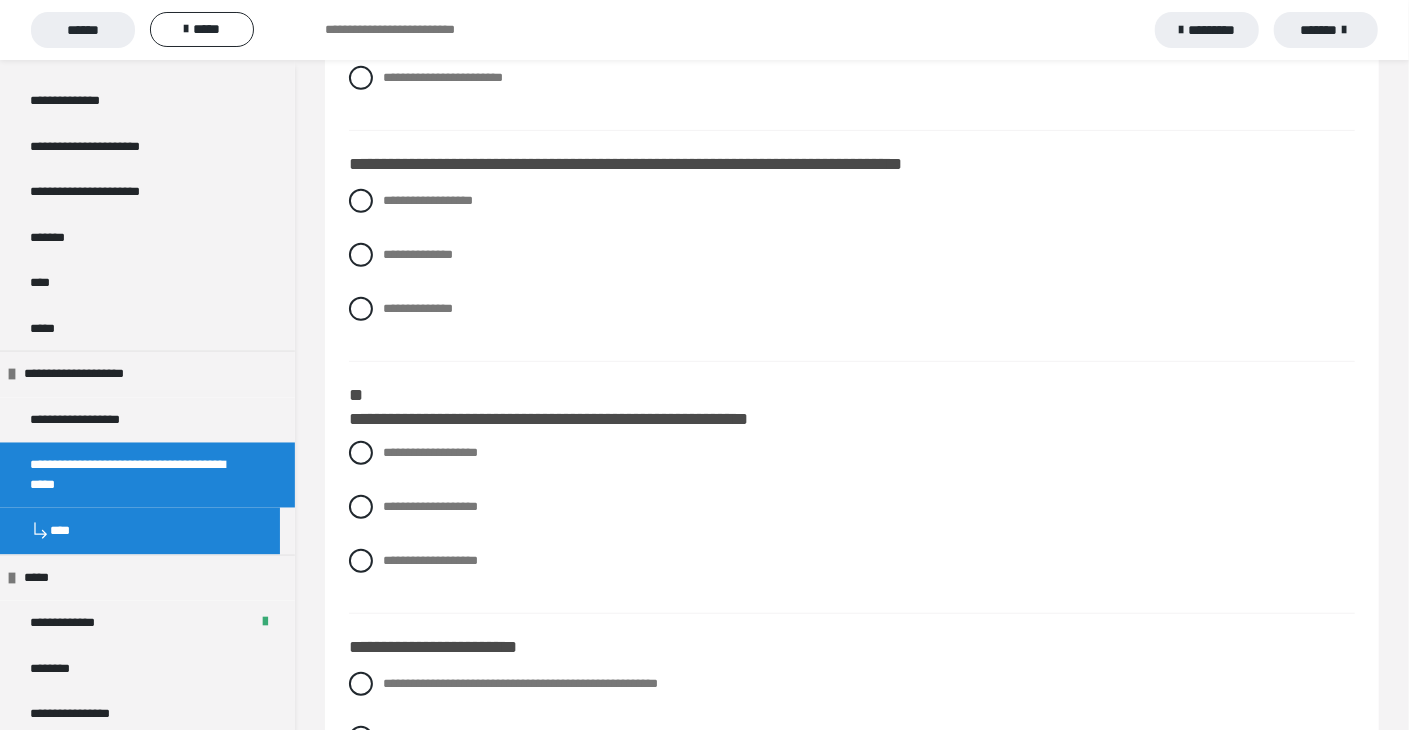 scroll, scrollTop: 500, scrollLeft: 0, axis: vertical 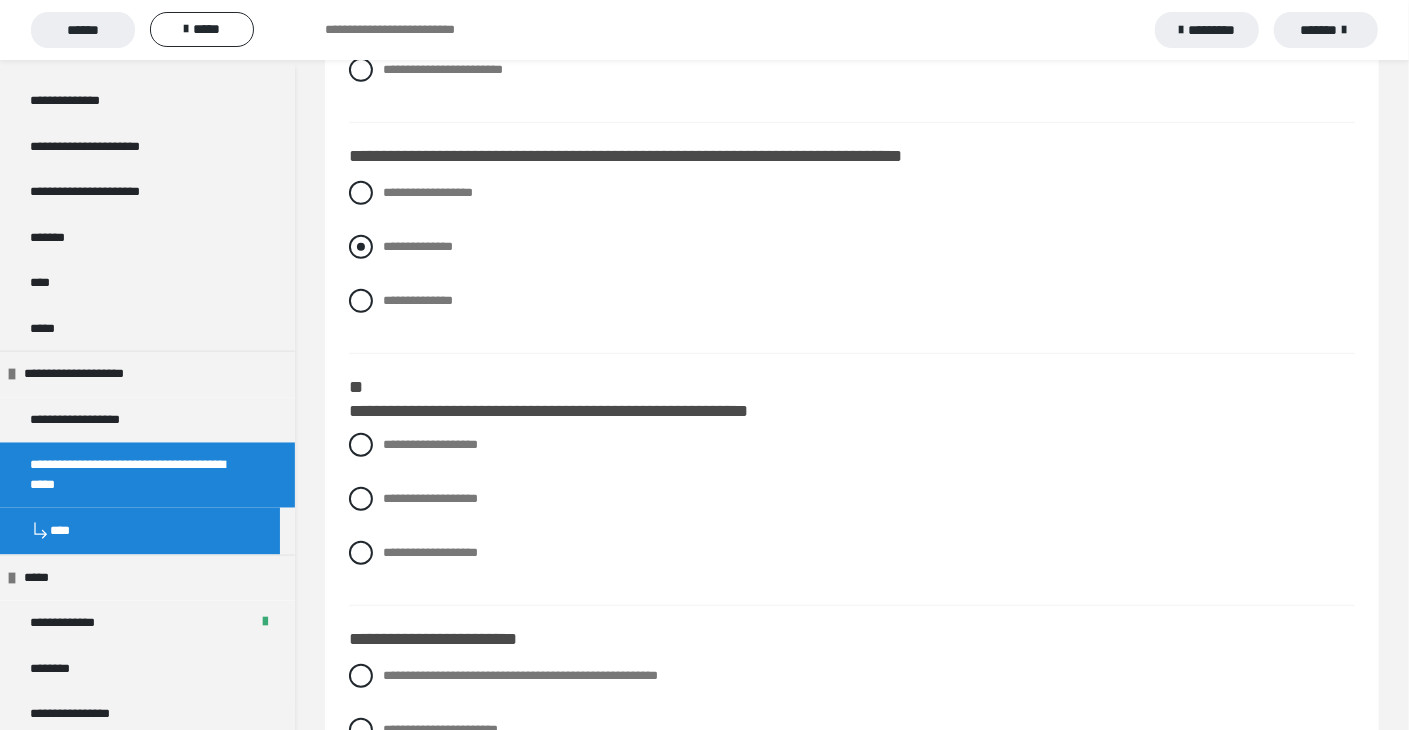 click at bounding box center (361, 247) 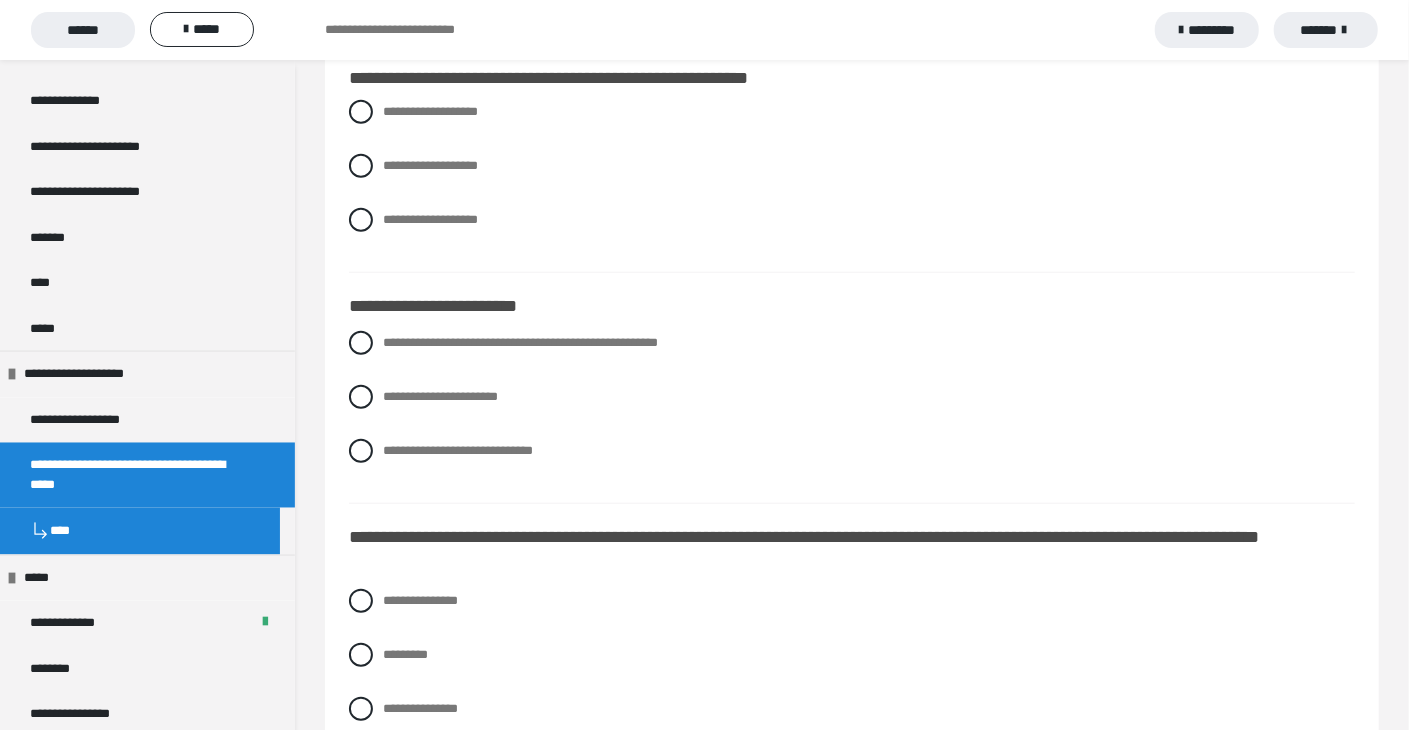 scroll, scrollTop: 800, scrollLeft: 0, axis: vertical 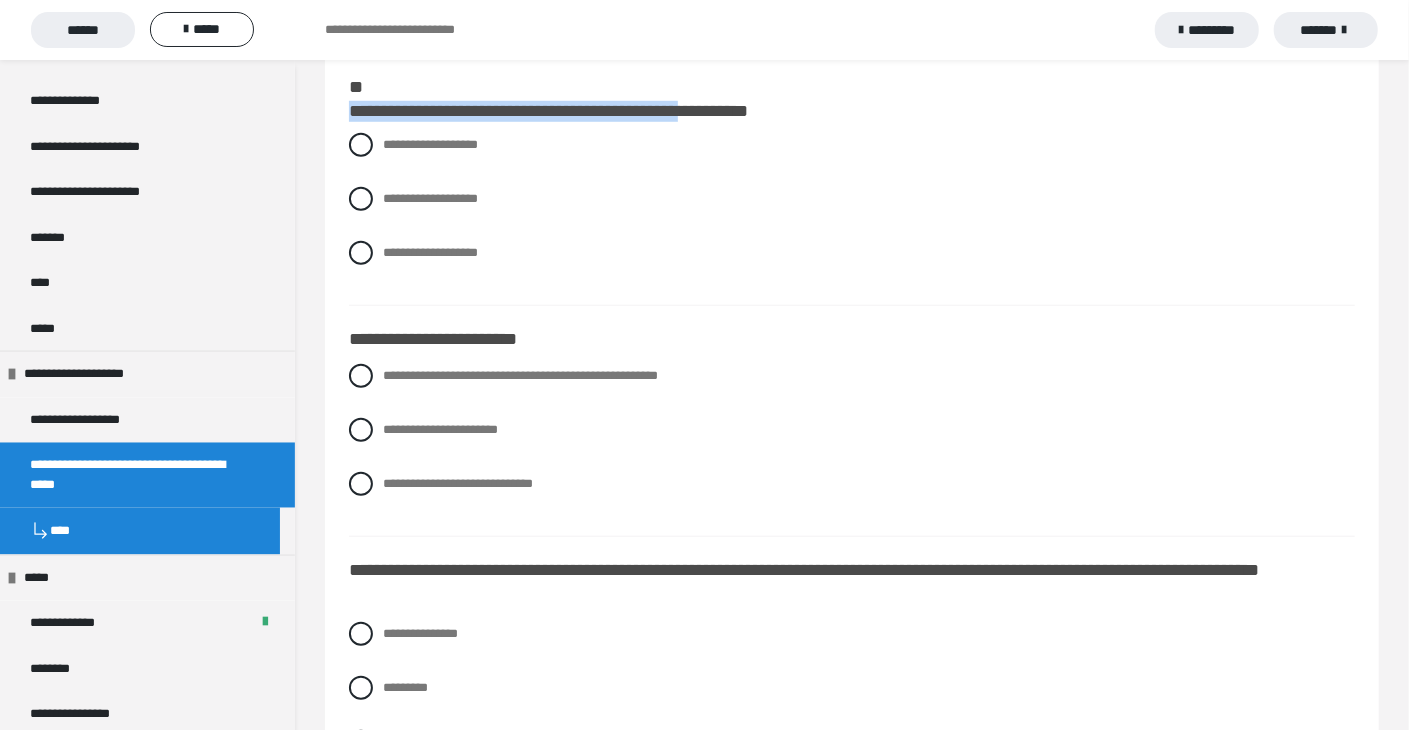 drag, startPoint x: 352, startPoint y: 129, endPoint x: 745, endPoint y: 131, distance: 393.0051 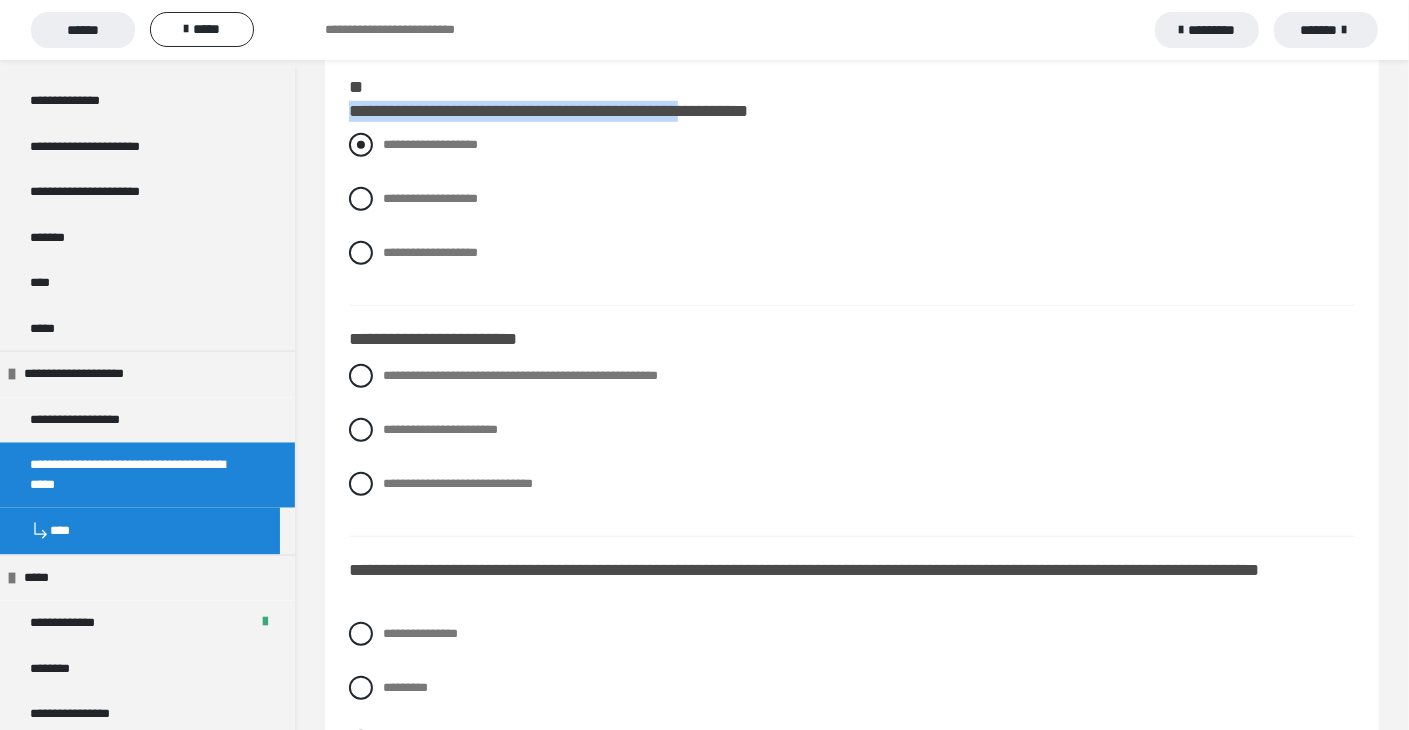 click at bounding box center (361, 145) 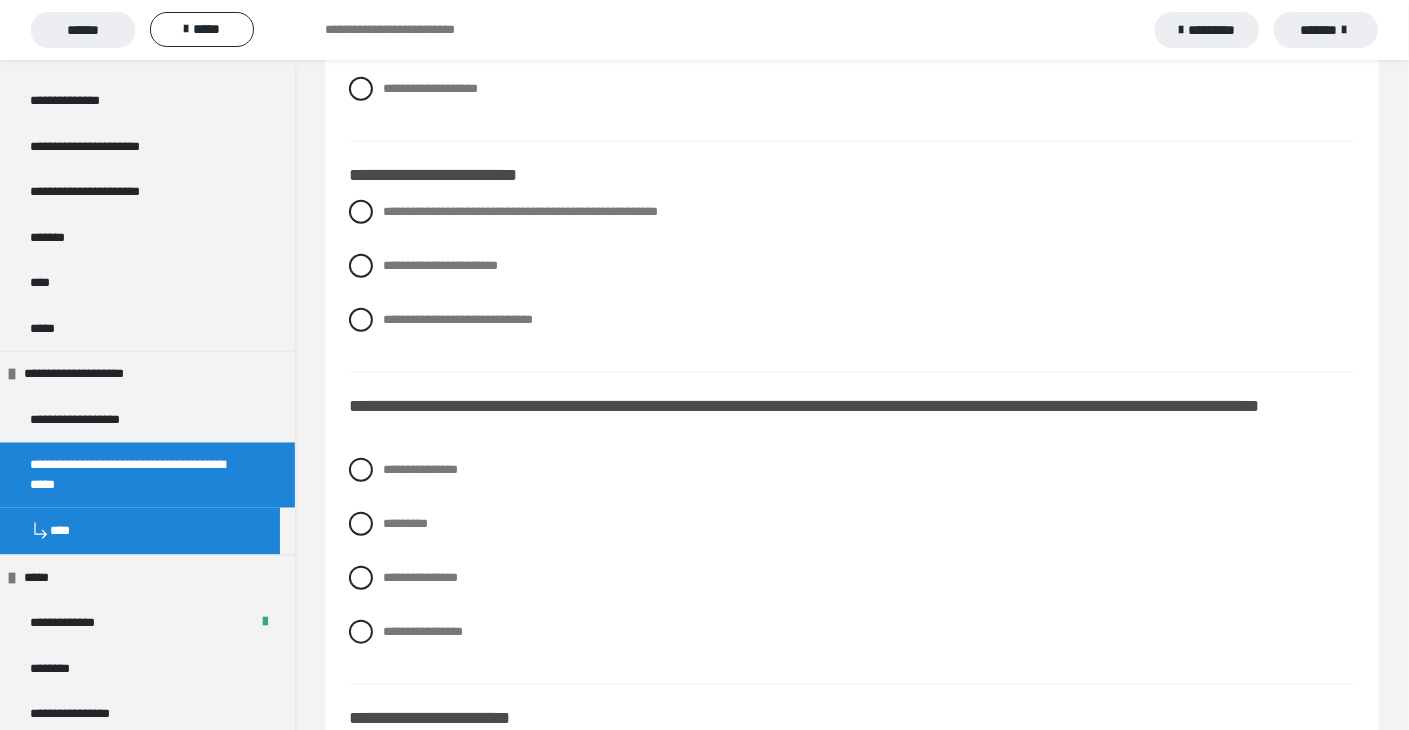 scroll, scrollTop: 1000, scrollLeft: 0, axis: vertical 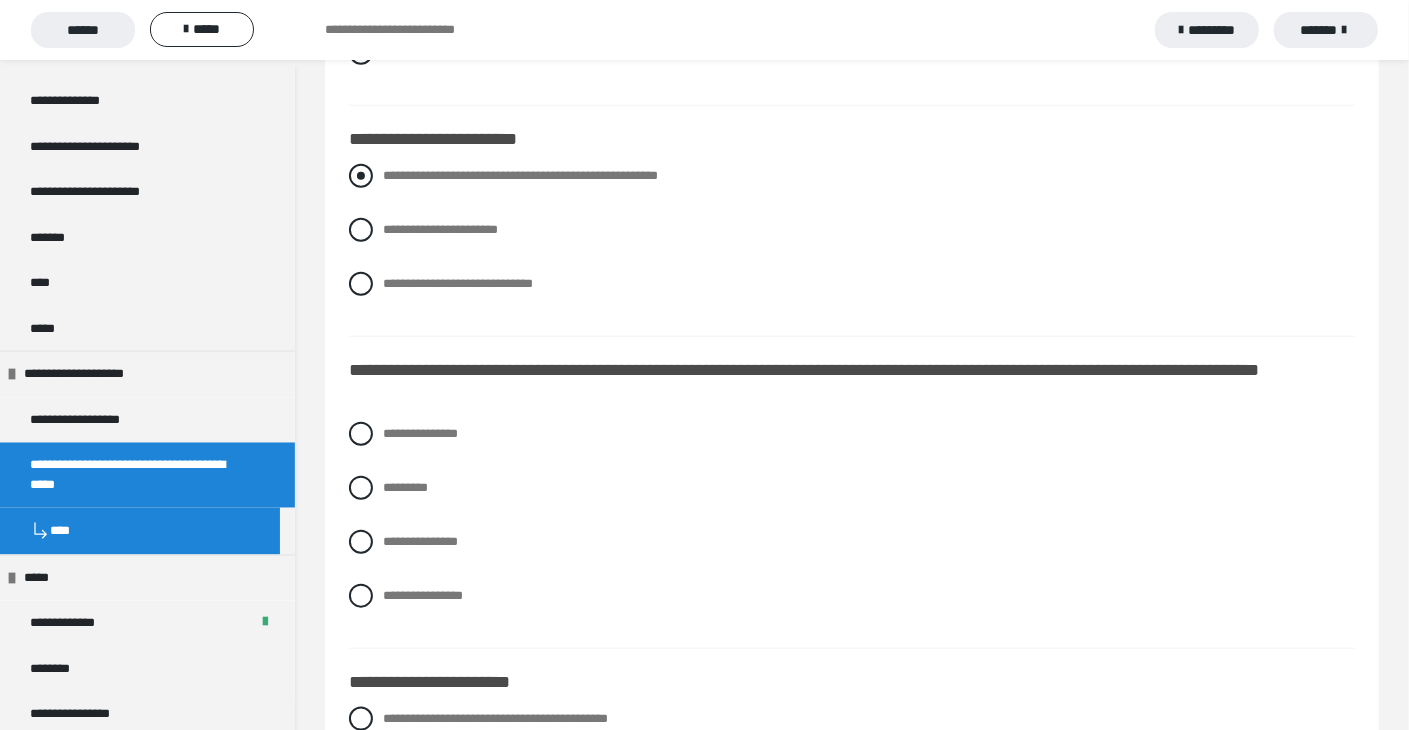 click at bounding box center (361, 176) 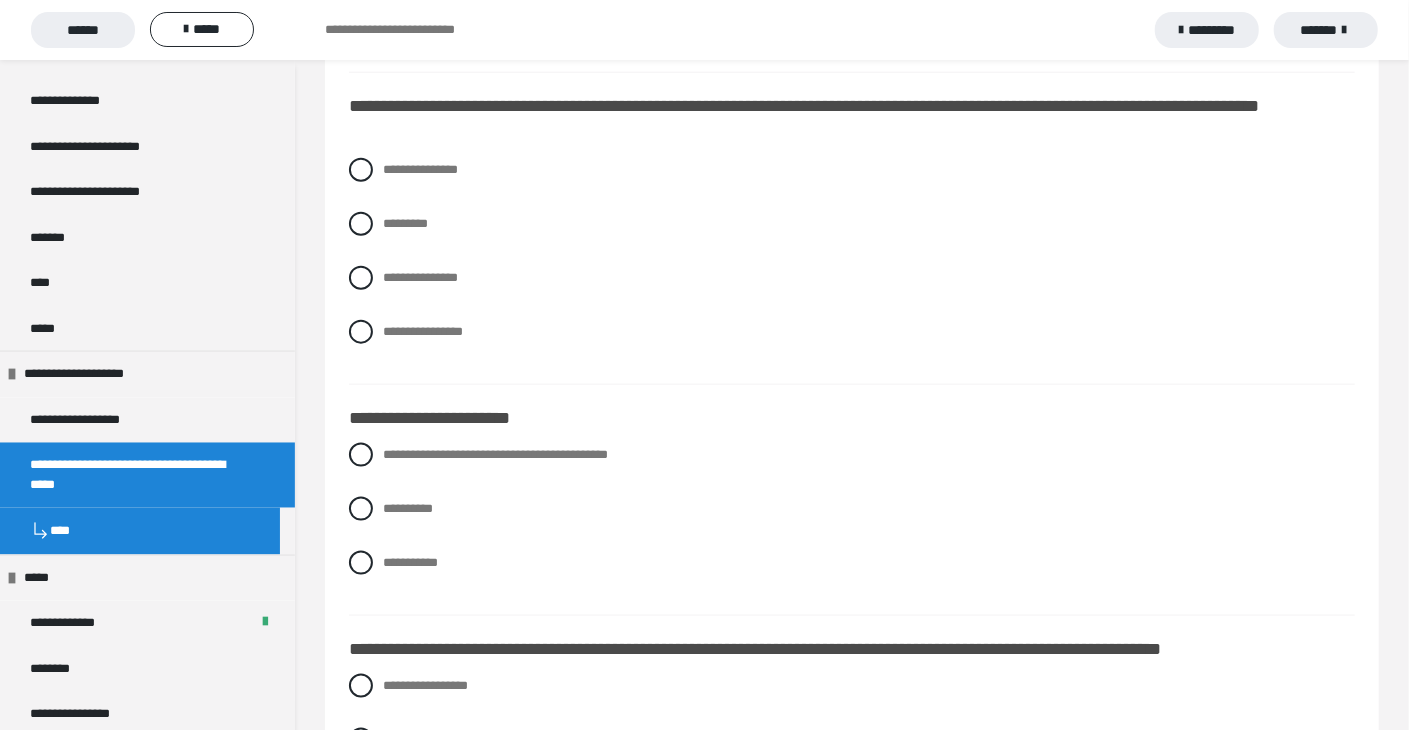 scroll, scrollTop: 1300, scrollLeft: 0, axis: vertical 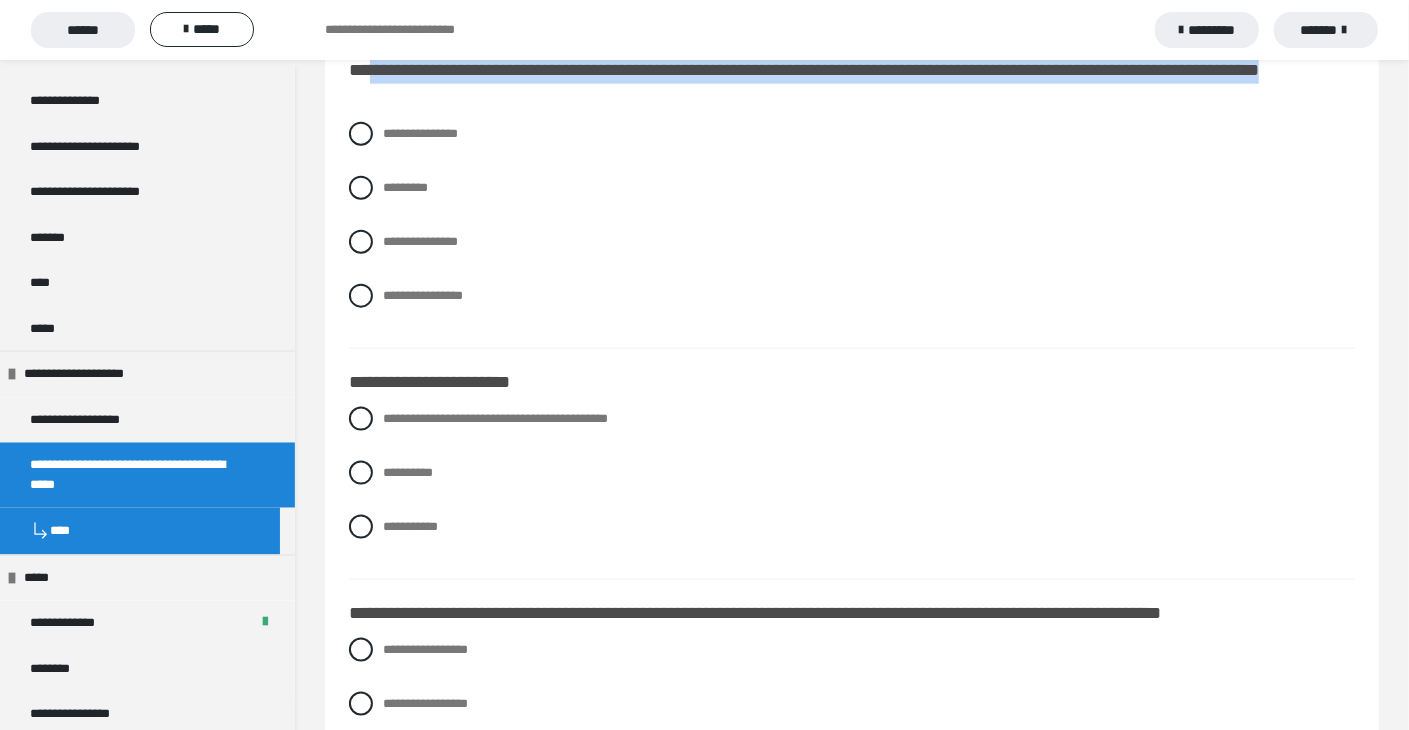 drag, startPoint x: 371, startPoint y: 99, endPoint x: 1144, endPoint y: 118, distance: 773.23346 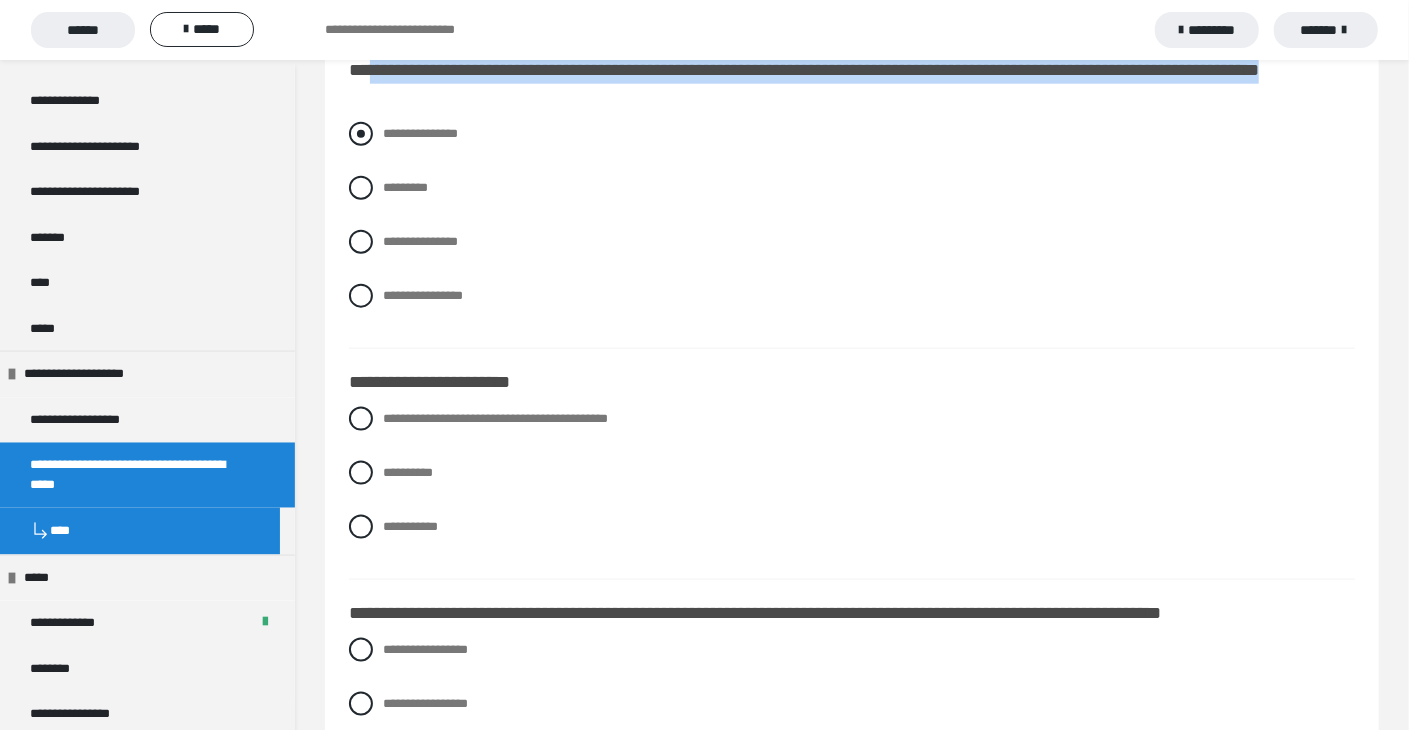 drag, startPoint x: 709, startPoint y: 167, endPoint x: 702, endPoint y: 158, distance: 11.401754 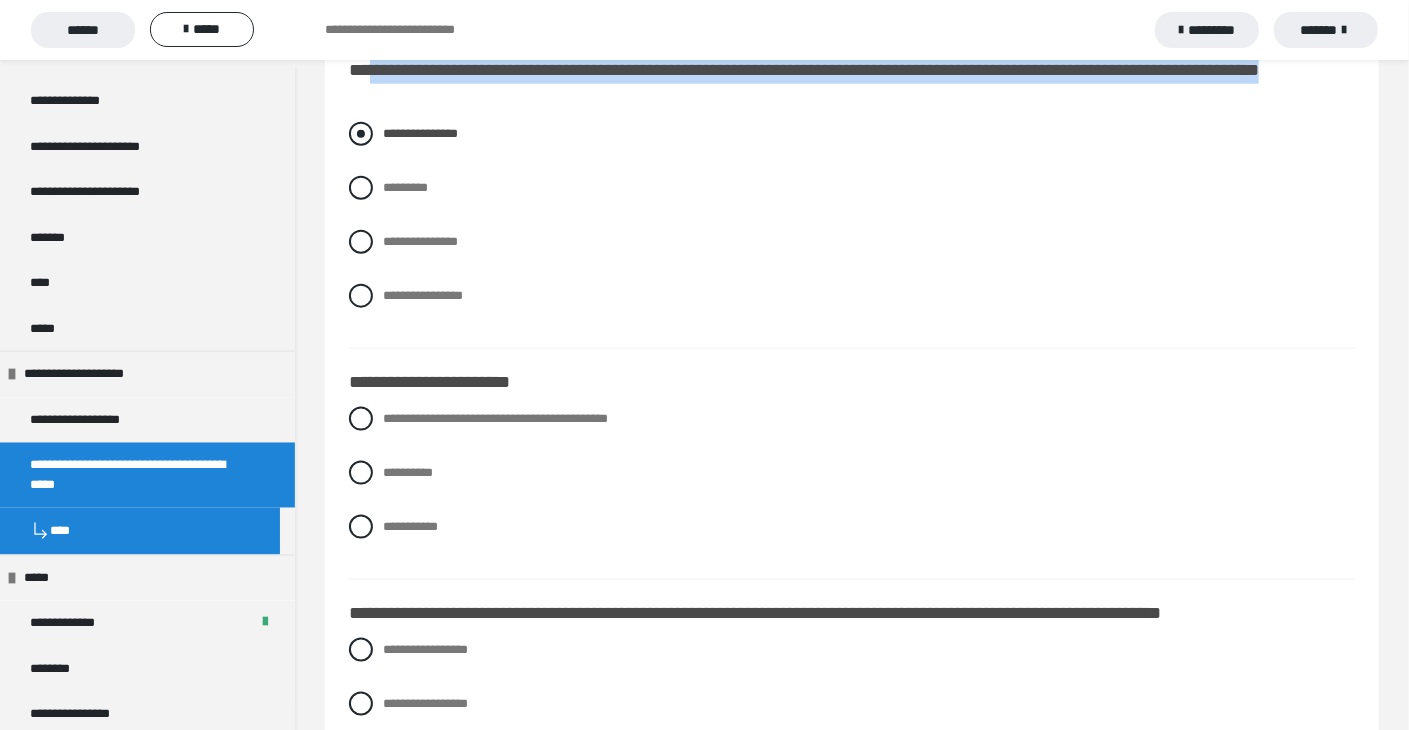 click on "**********" at bounding box center [852, 134] 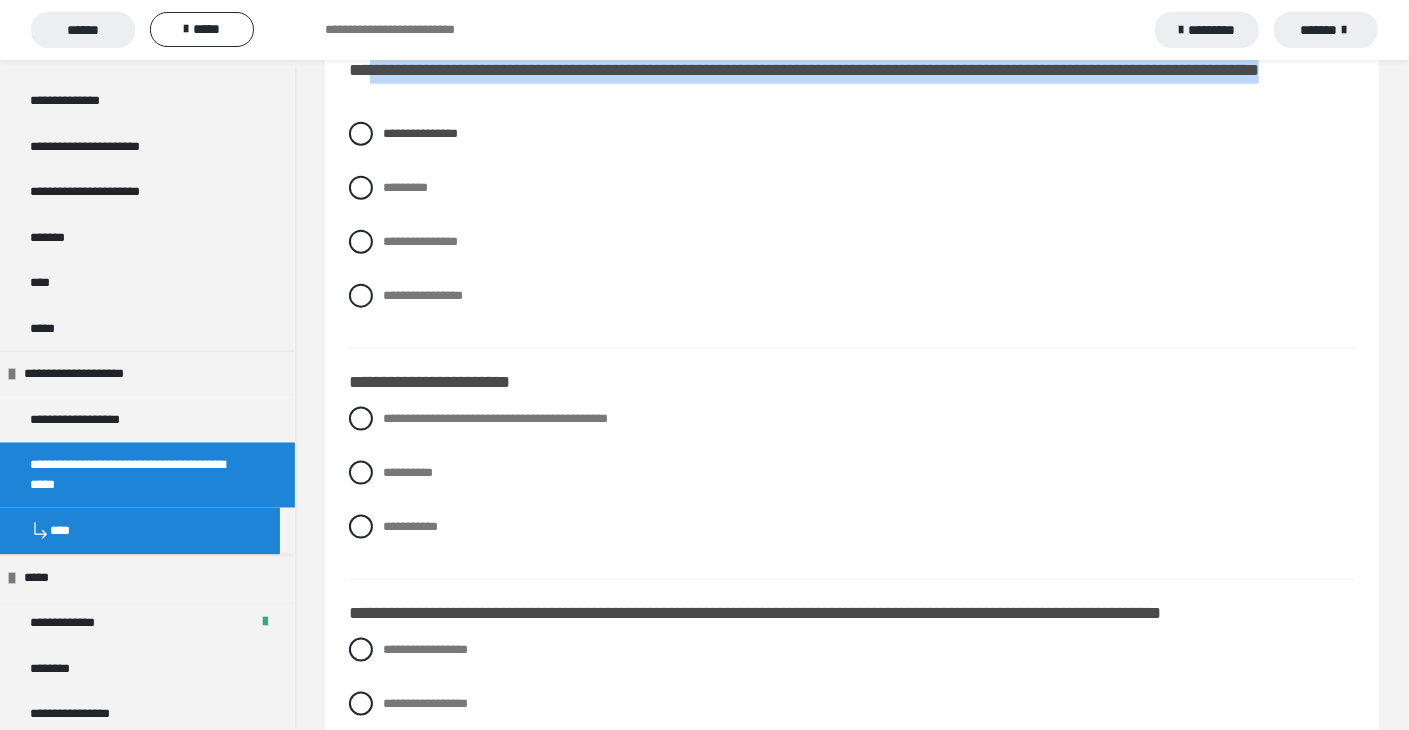click on "**********" at bounding box center [636, -644] 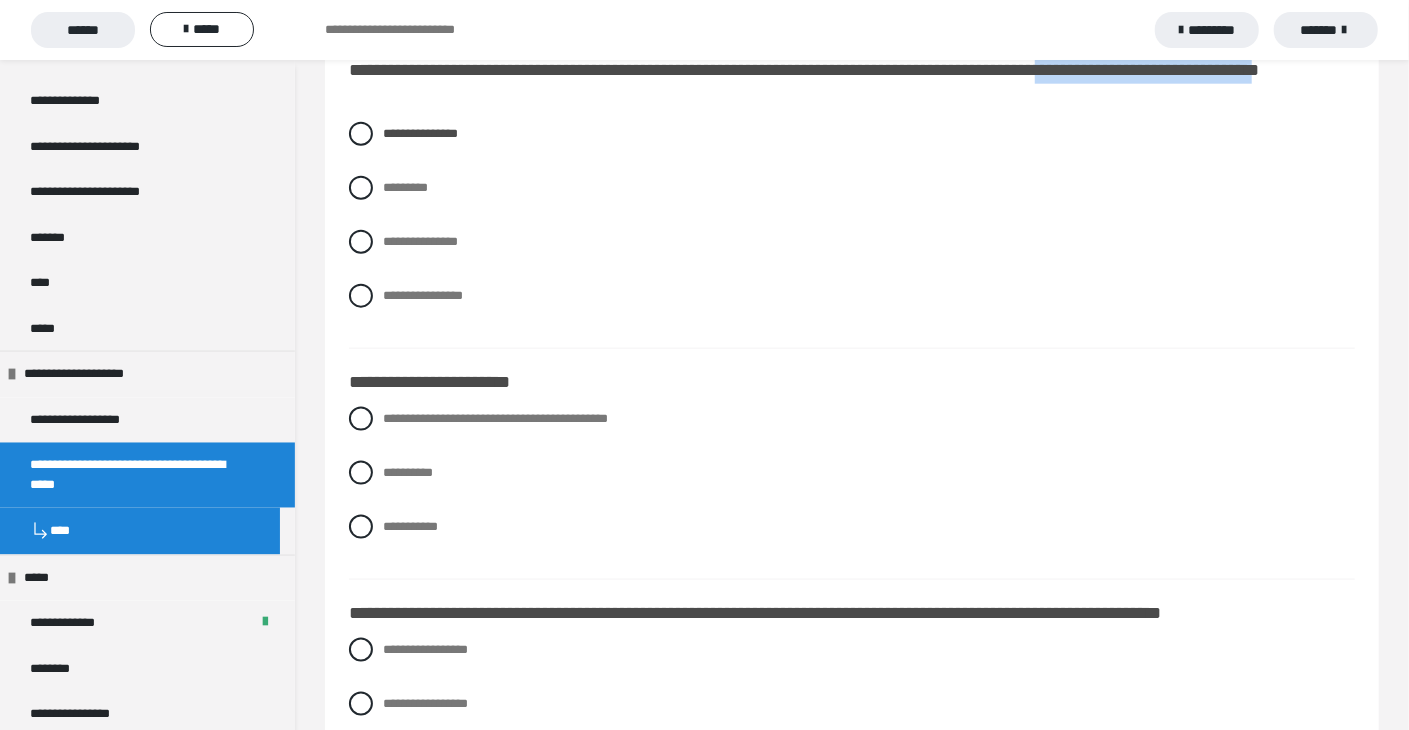 drag, startPoint x: 350, startPoint y: 126, endPoint x: 604, endPoint y: 123, distance: 254.01772 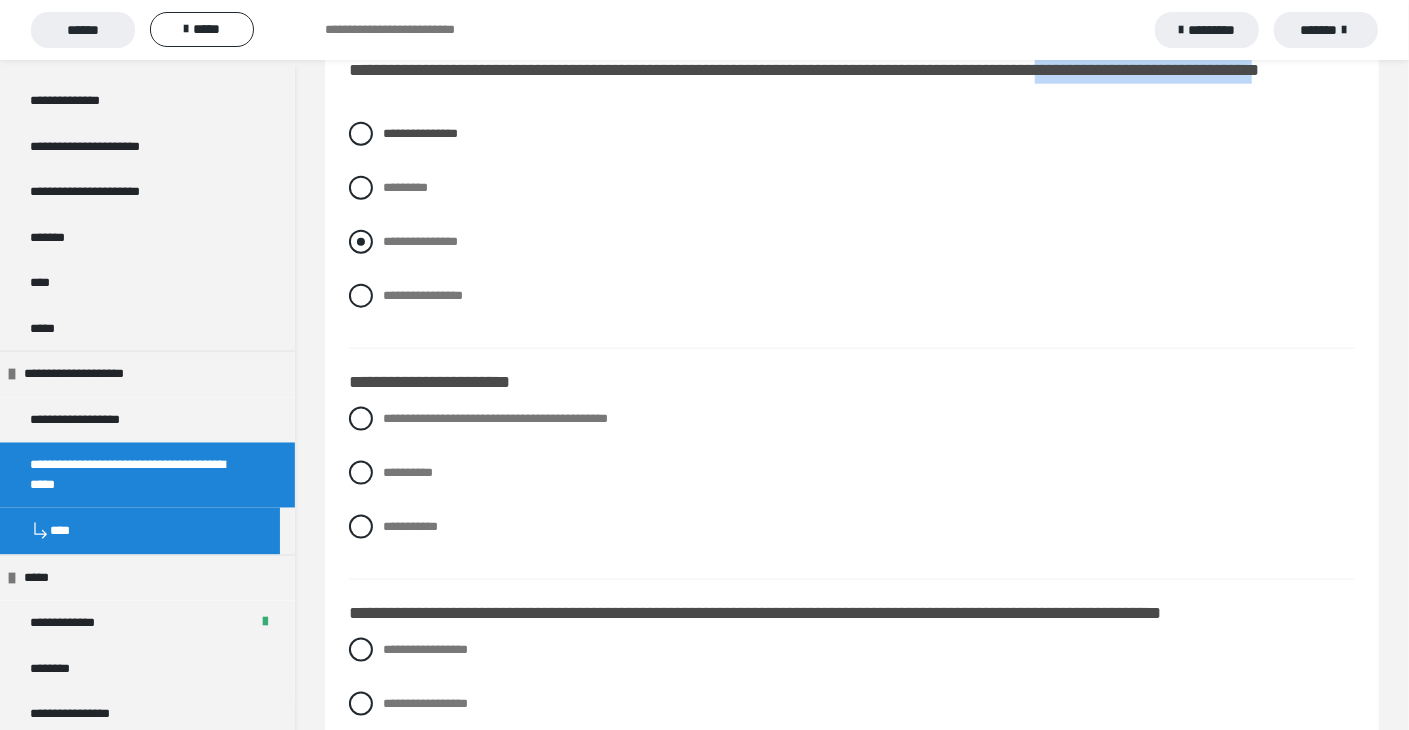 click at bounding box center [361, 242] 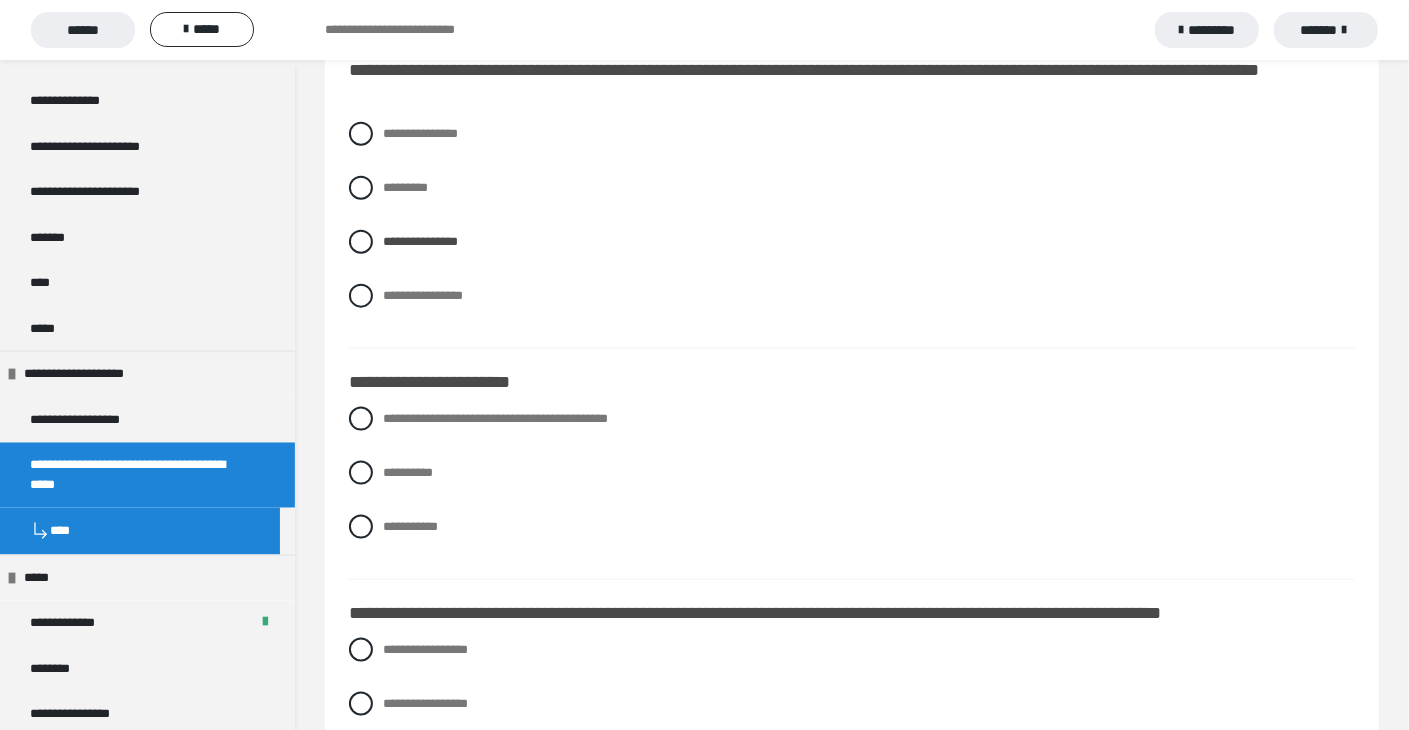 click on "**********" at bounding box center (852, 383) 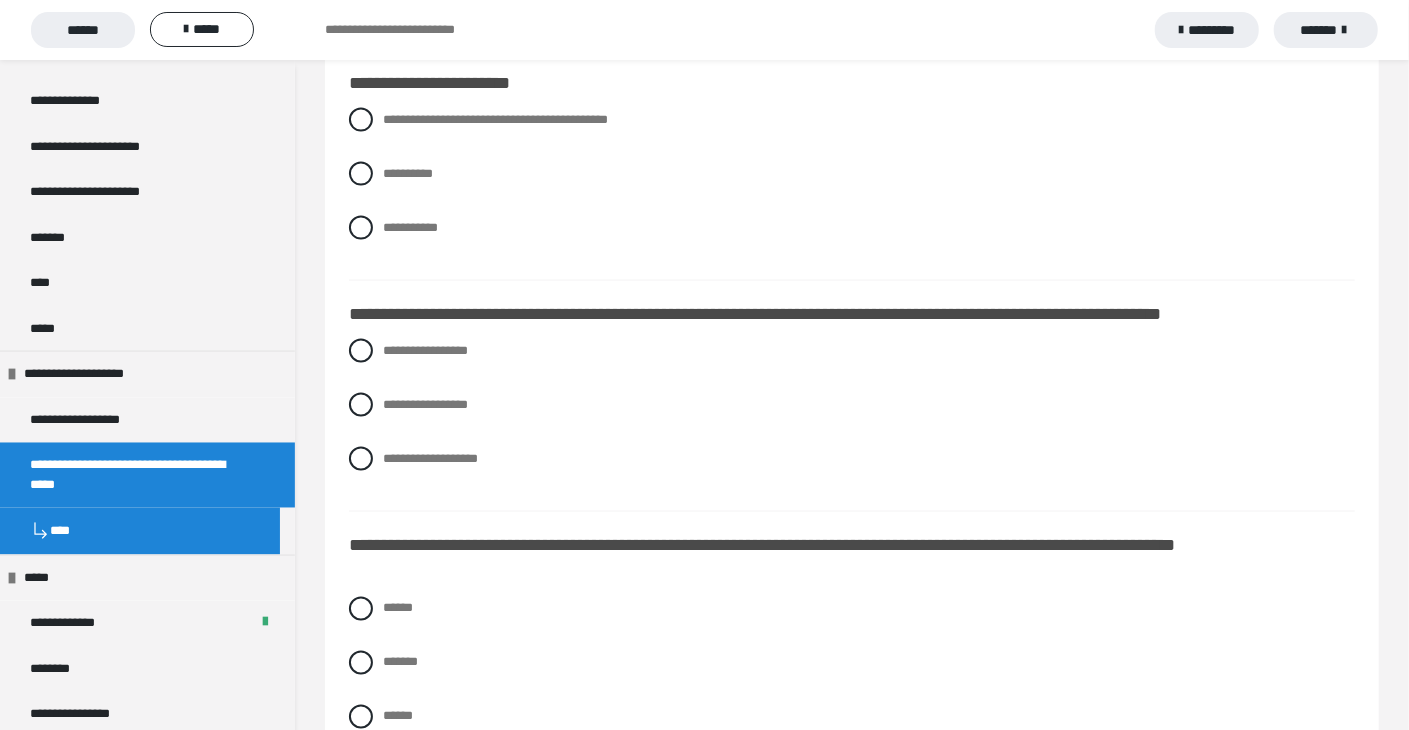 scroll, scrollTop: 1600, scrollLeft: 0, axis: vertical 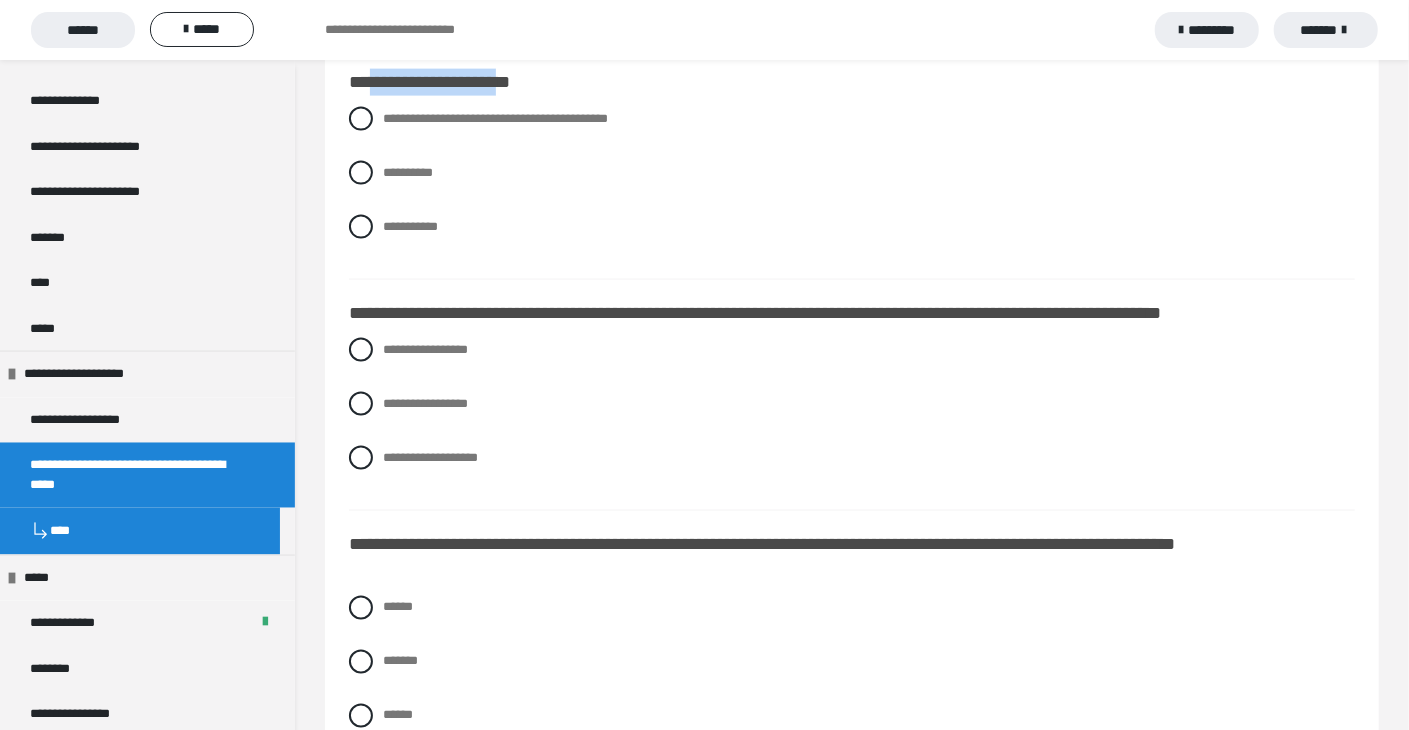 drag, startPoint x: 365, startPoint y: 112, endPoint x: 516, endPoint y: 101, distance: 151.40013 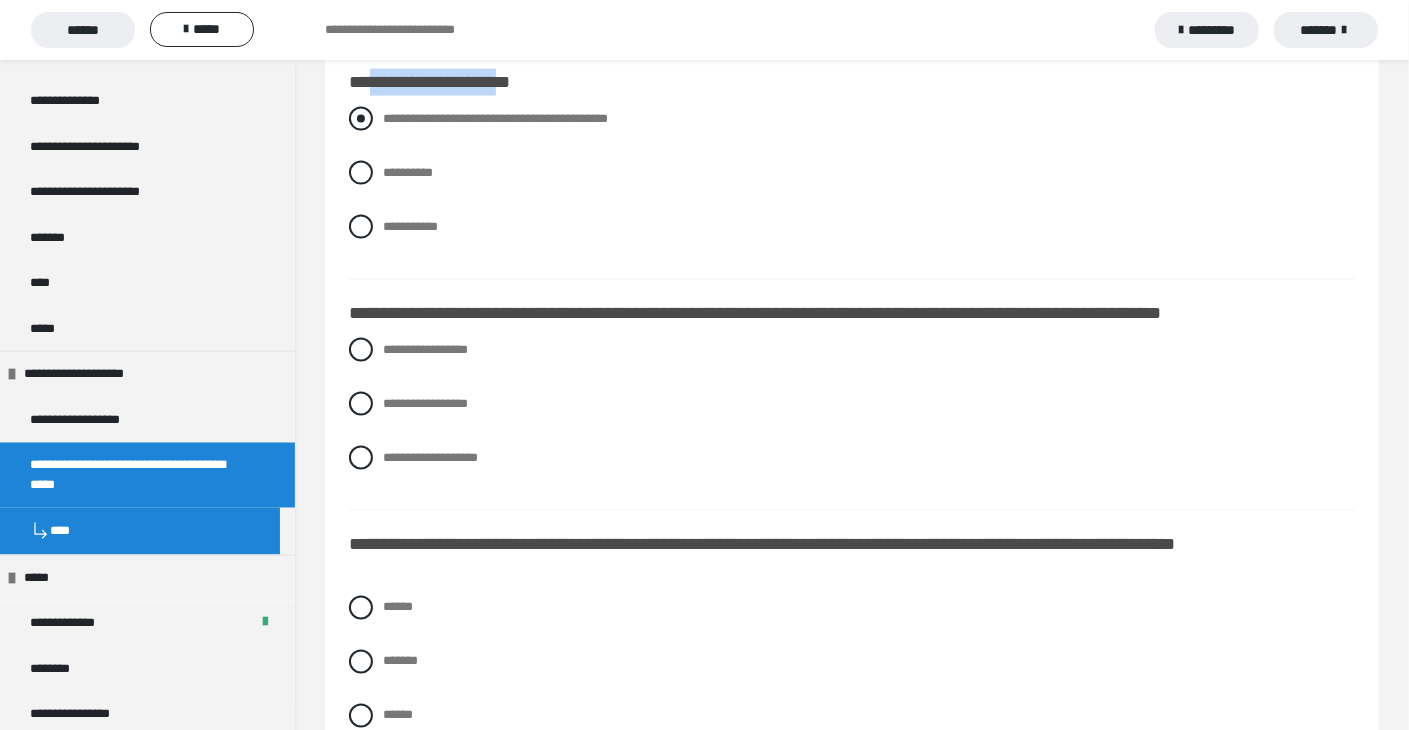 click at bounding box center [361, 119] 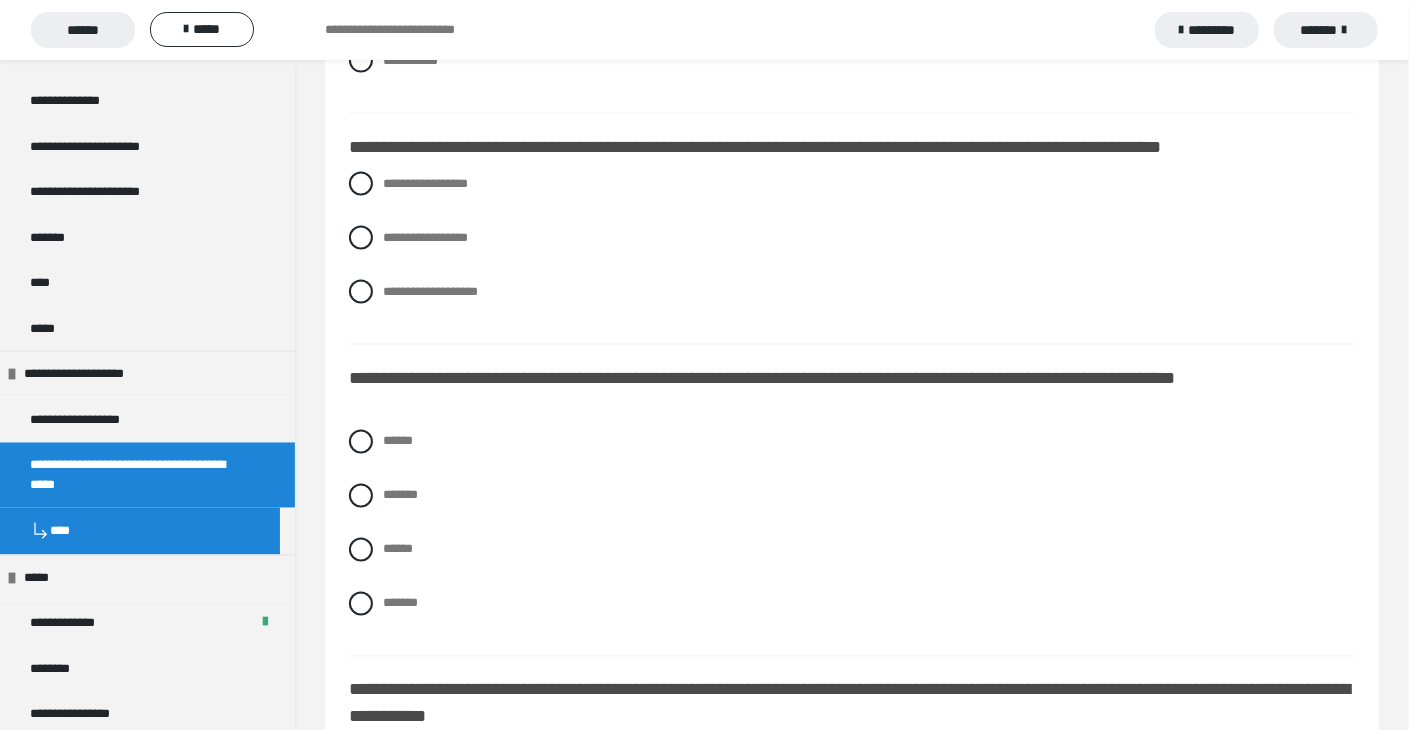scroll, scrollTop: 1800, scrollLeft: 0, axis: vertical 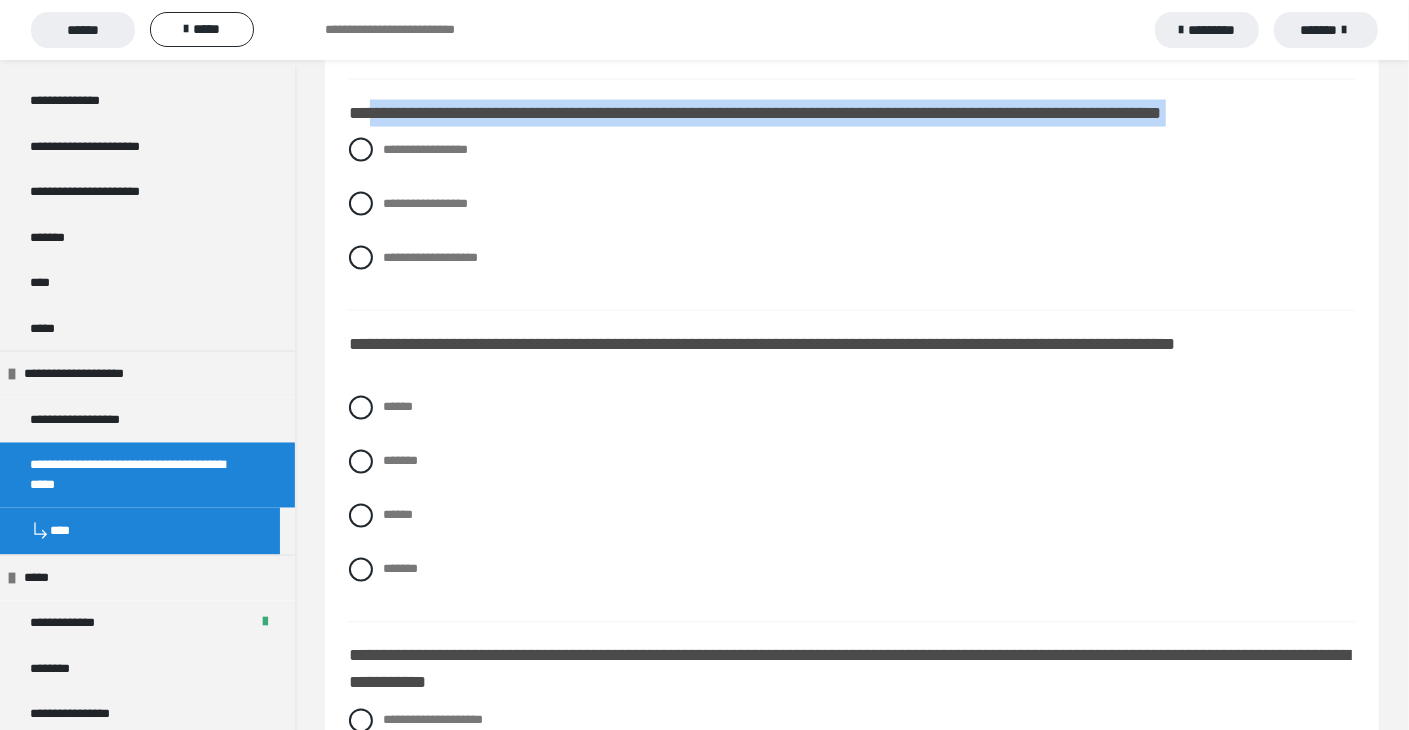 drag, startPoint x: 369, startPoint y: 141, endPoint x: 1210, endPoint y: 165, distance: 841.3424 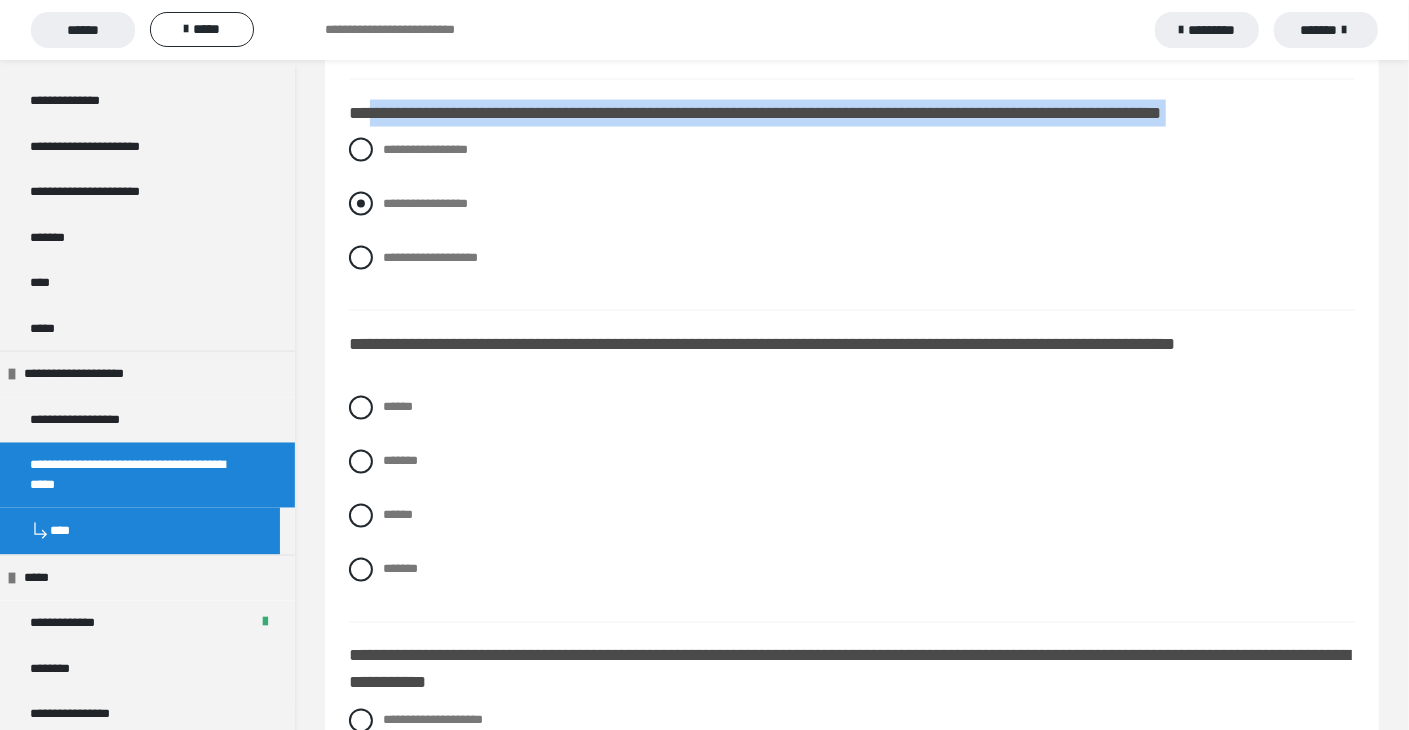 click at bounding box center (361, 204) 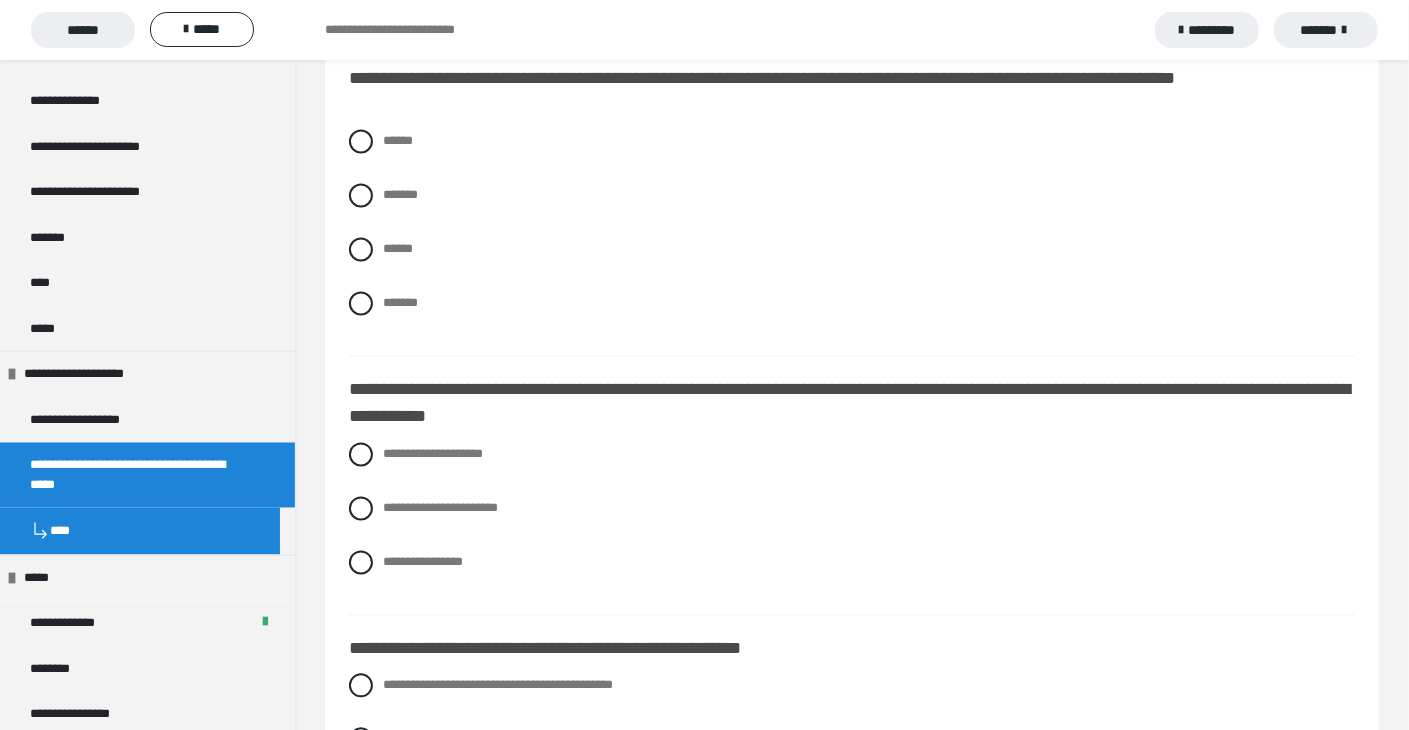 scroll, scrollTop: 2100, scrollLeft: 0, axis: vertical 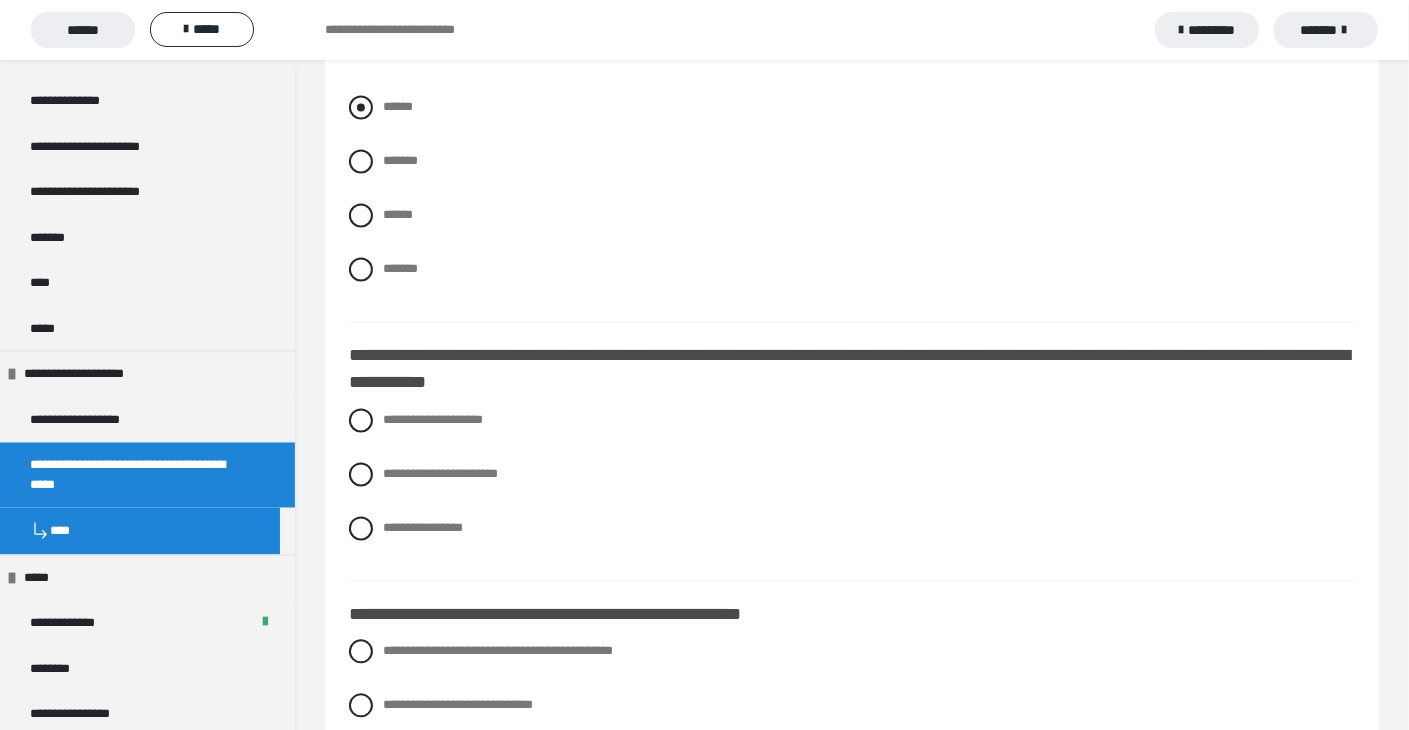 click at bounding box center [361, 108] 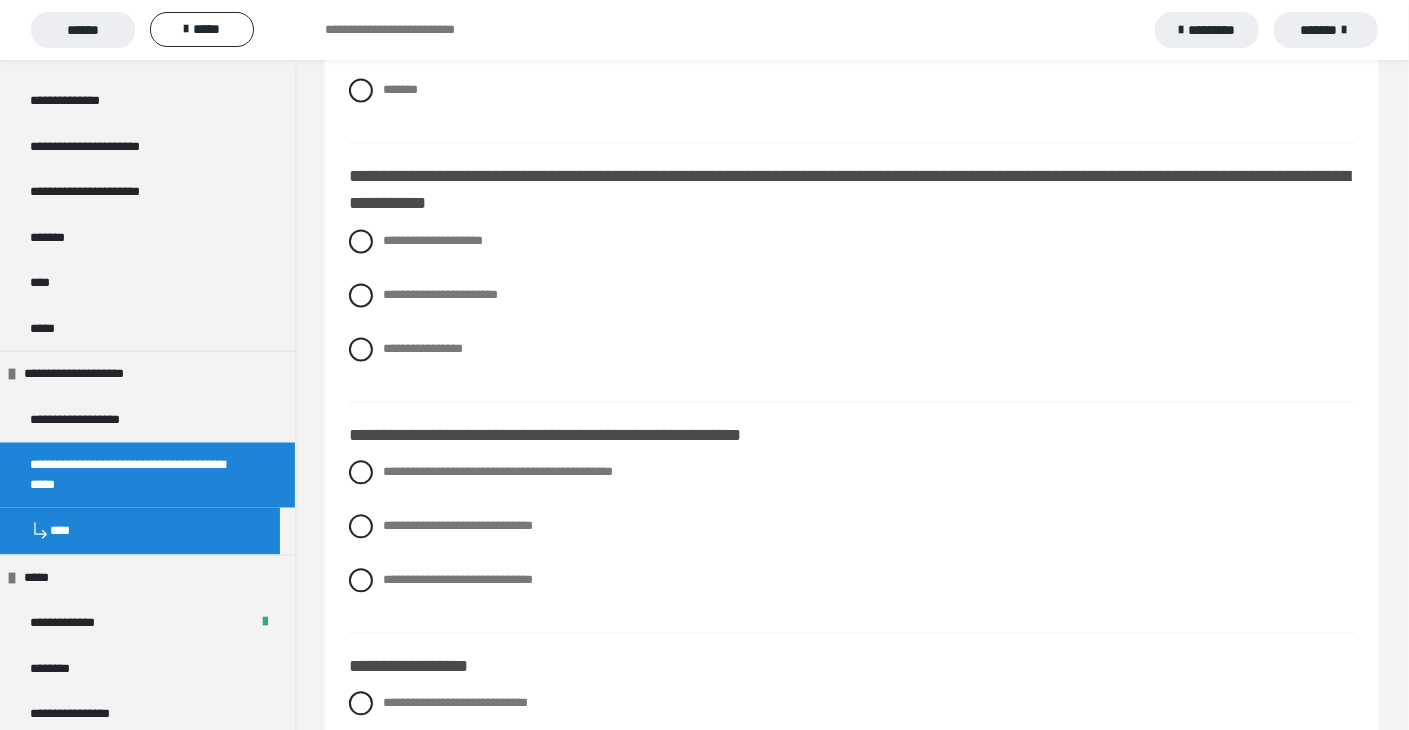 scroll, scrollTop: 2300, scrollLeft: 0, axis: vertical 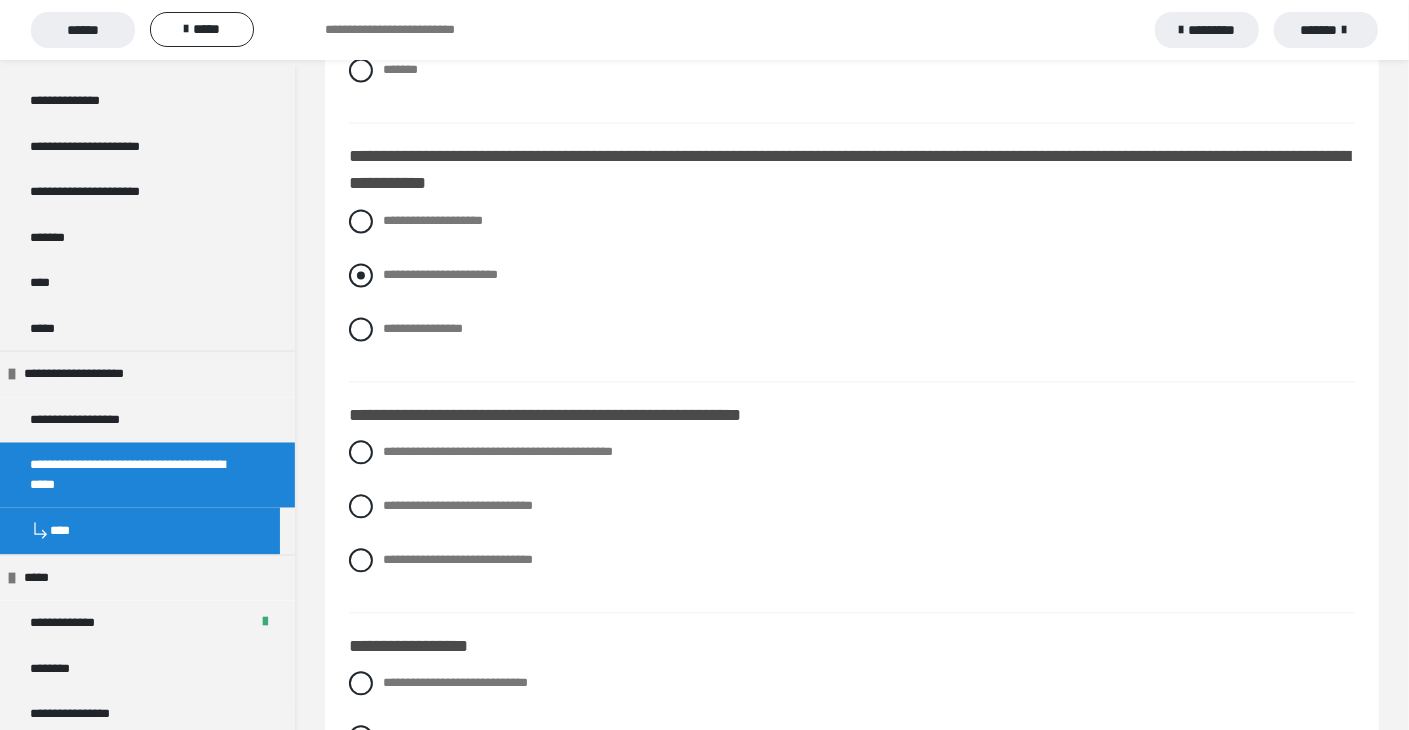 click at bounding box center (361, 275) 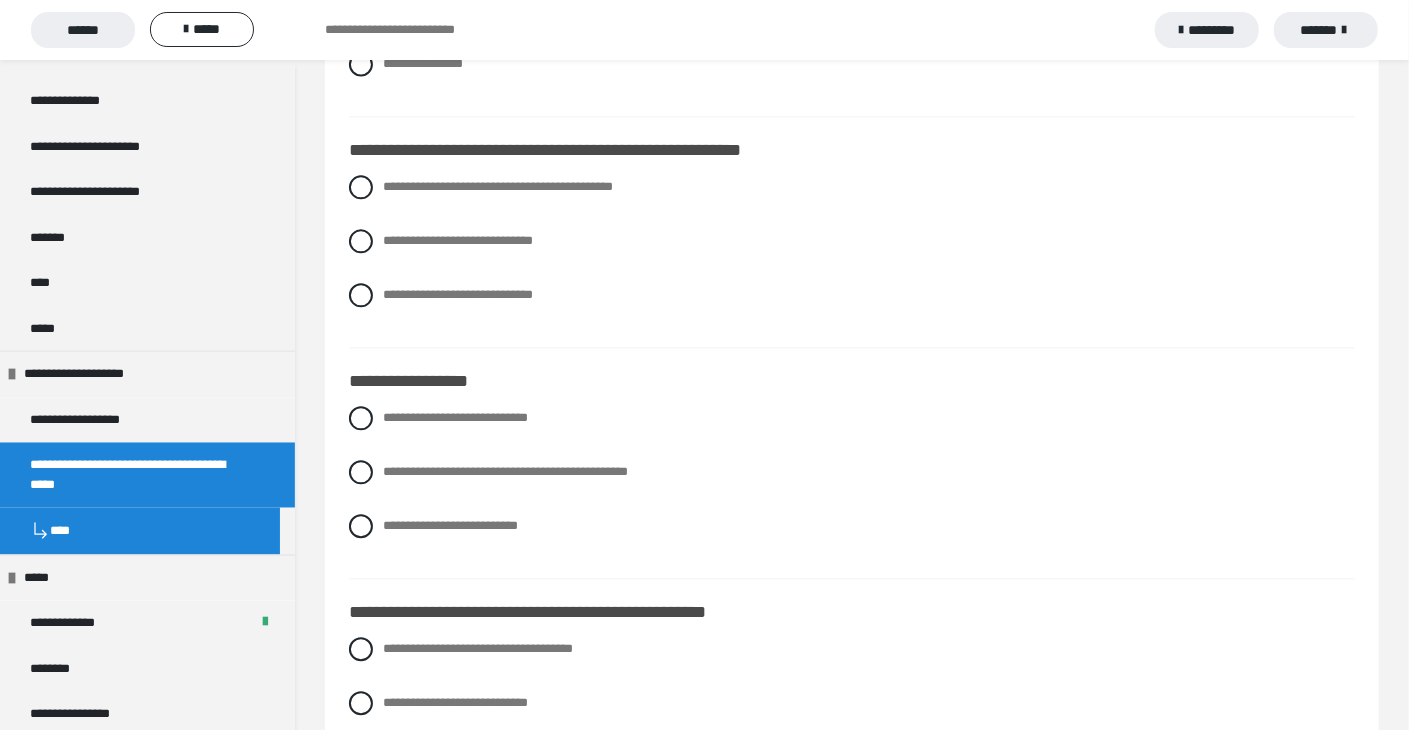 scroll, scrollTop: 2600, scrollLeft: 0, axis: vertical 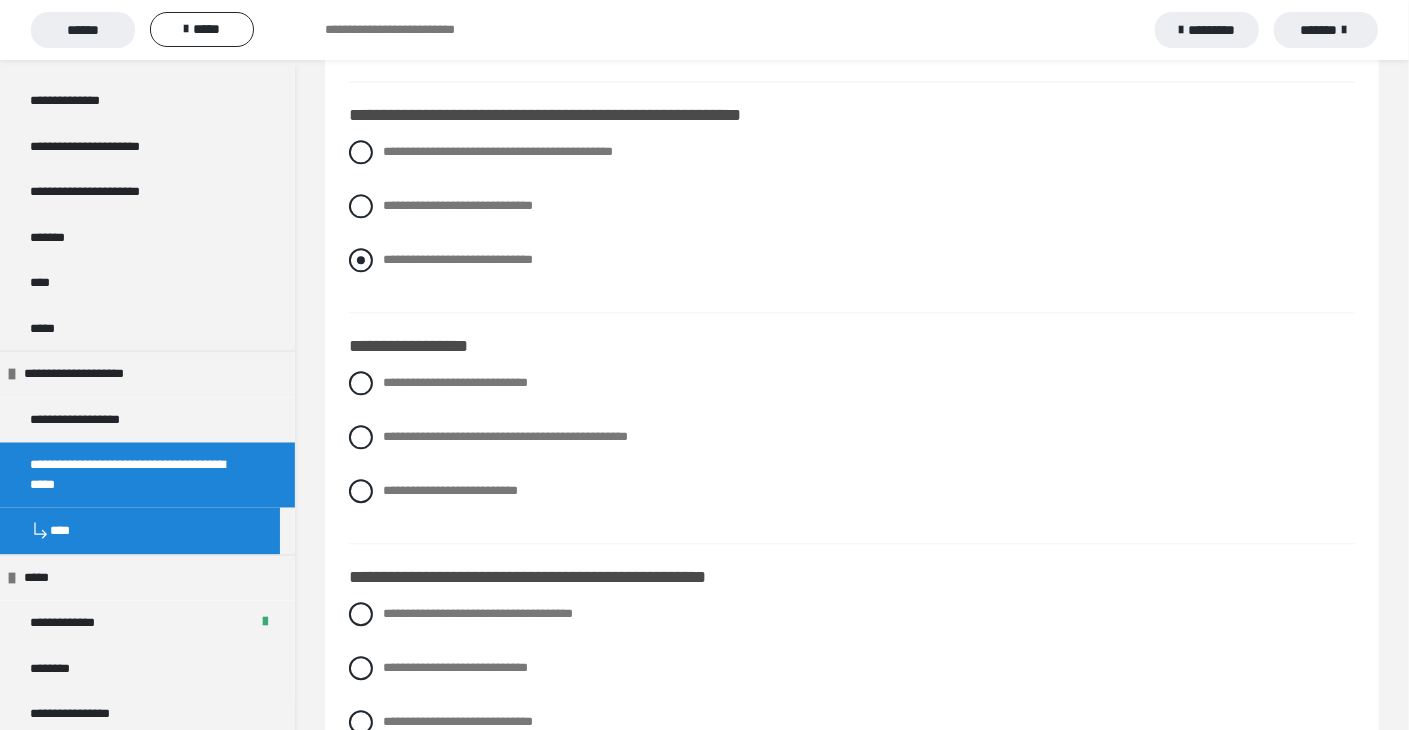 click at bounding box center [361, 260] 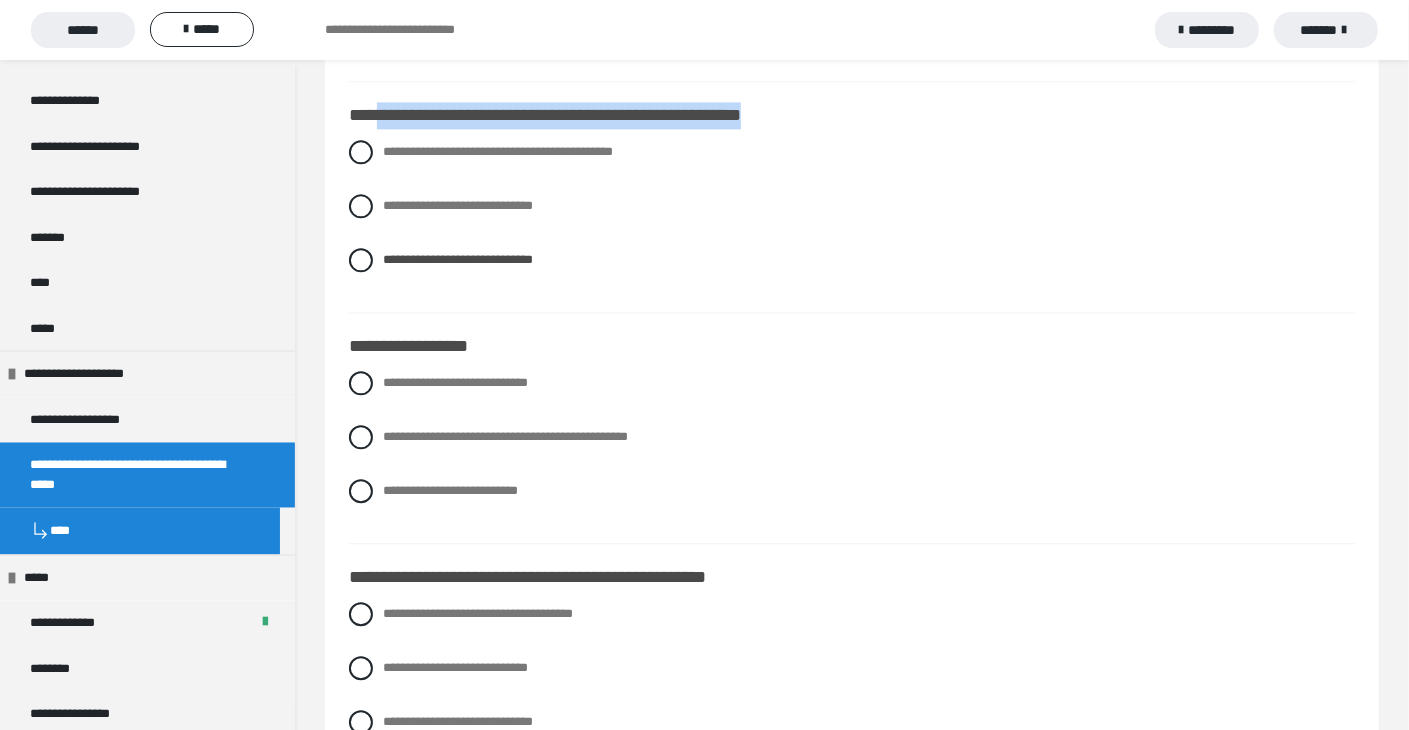 drag, startPoint x: 374, startPoint y: 145, endPoint x: 822, endPoint y: 131, distance: 448.2187 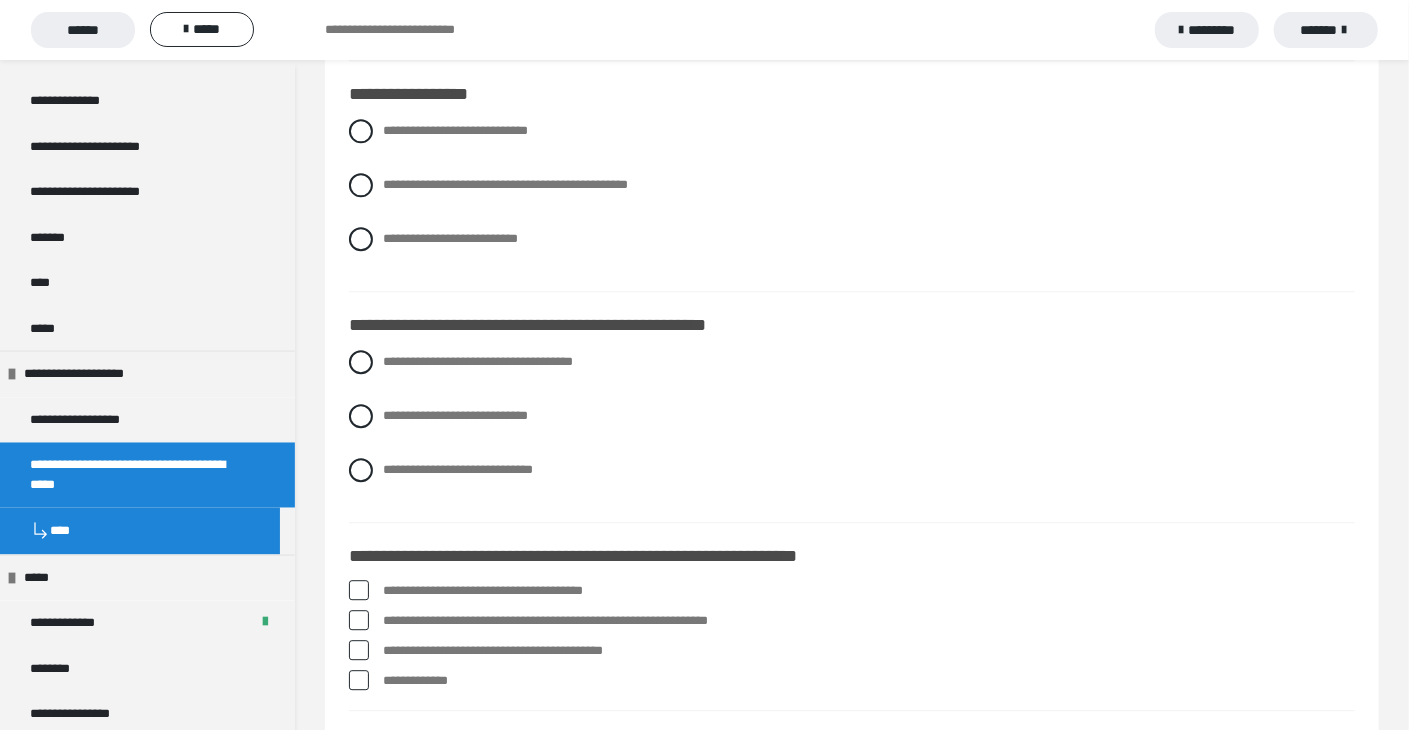 scroll, scrollTop: 2900, scrollLeft: 0, axis: vertical 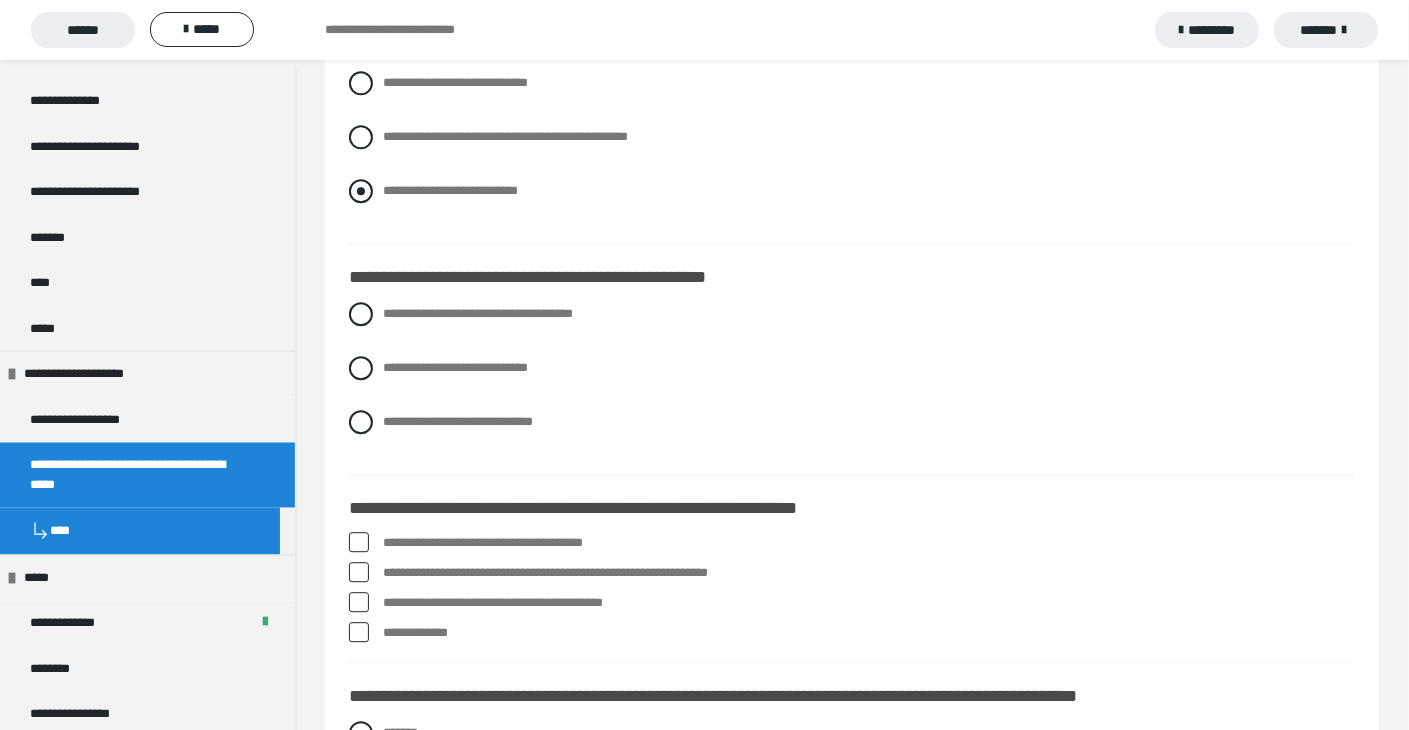 click at bounding box center [361, 191] 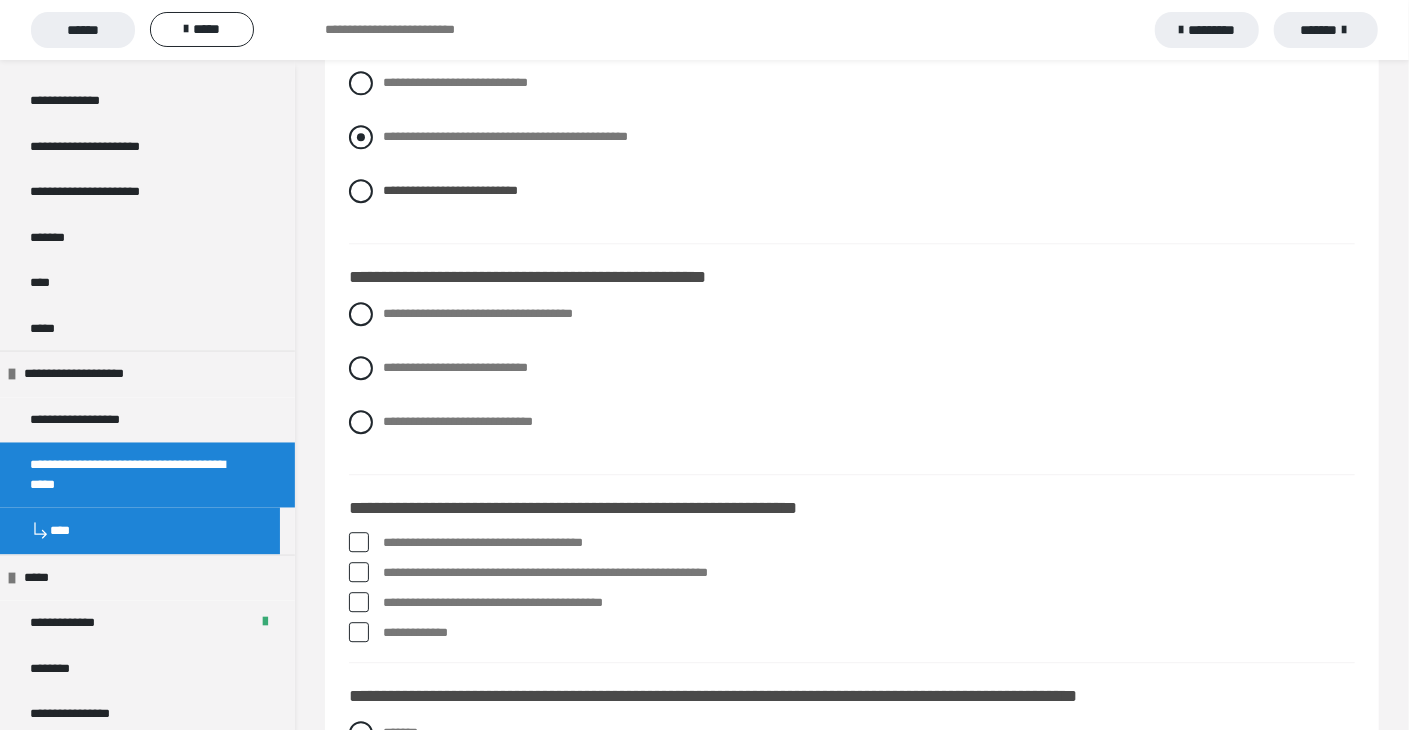 click at bounding box center [361, 137] 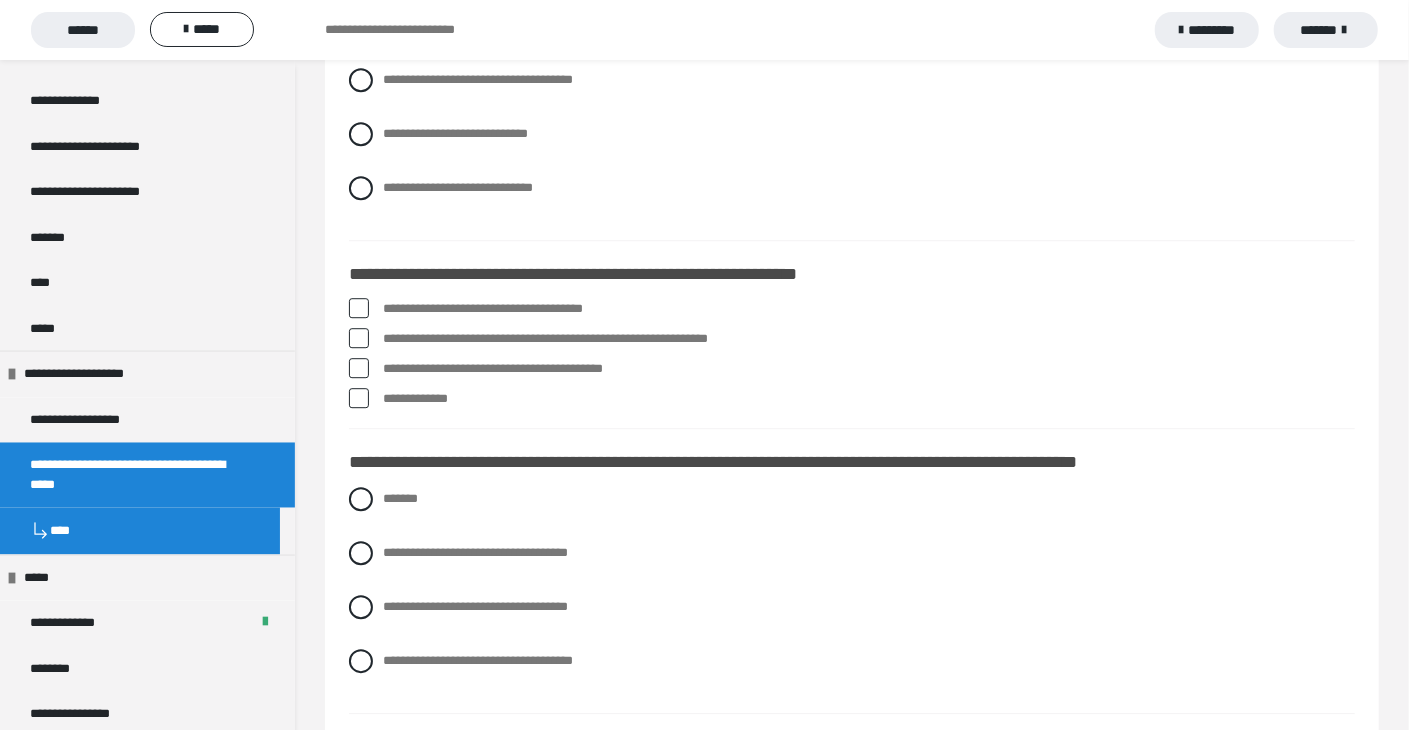 scroll, scrollTop: 3100, scrollLeft: 0, axis: vertical 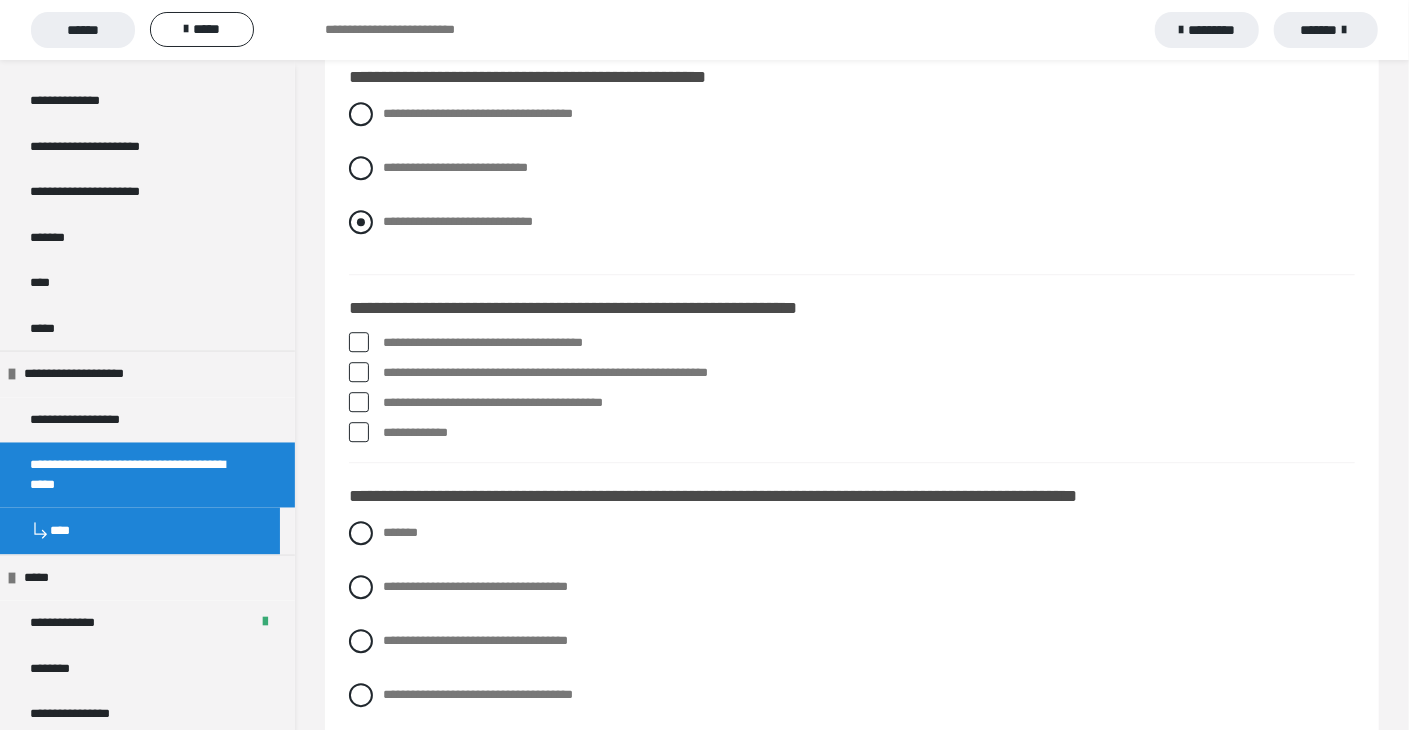 click at bounding box center (361, 222) 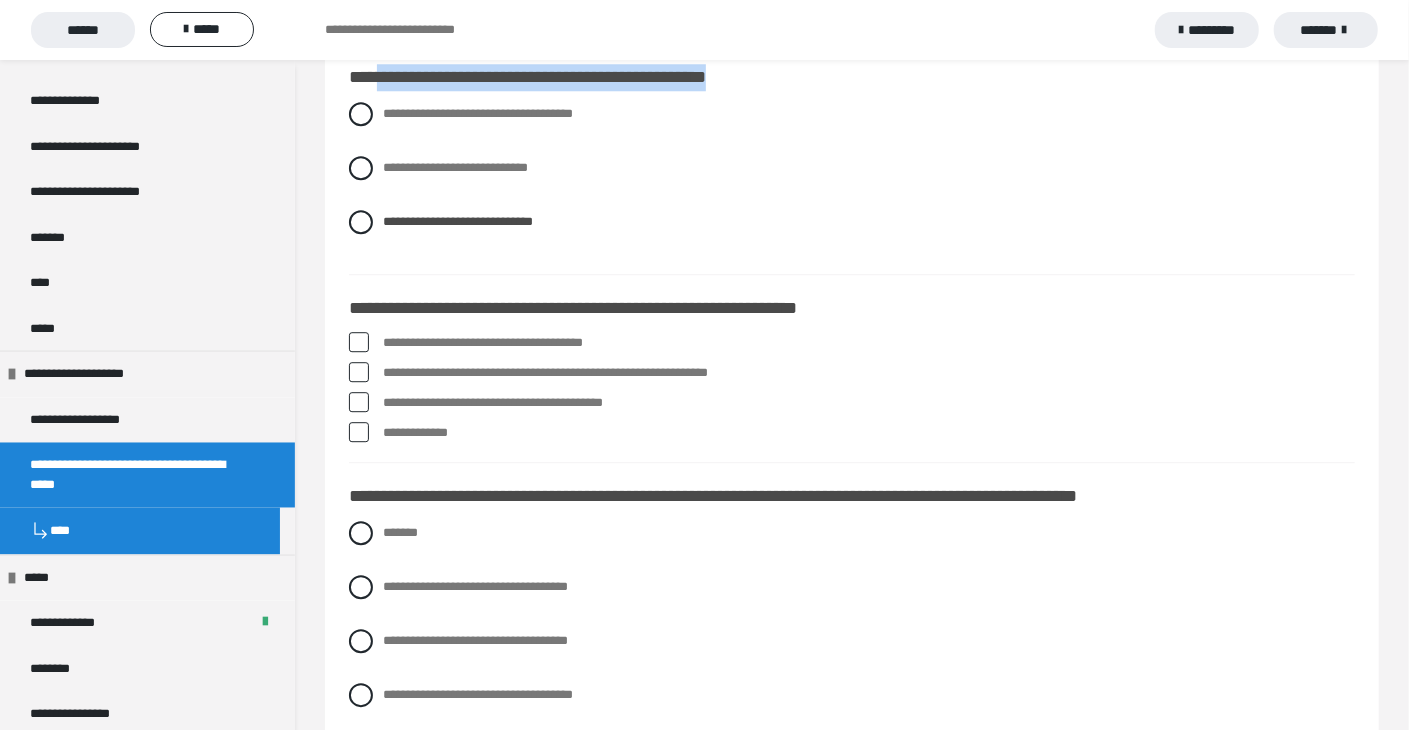 drag, startPoint x: 380, startPoint y: 106, endPoint x: 807, endPoint y: 113, distance: 427.05737 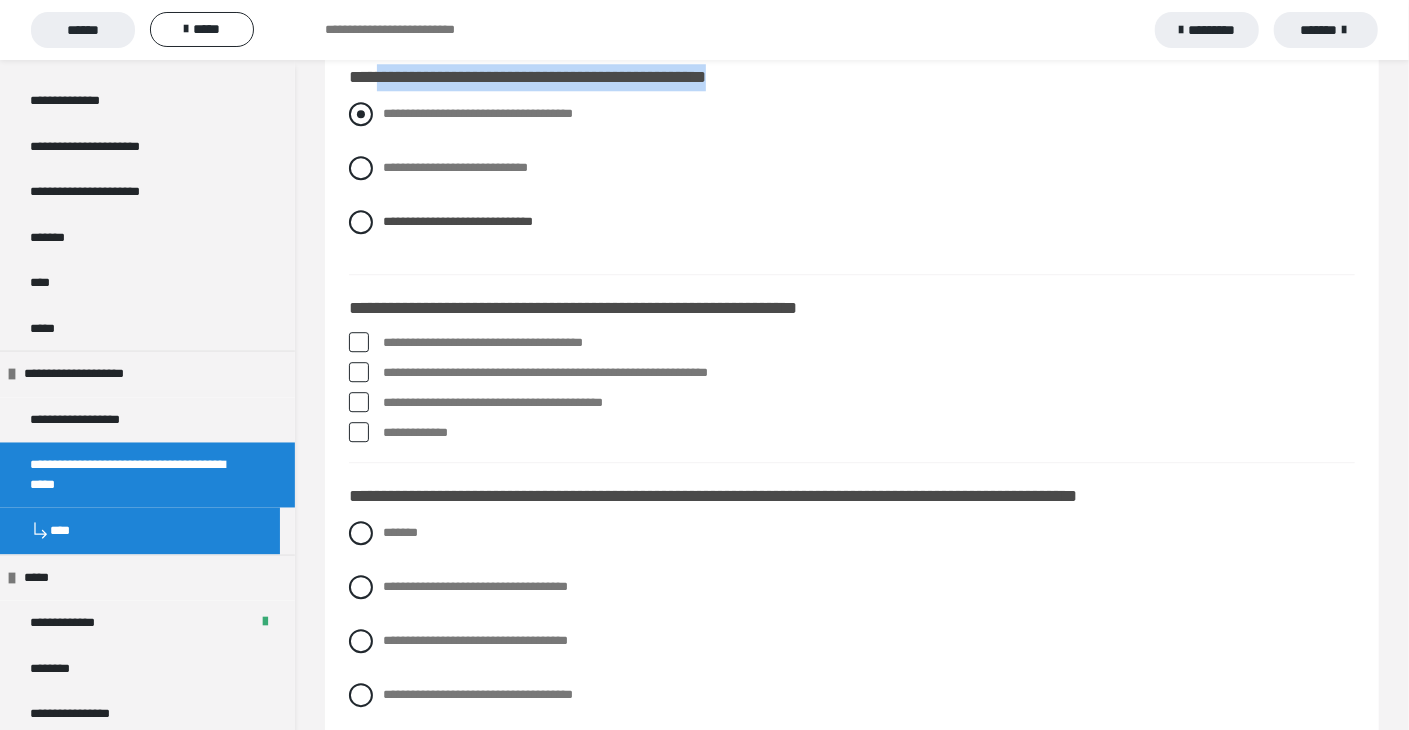 click at bounding box center (361, 114) 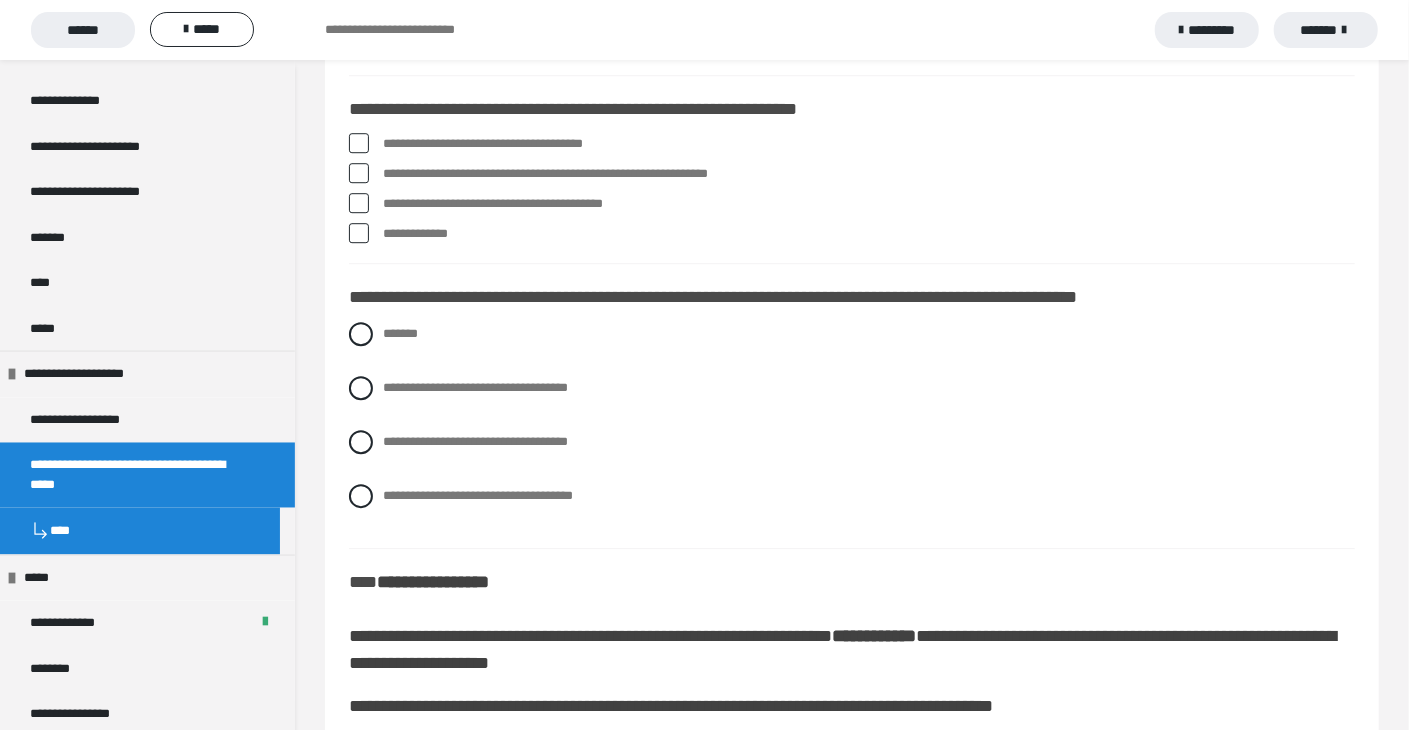 scroll, scrollTop: 3300, scrollLeft: 0, axis: vertical 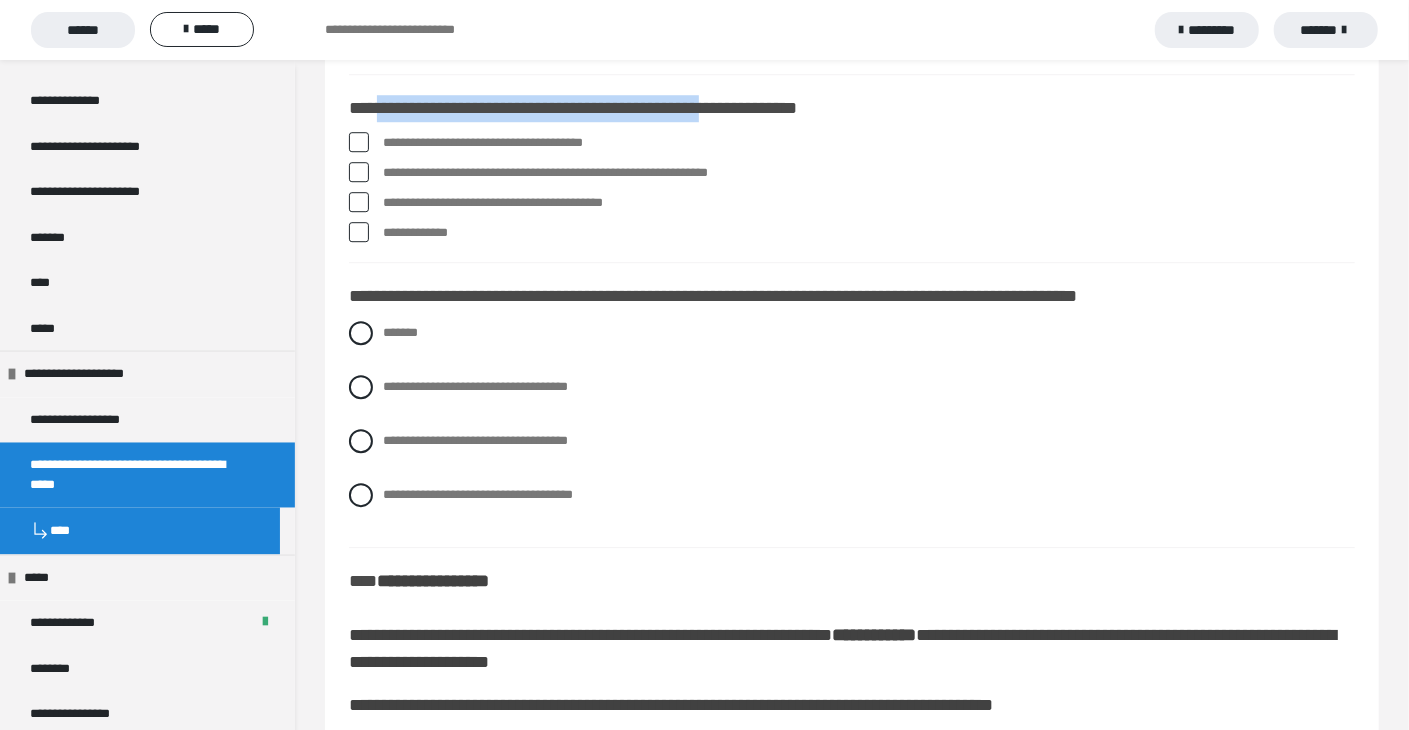 drag, startPoint x: 378, startPoint y: 131, endPoint x: 766, endPoint y: 130, distance: 388.00128 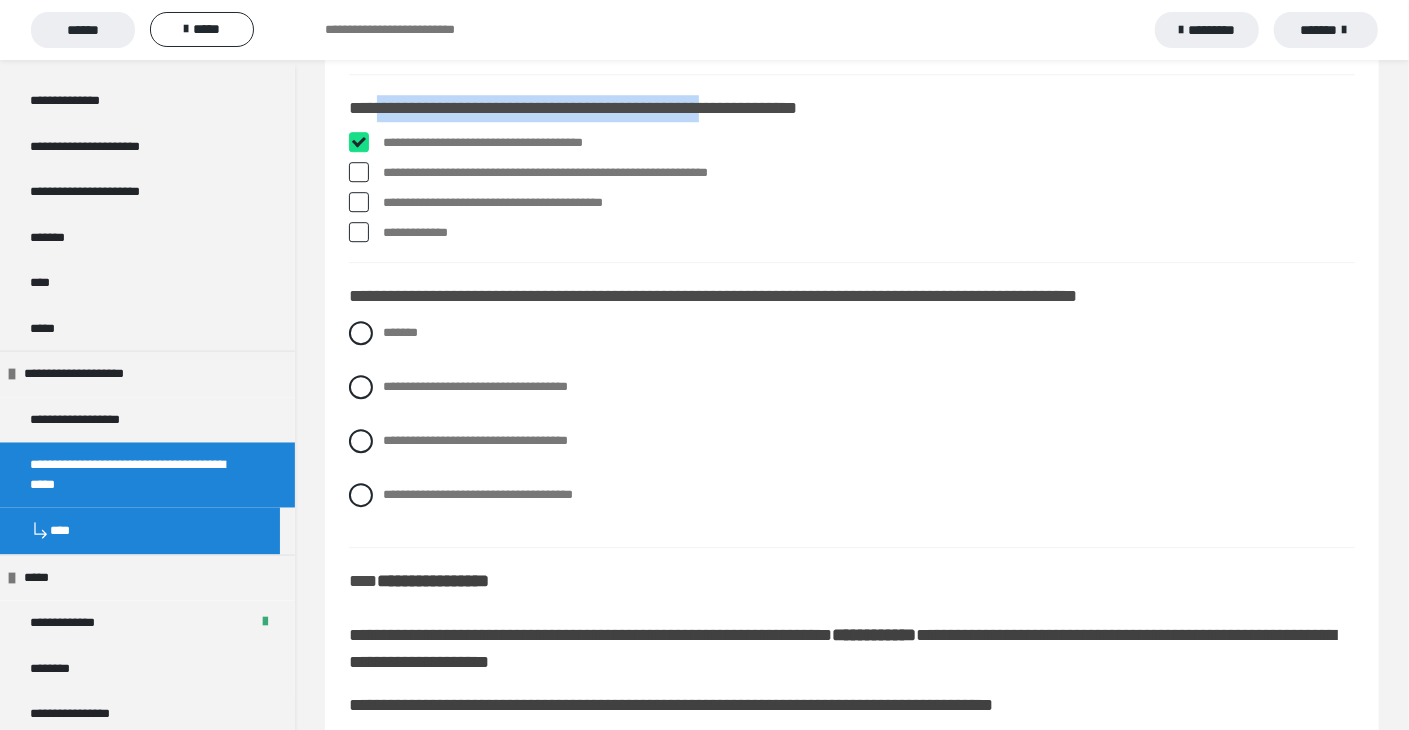 checkbox on "****" 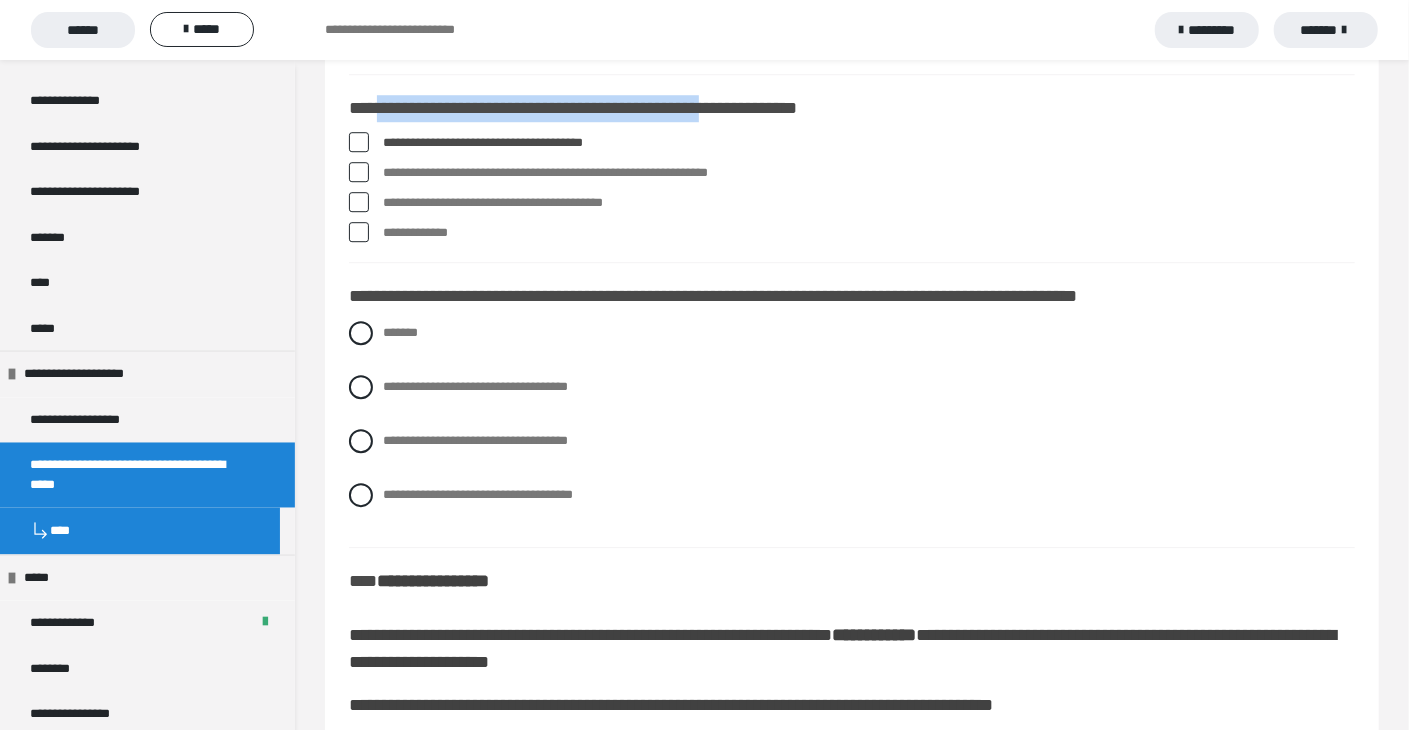 click at bounding box center (359, 232) 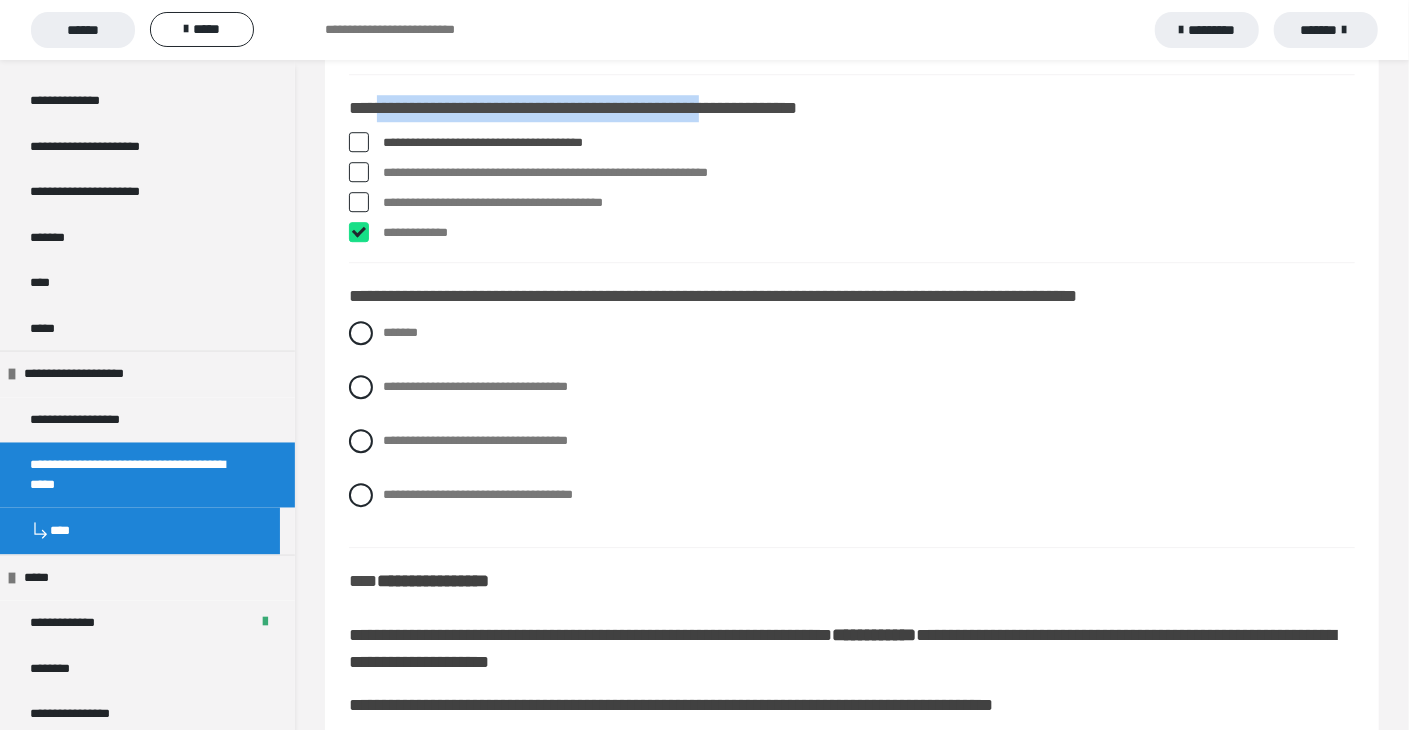 checkbox on "****" 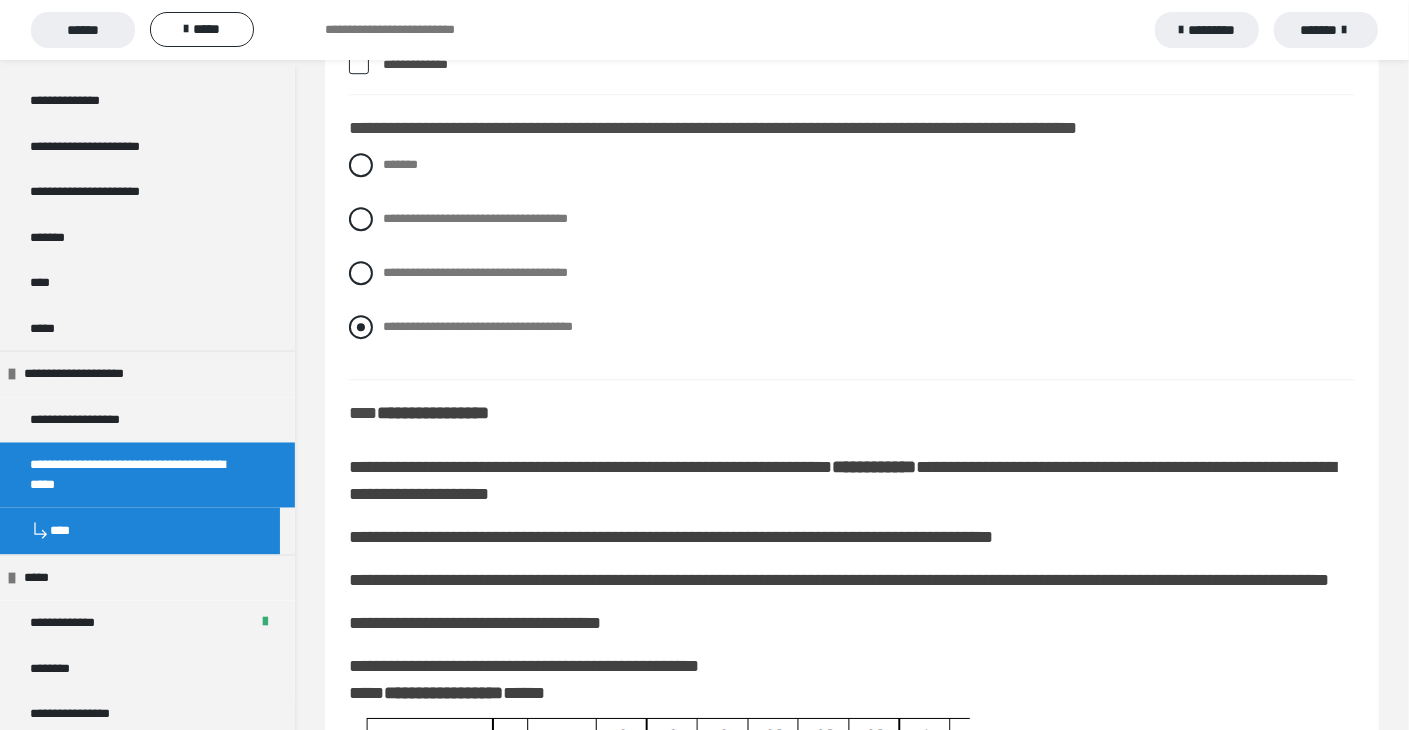 scroll, scrollTop: 3500, scrollLeft: 0, axis: vertical 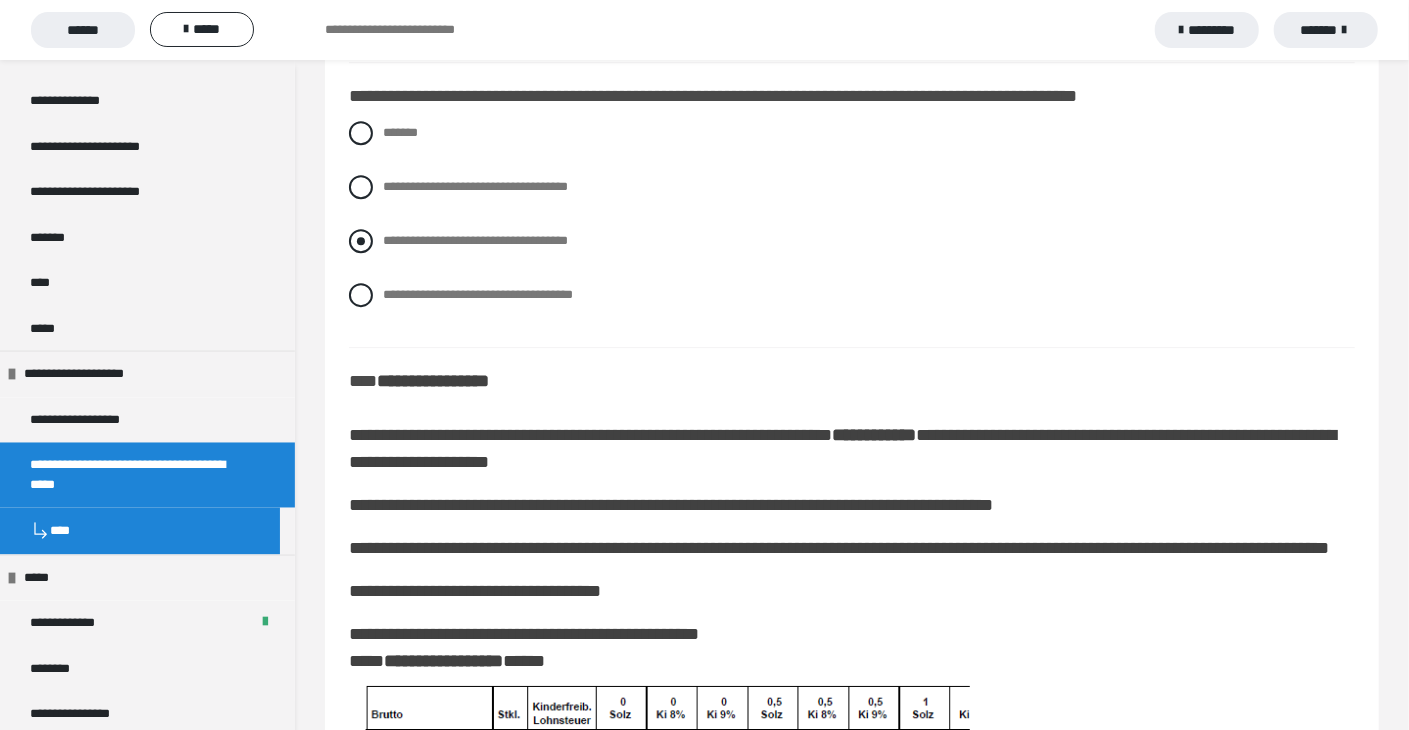 click at bounding box center (361, 241) 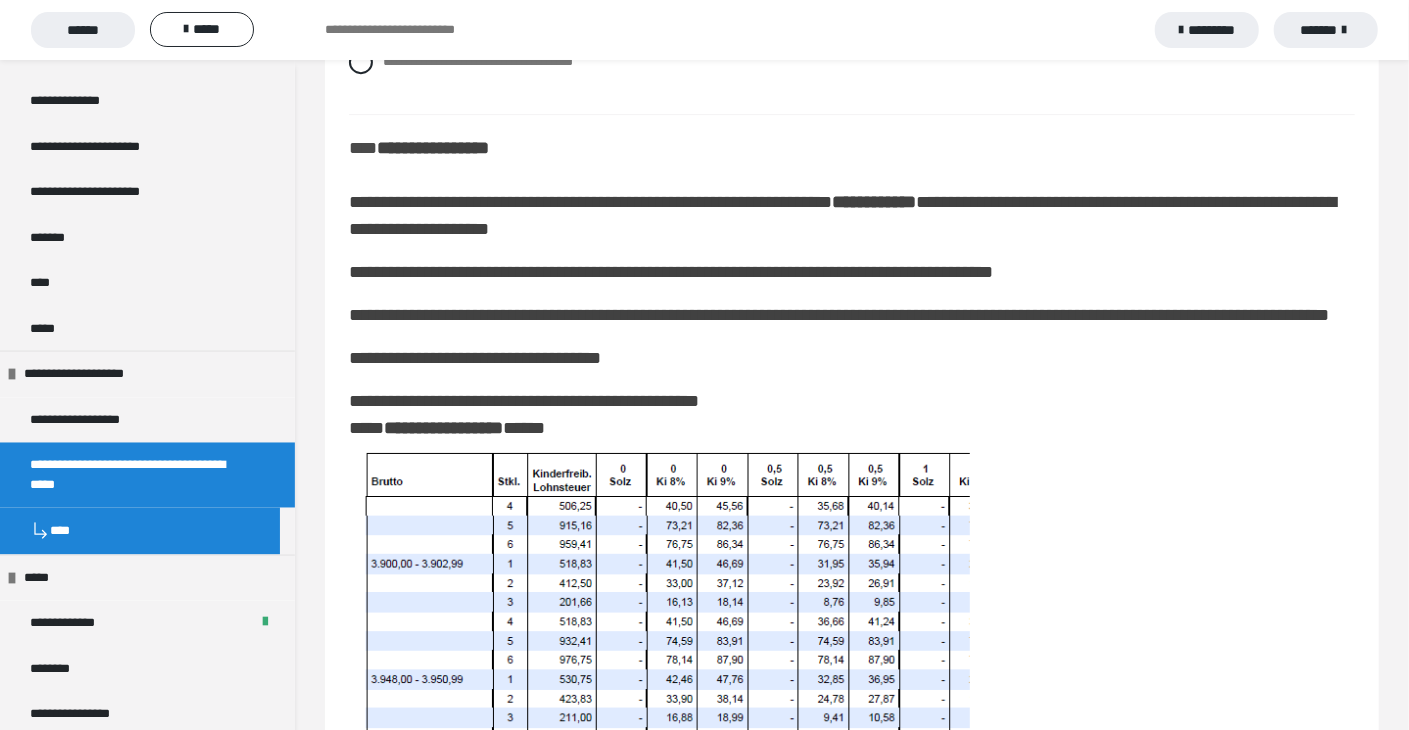 scroll, scrollTop: 3700, scrollLeft: 0, axis: vertical 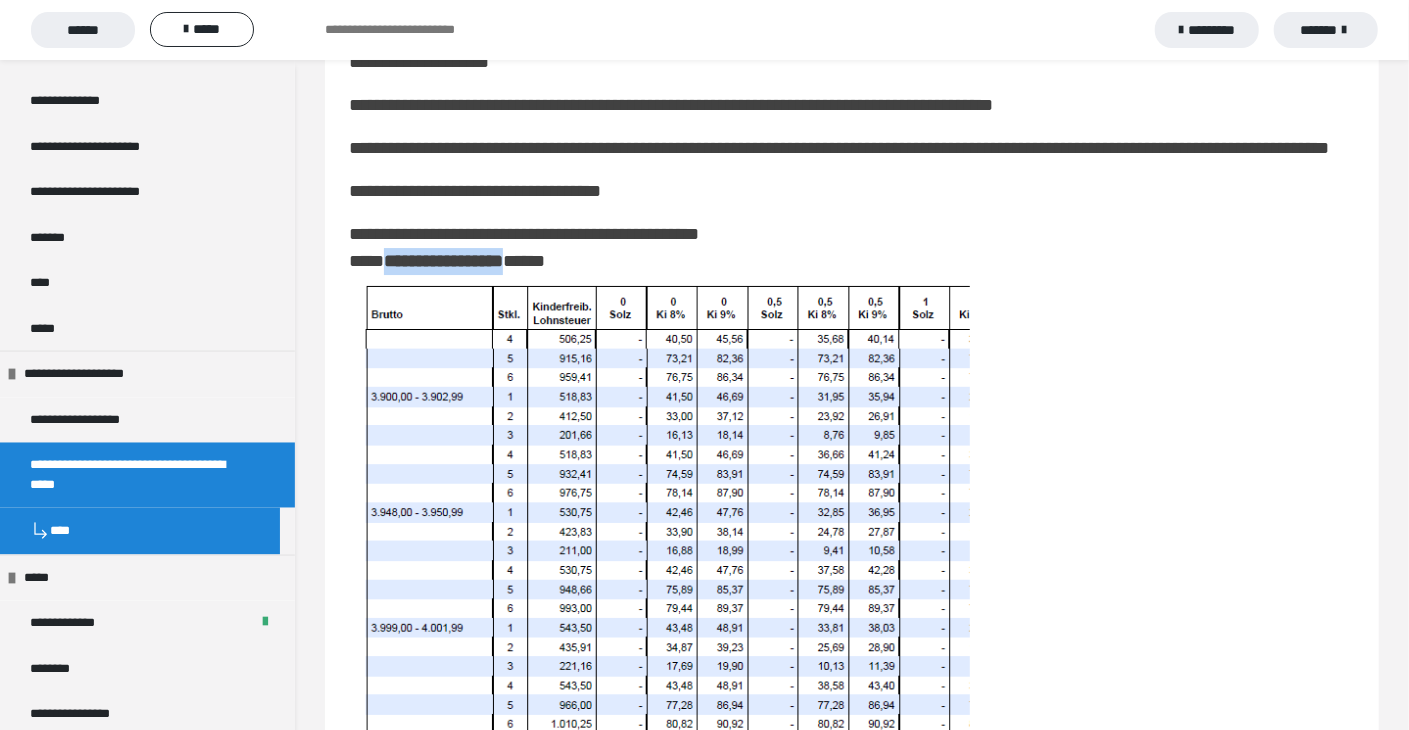drag, startPoint x: 391, startPoint y: 319, endPoint x: 554, endPoint y: 325, distance: 163.1104 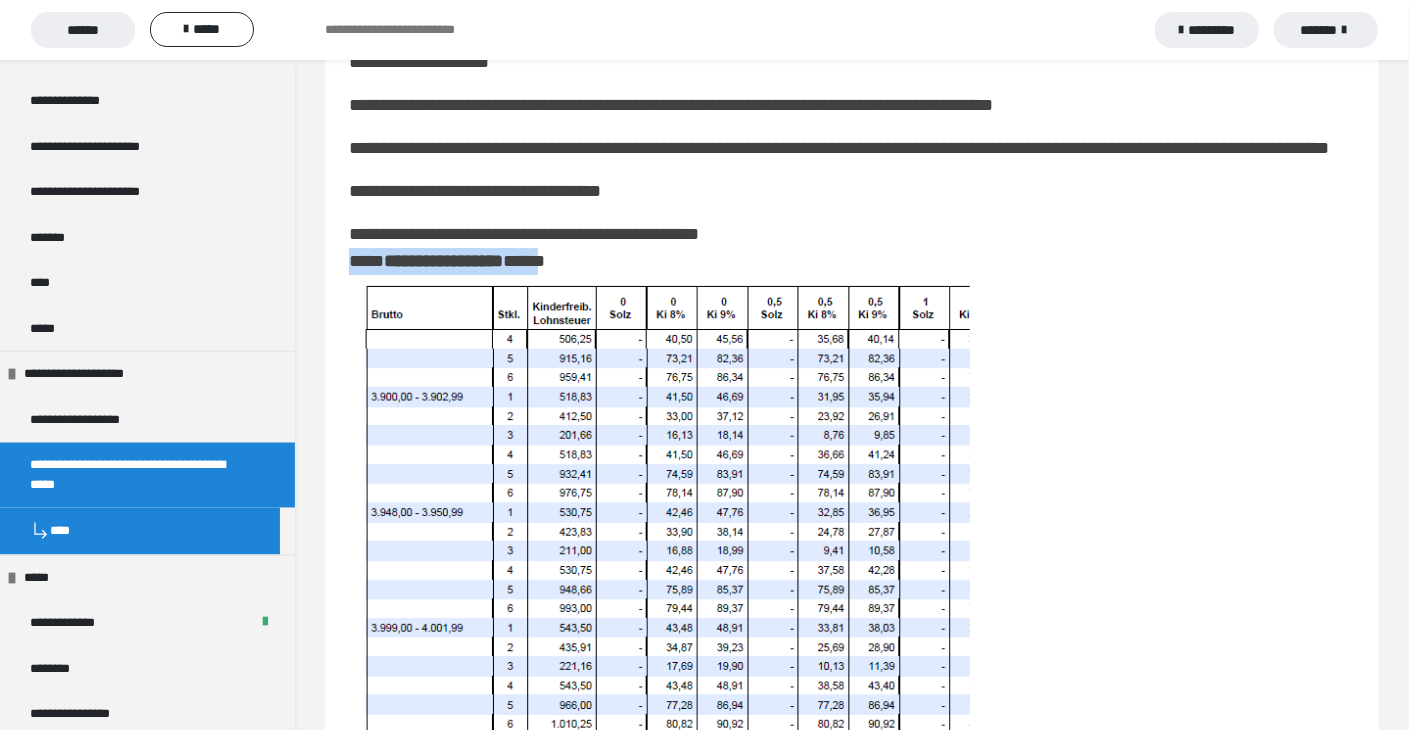 drag, startPoint x: 351, startPoint y: 319, endPoint x: 593, endPoint y: 323, distance: 242.03305 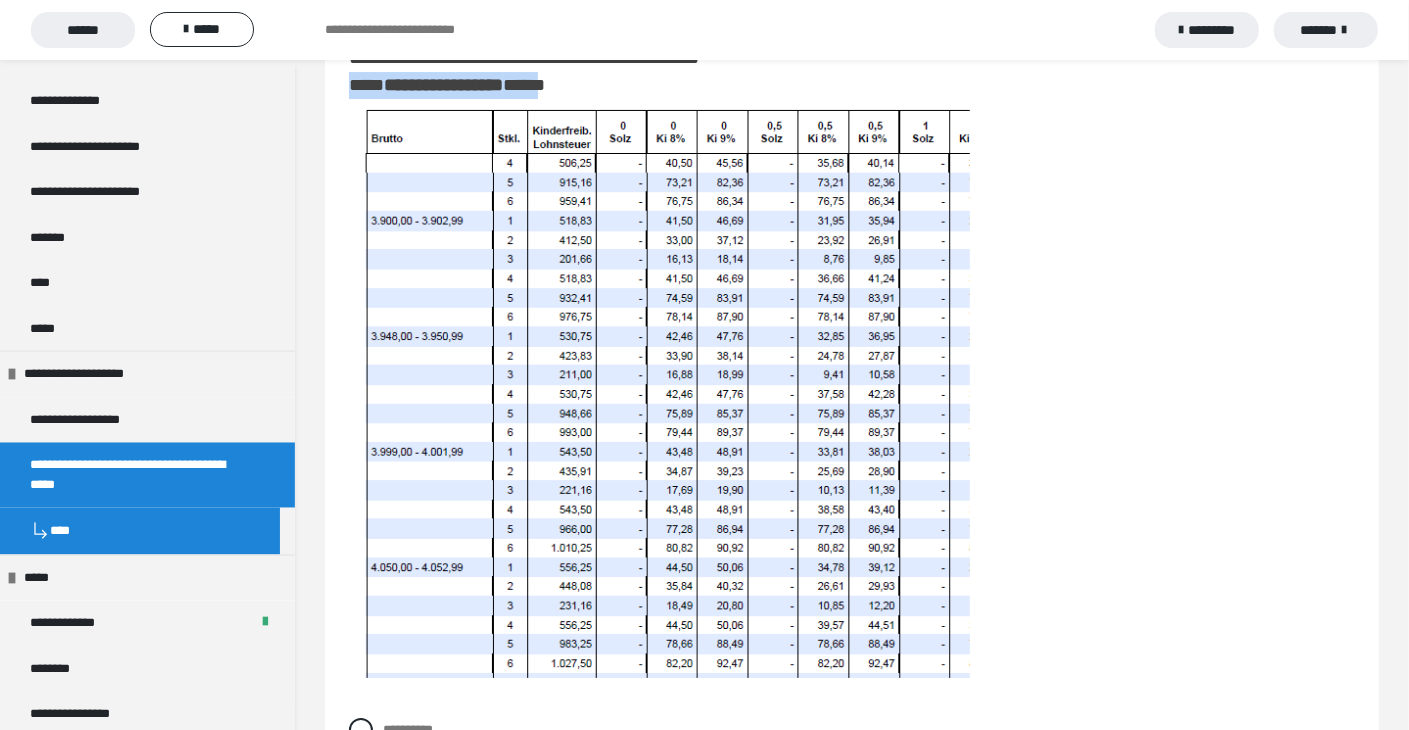 scroll, scrollTop: 4100, scrollLeft: 0, axis: vertical 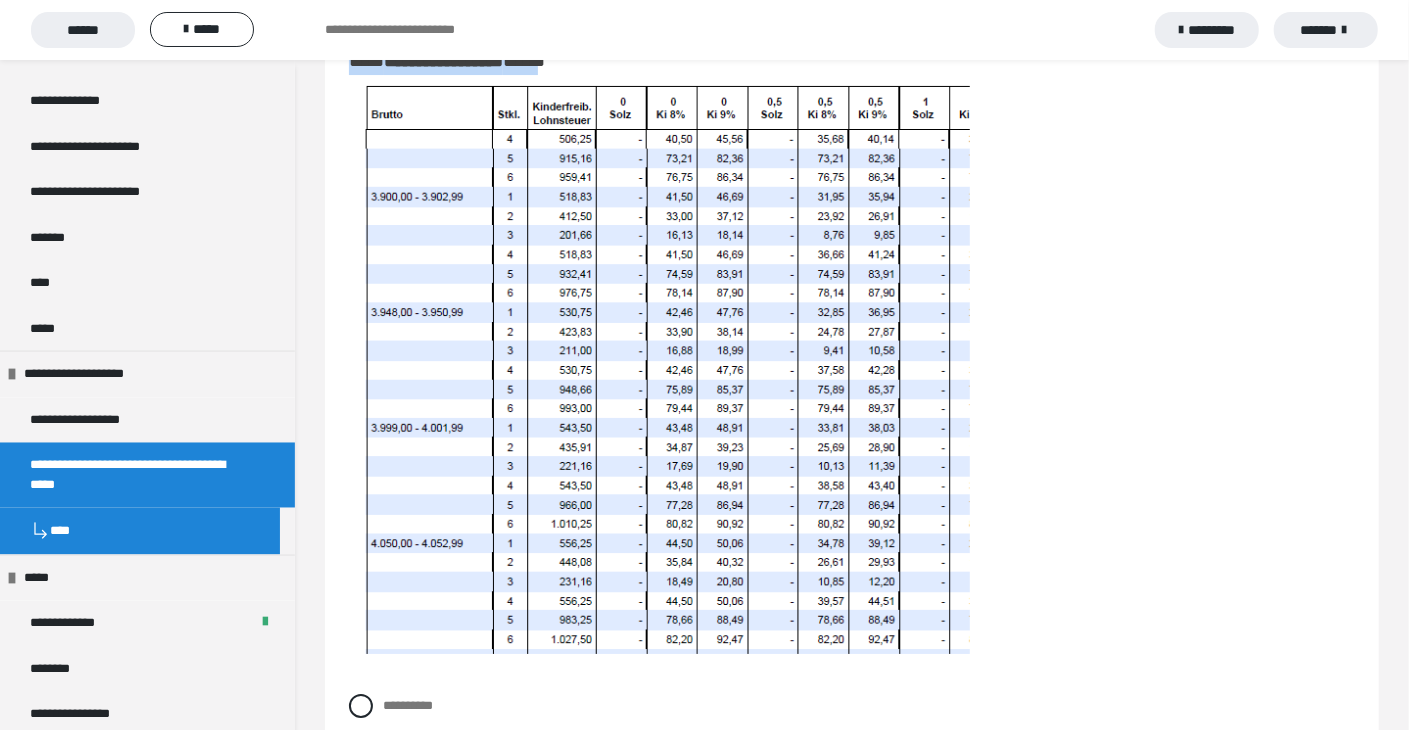 click at bounding box center [660, 367] 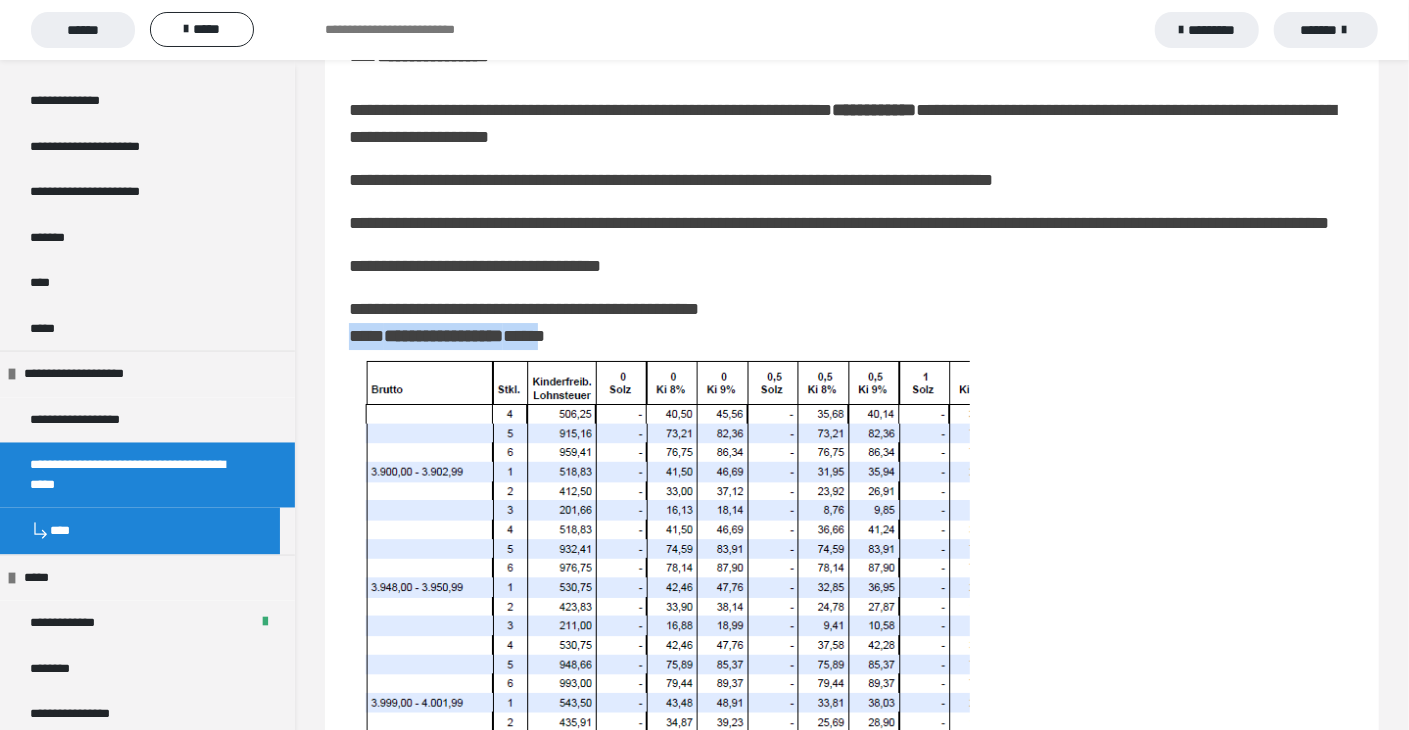scroll, scrollTop: 3800, scrollLeft: 0, axis: vertical 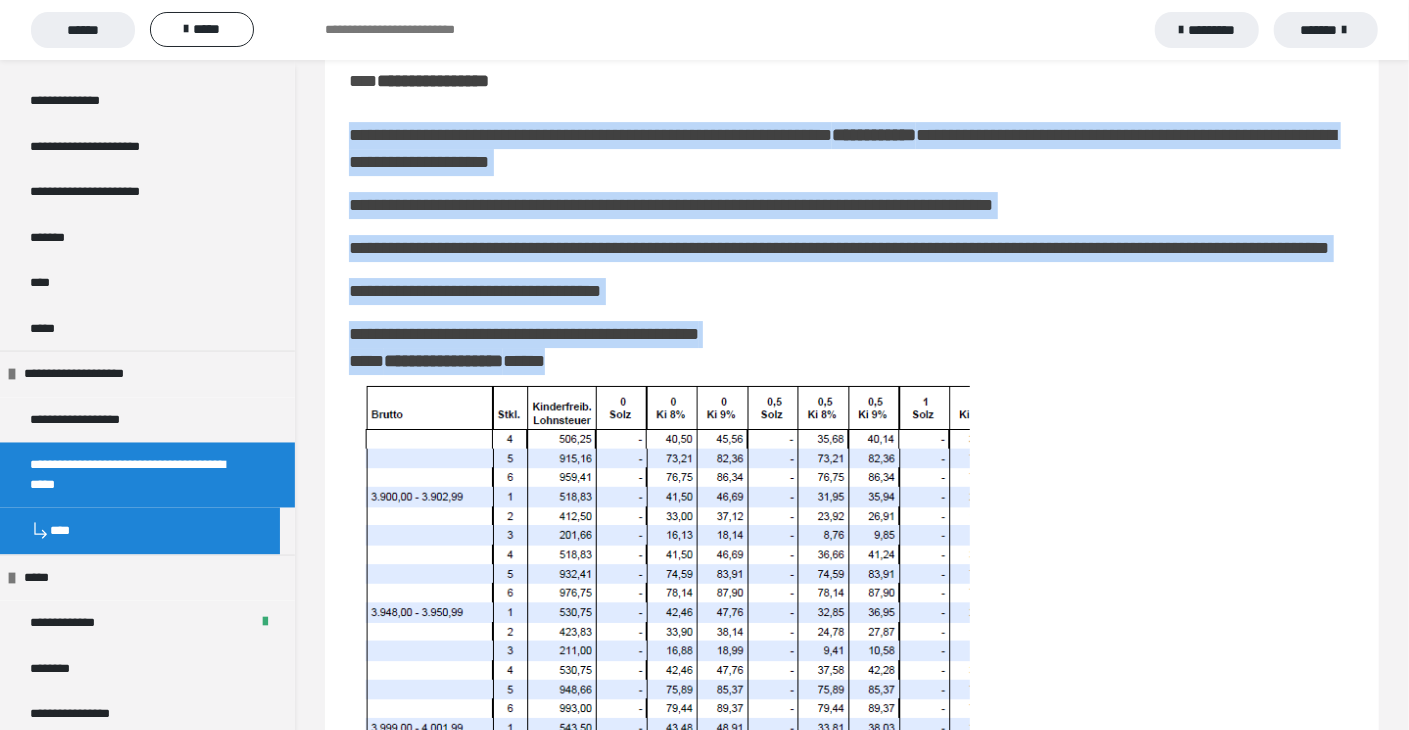 drag, startPoint x: 349, startPoint y: 165, endPoint x: 1321, endPoint y: 408, distance: 1001.9147 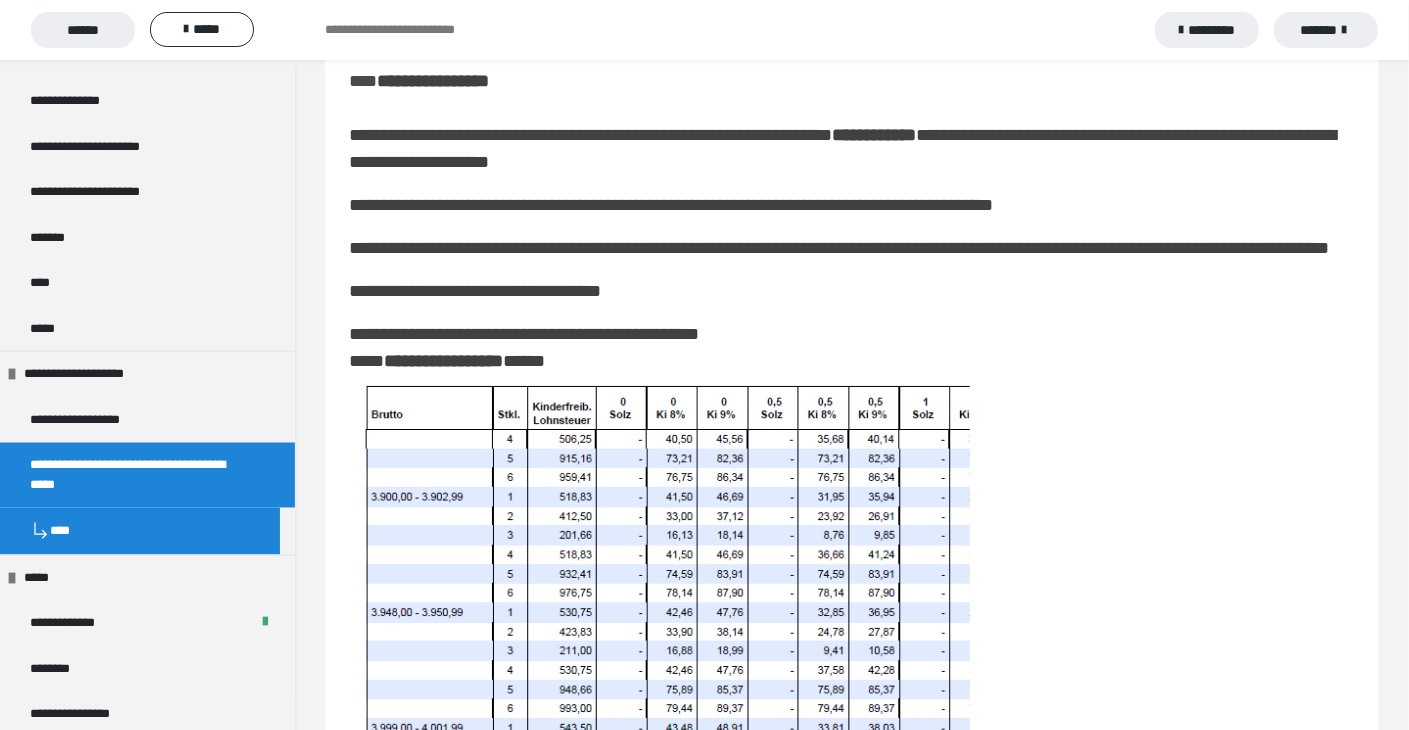 click on "**********" at bounding box center (852, 525) 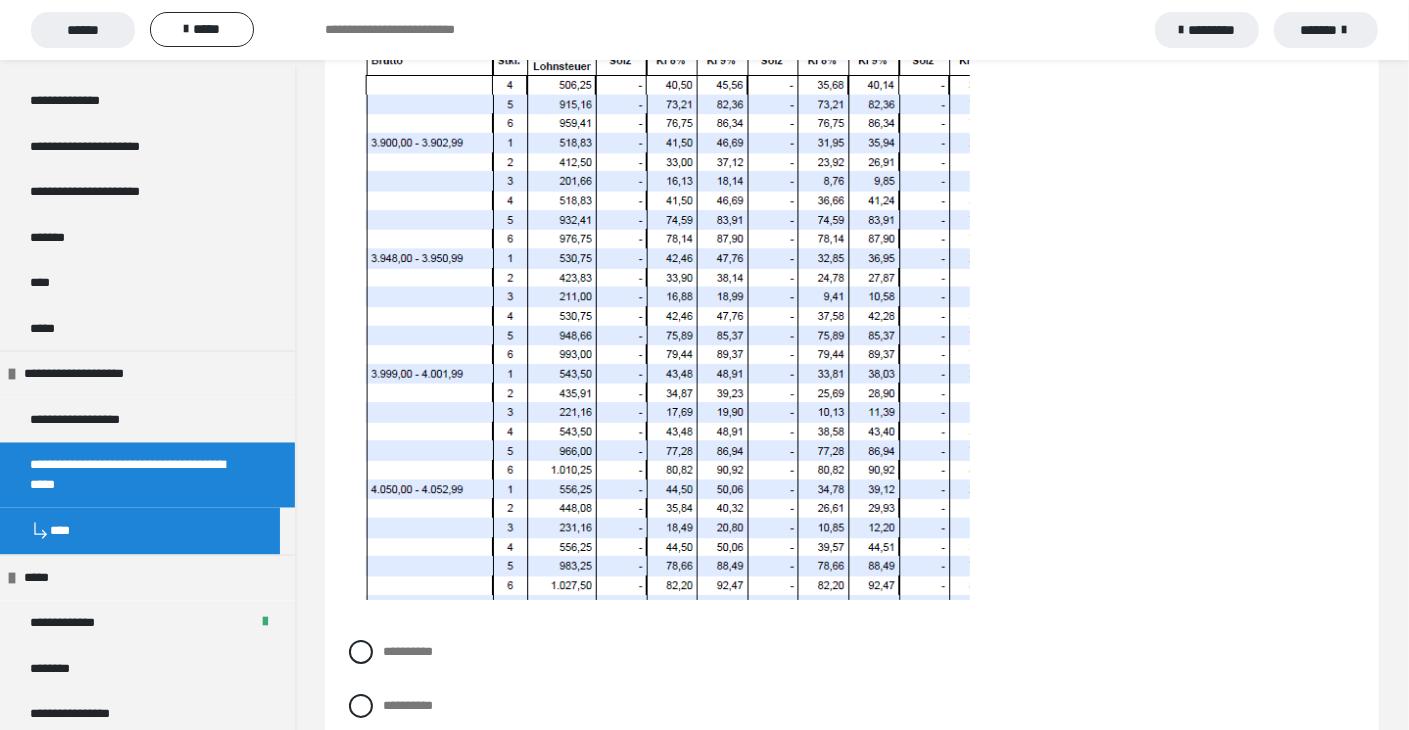 scroll, scrollTop: 4200, scrollLeft: 0, axis: vertical 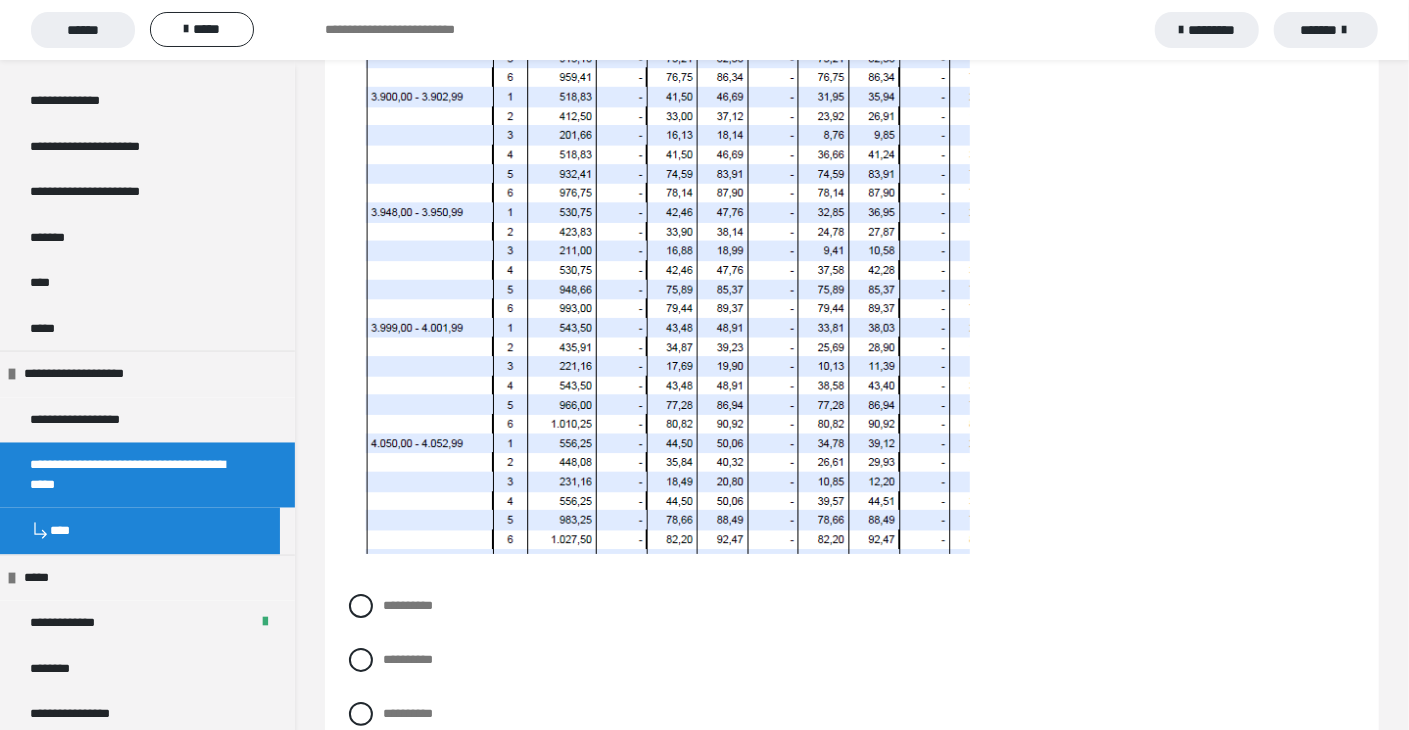 click at bounding box center [660, 267] 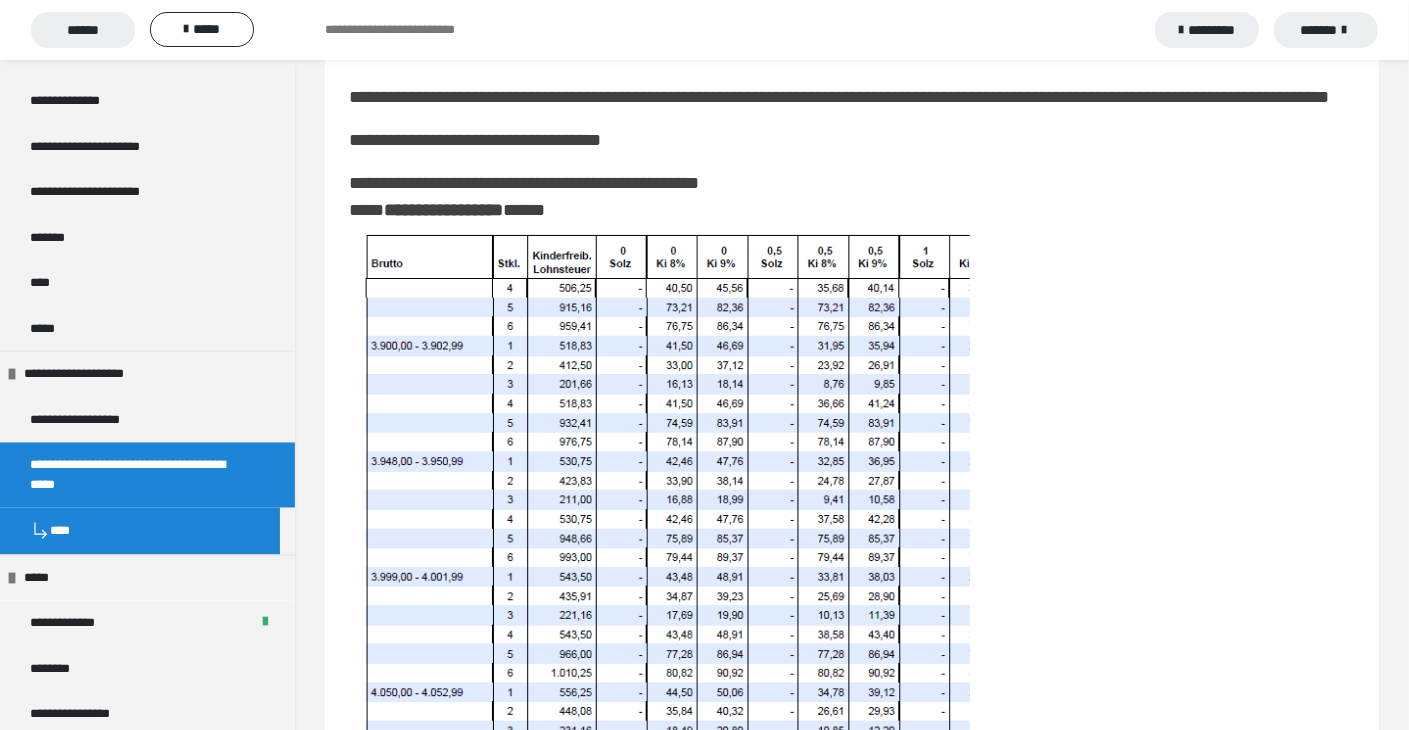 scroll, scrollTop: 3900, scrollLeft: 0, axis: vertical 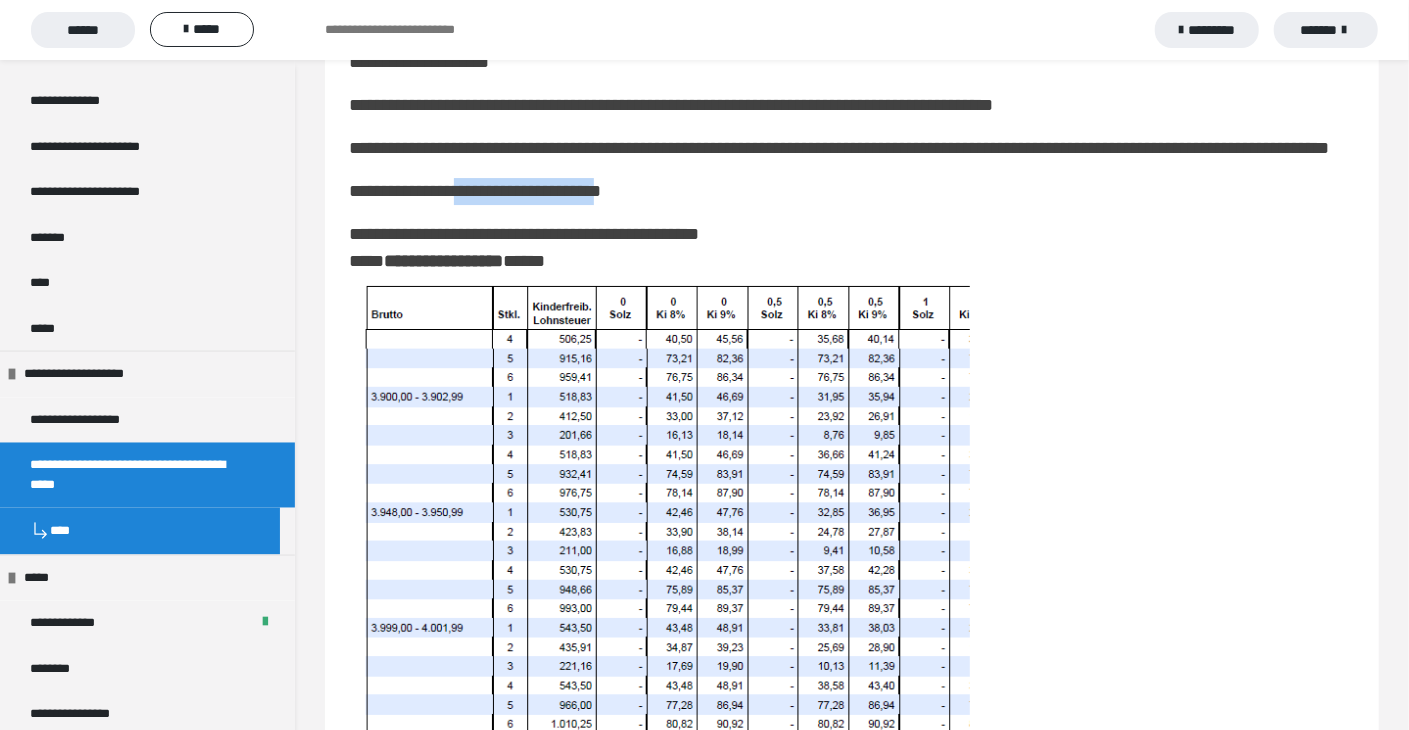 drag, startPoint x: 458, startPoint y: 245, endPoint x: 625, endPoint y: 250, distance: 167.07483 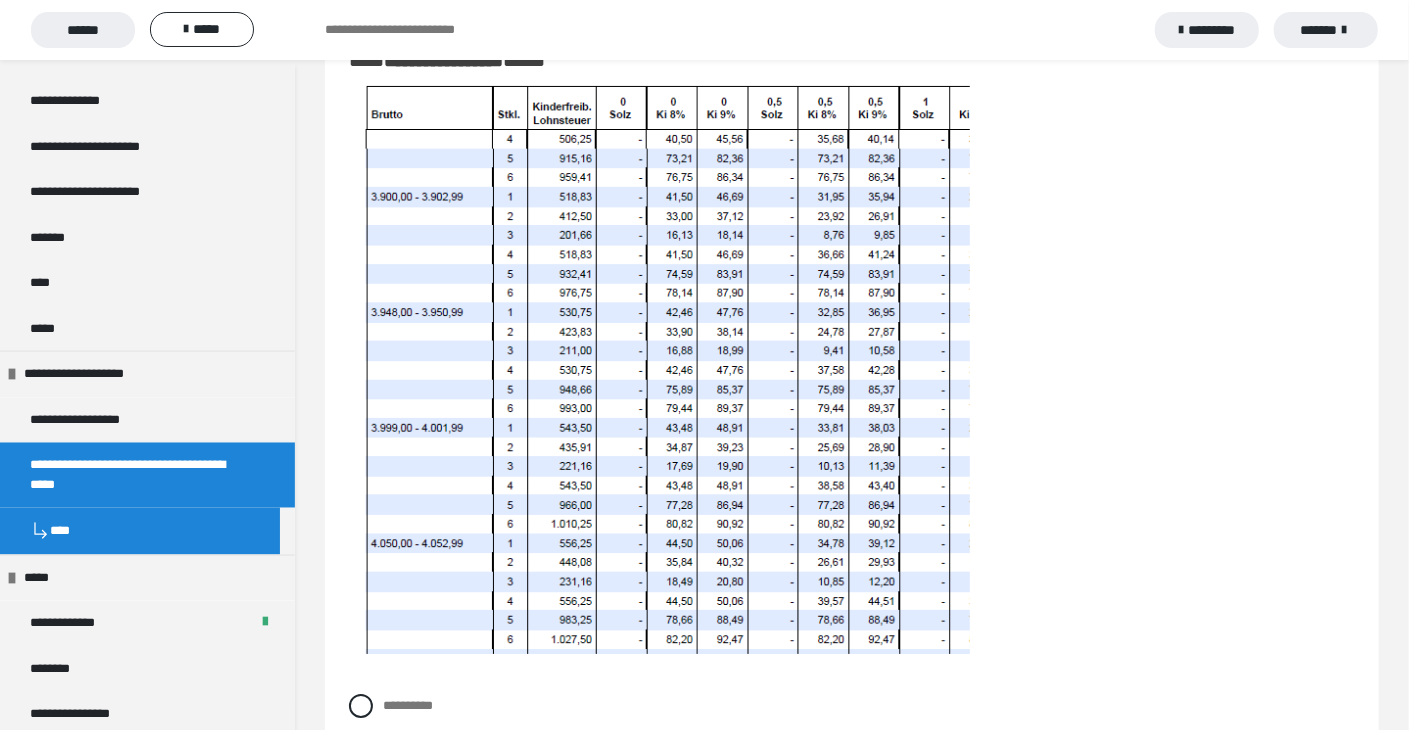 scroll, scrollTop: 3800, scrollLeft: 0, axis: vertical 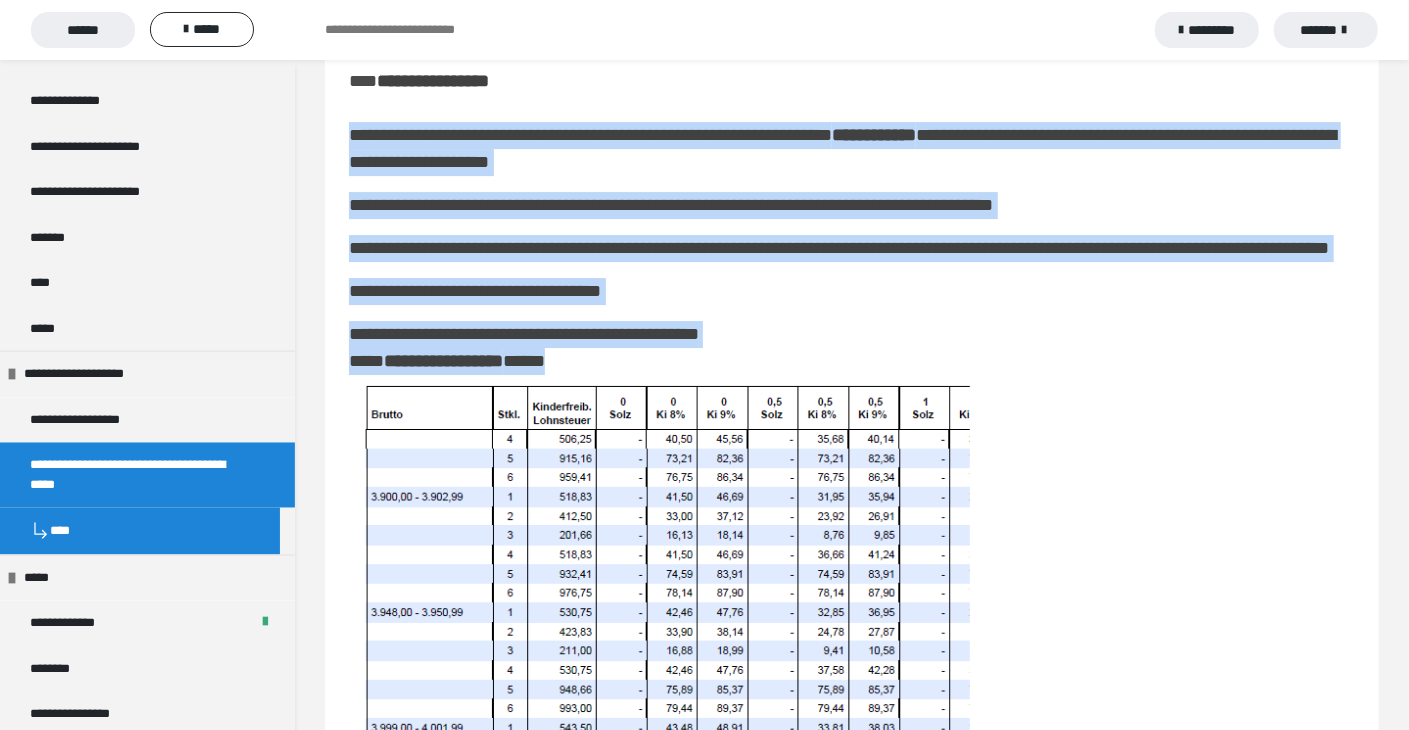 drag, startPoint x: 350, startPoint y: 159, endPoint x: 1331, endPoint y: 422, distance: 1015.64264 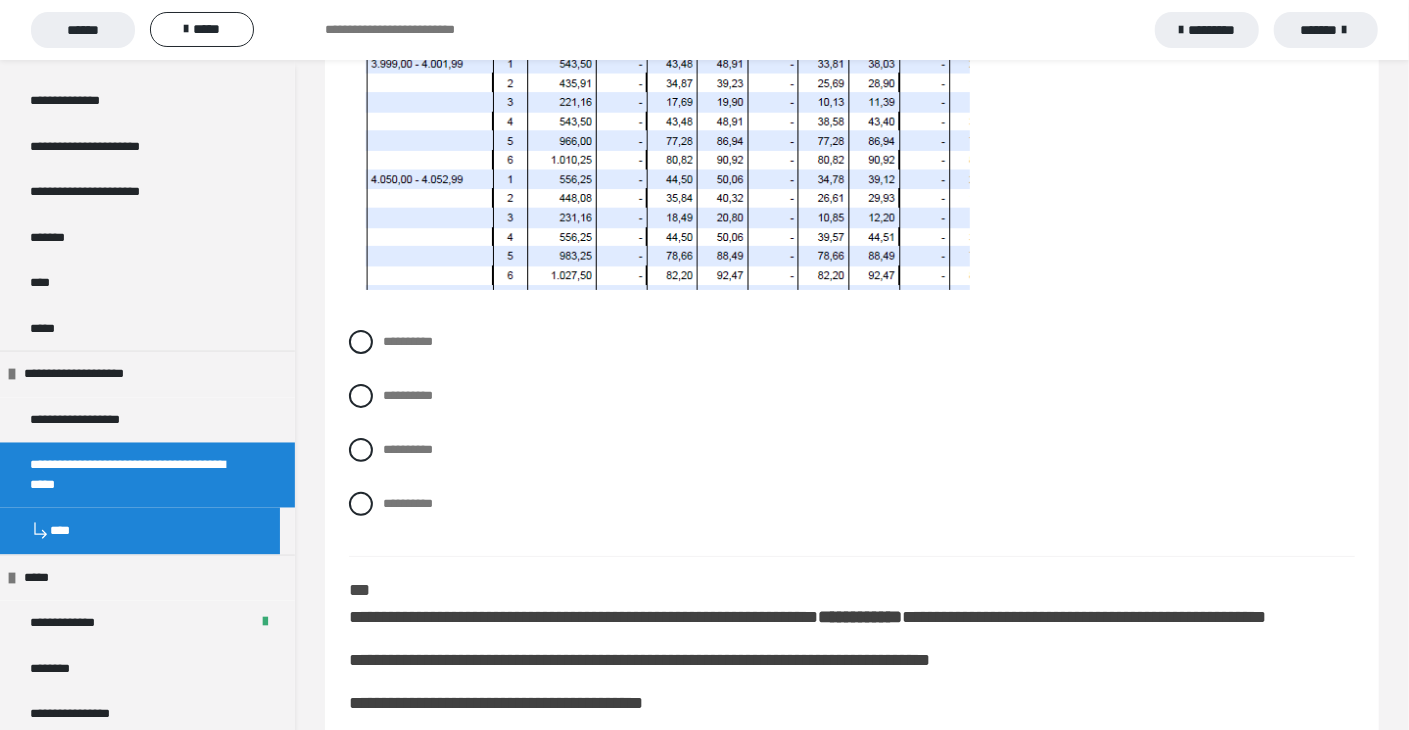 scroll, scrollTop: 4500, scrollLeft: 0, axis: vertical 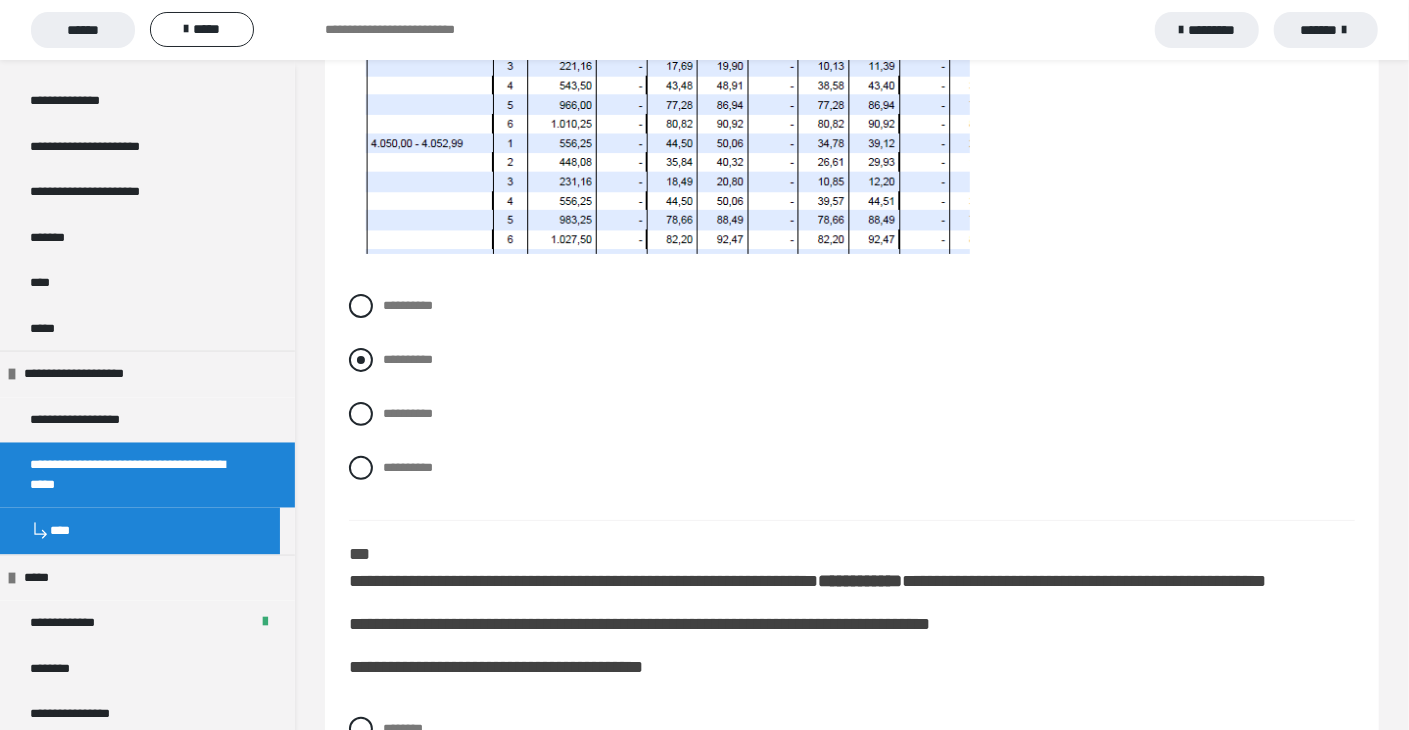 click at bounding box center (361, 360) 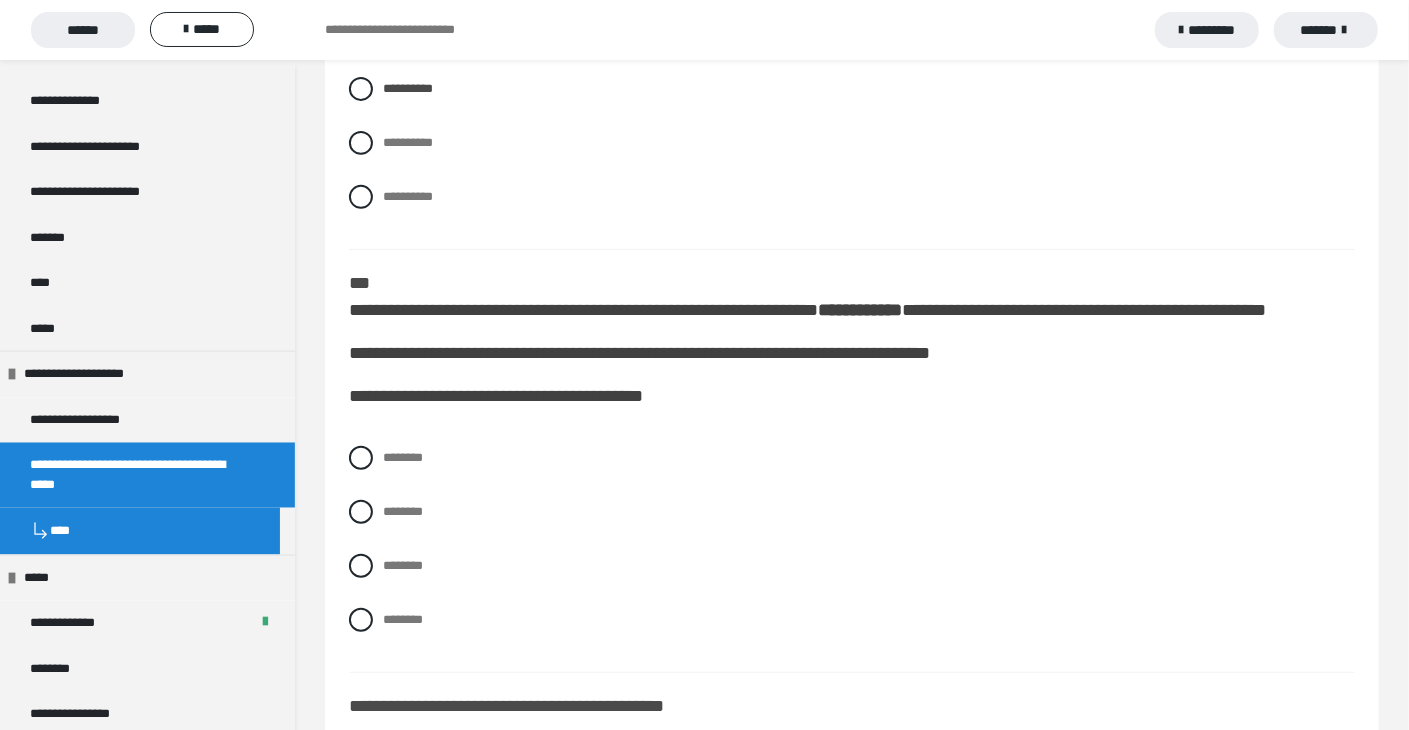 scroll, scrollTop: 4900, scrollLeft: 0, axis: vertical 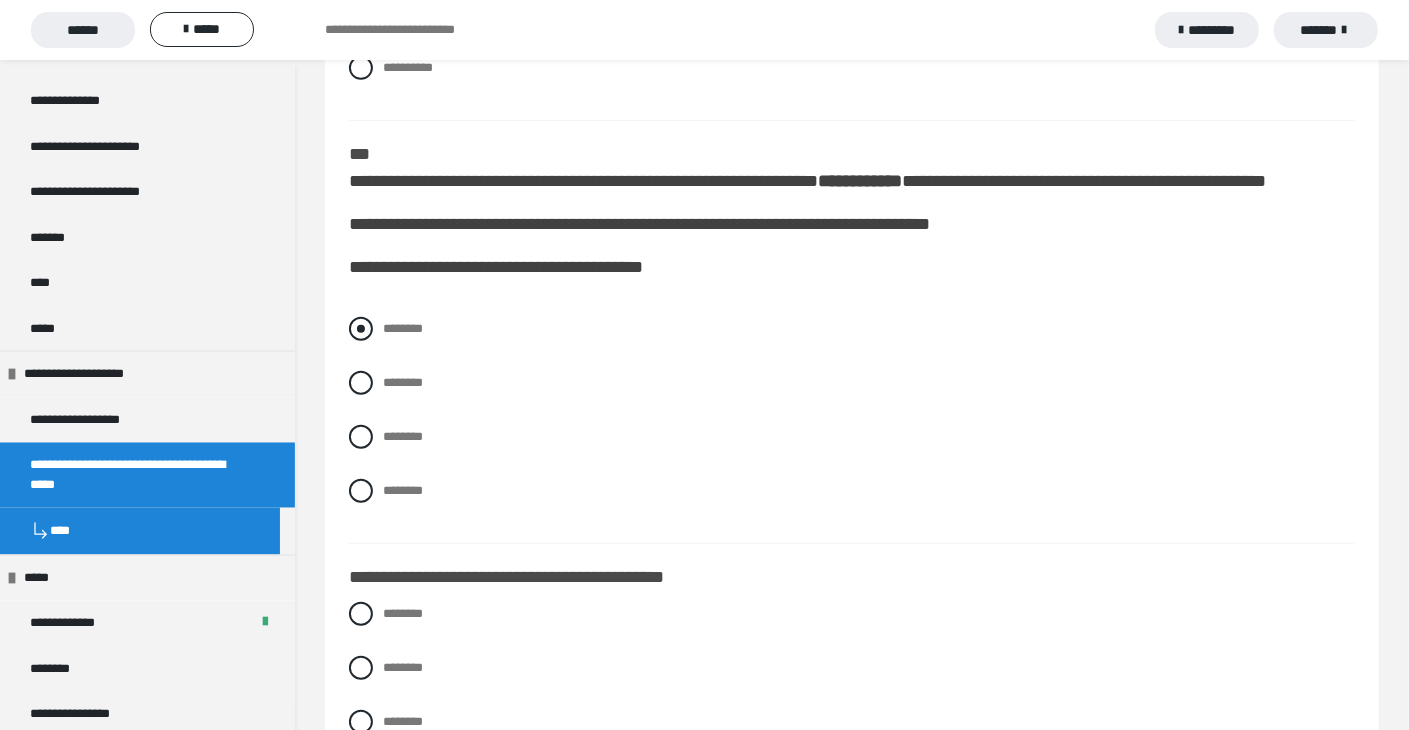 click at bounding box center [361, 329] 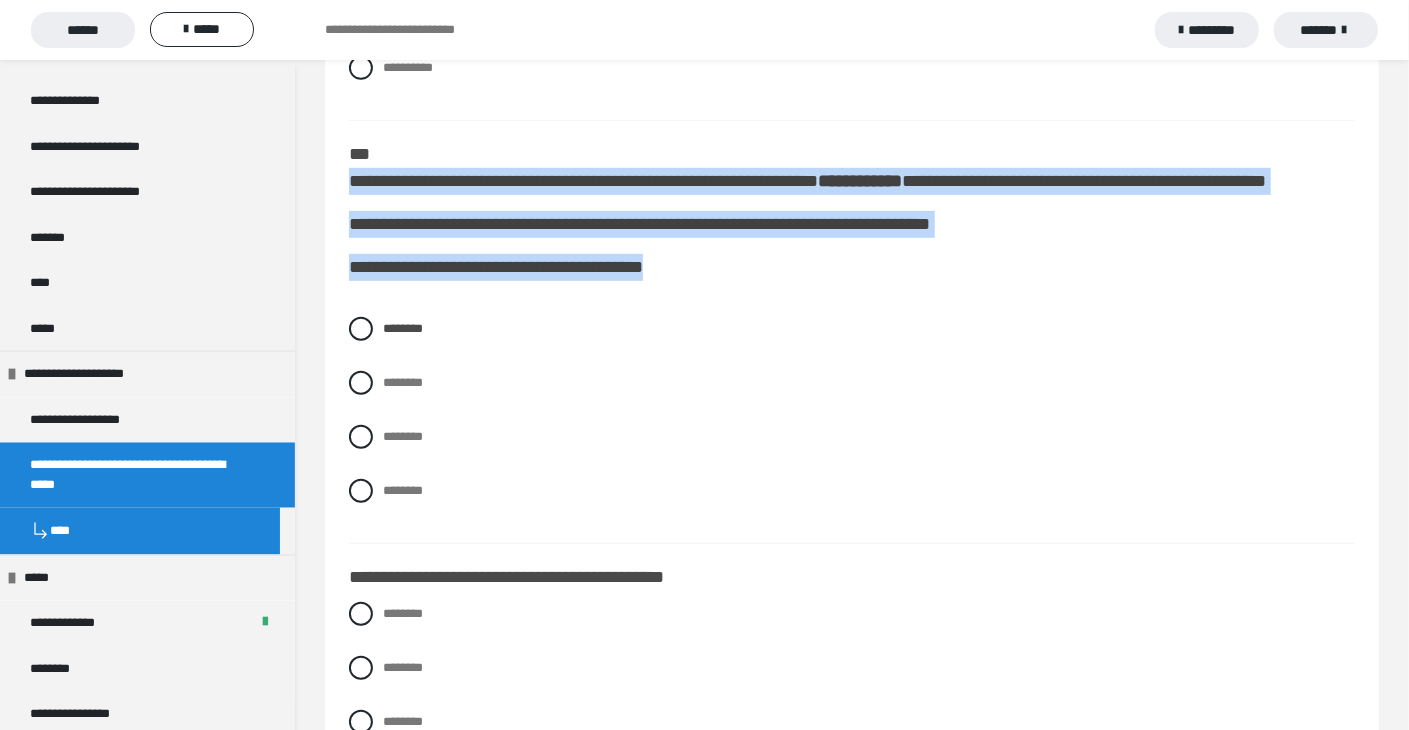 drag, startPoint x: 351, startPoint y: 213, endPoint x: 1299, endPoint y: 329, distance: 955.0707 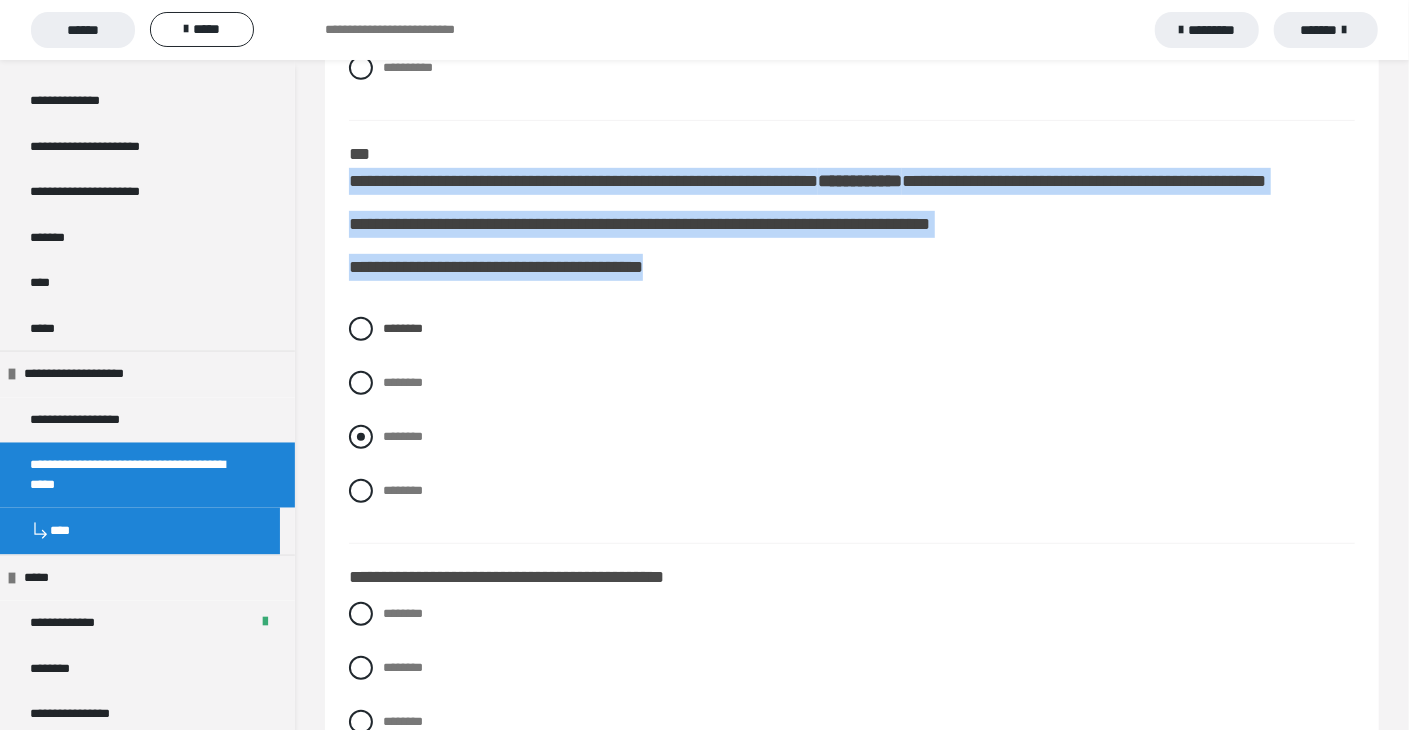 click at bounding box center (361, 437) 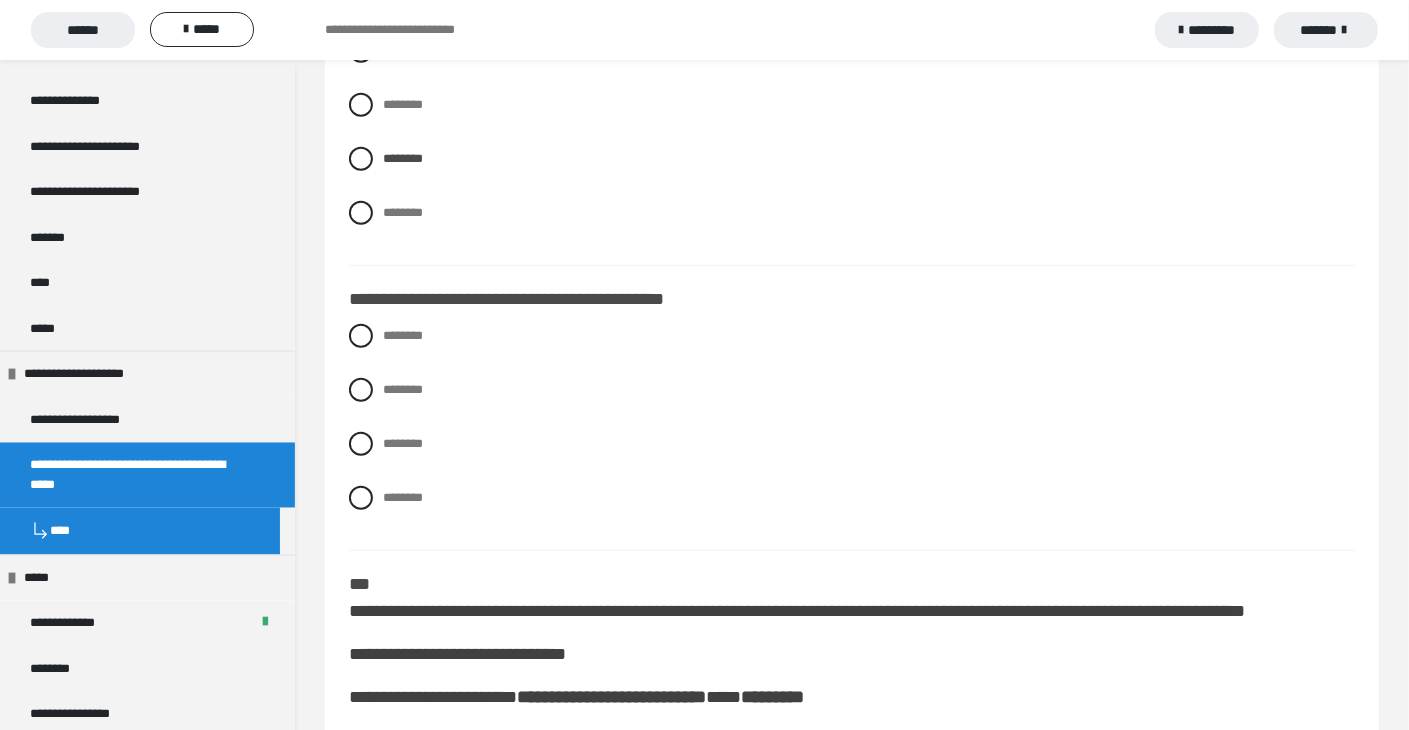 scroll, scrollTop: 5100, scrollLeft: 0, axis: vertical 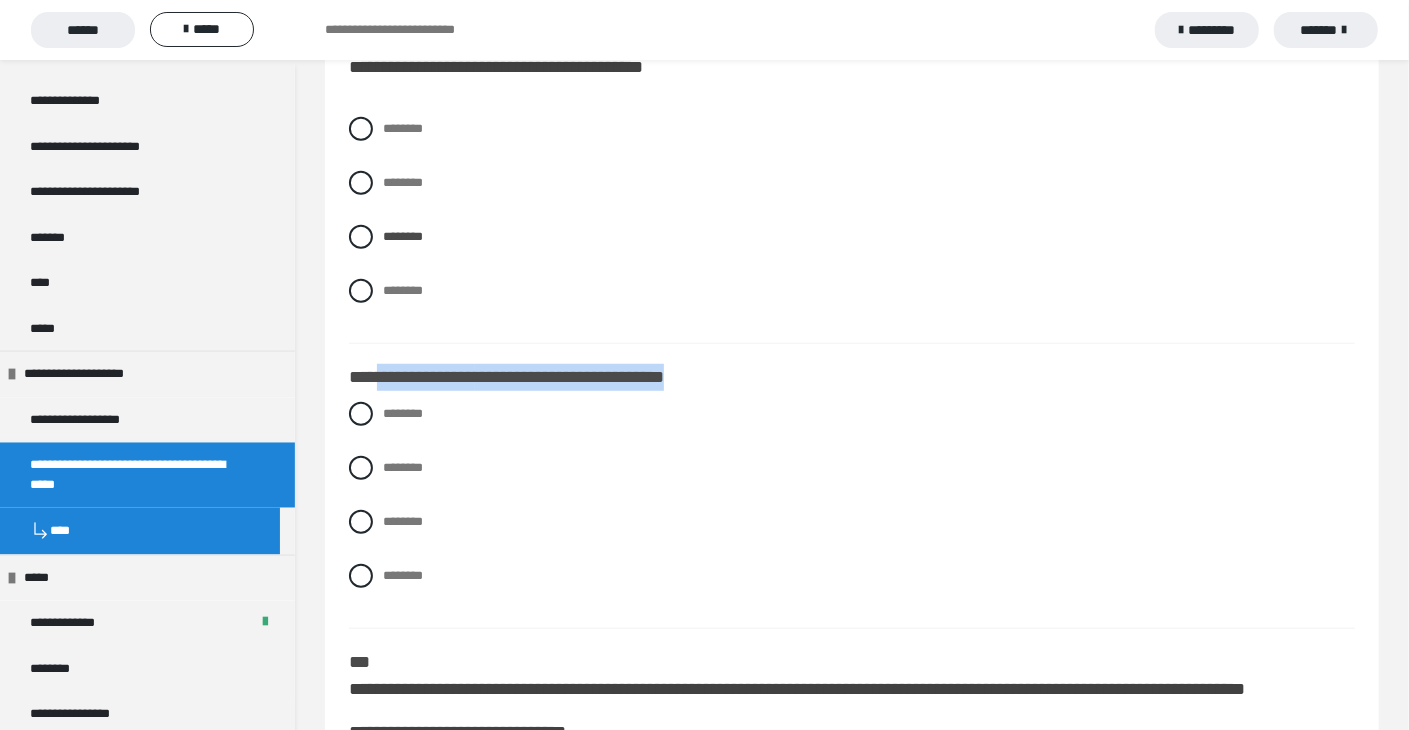 drag, startPoint x: 377, startPoint y: 428, endPoint x: 731, endPoint y: 433, distance: 354.0353 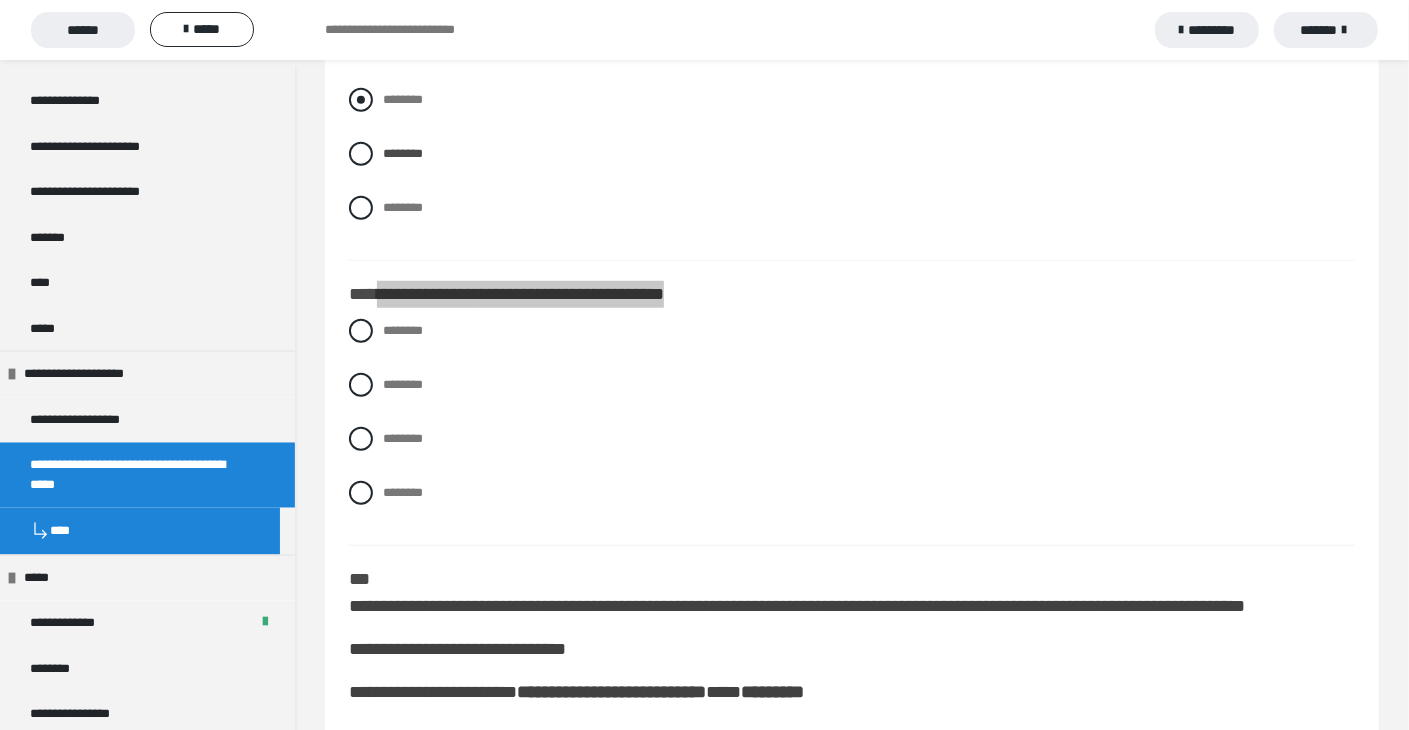 scroll, scrollTop: 5300, scrollLeft: 0, axis: vertical 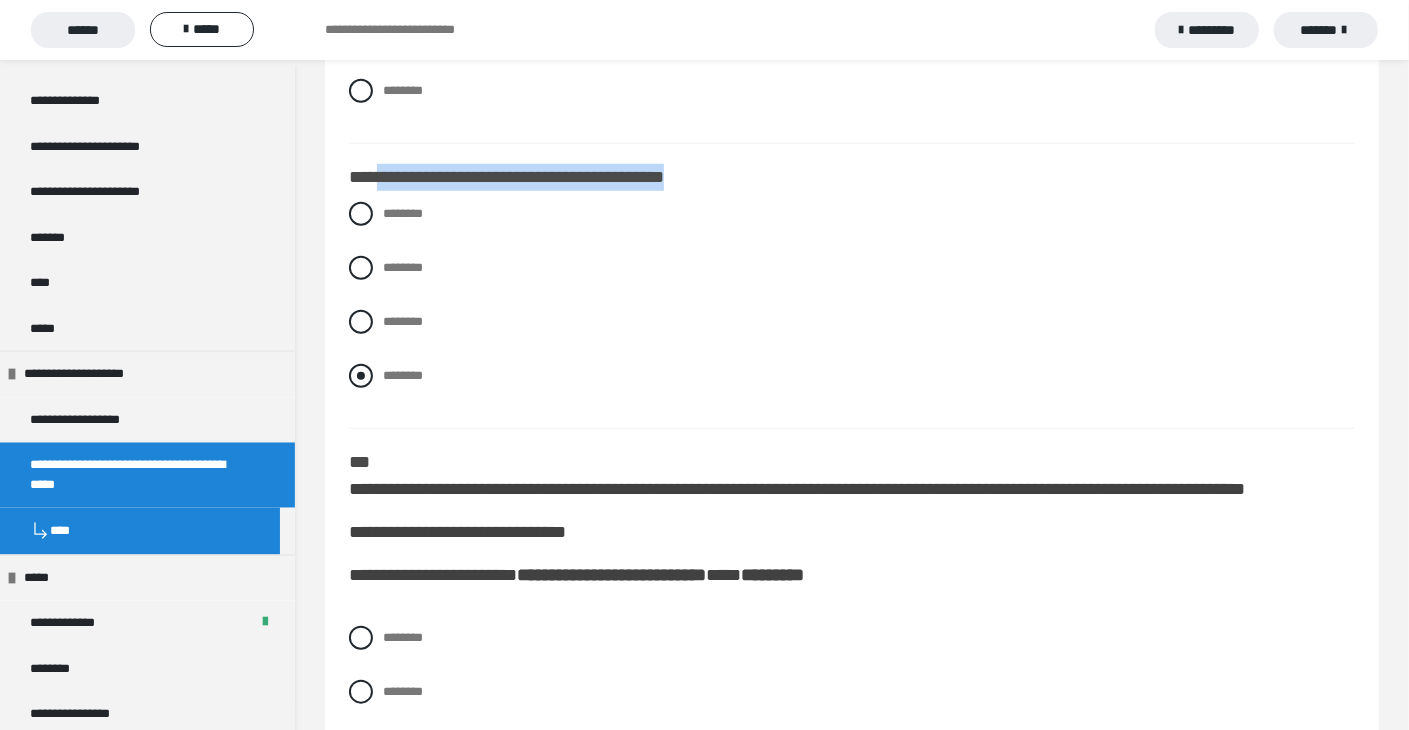 click at bounding box center (361, 376) 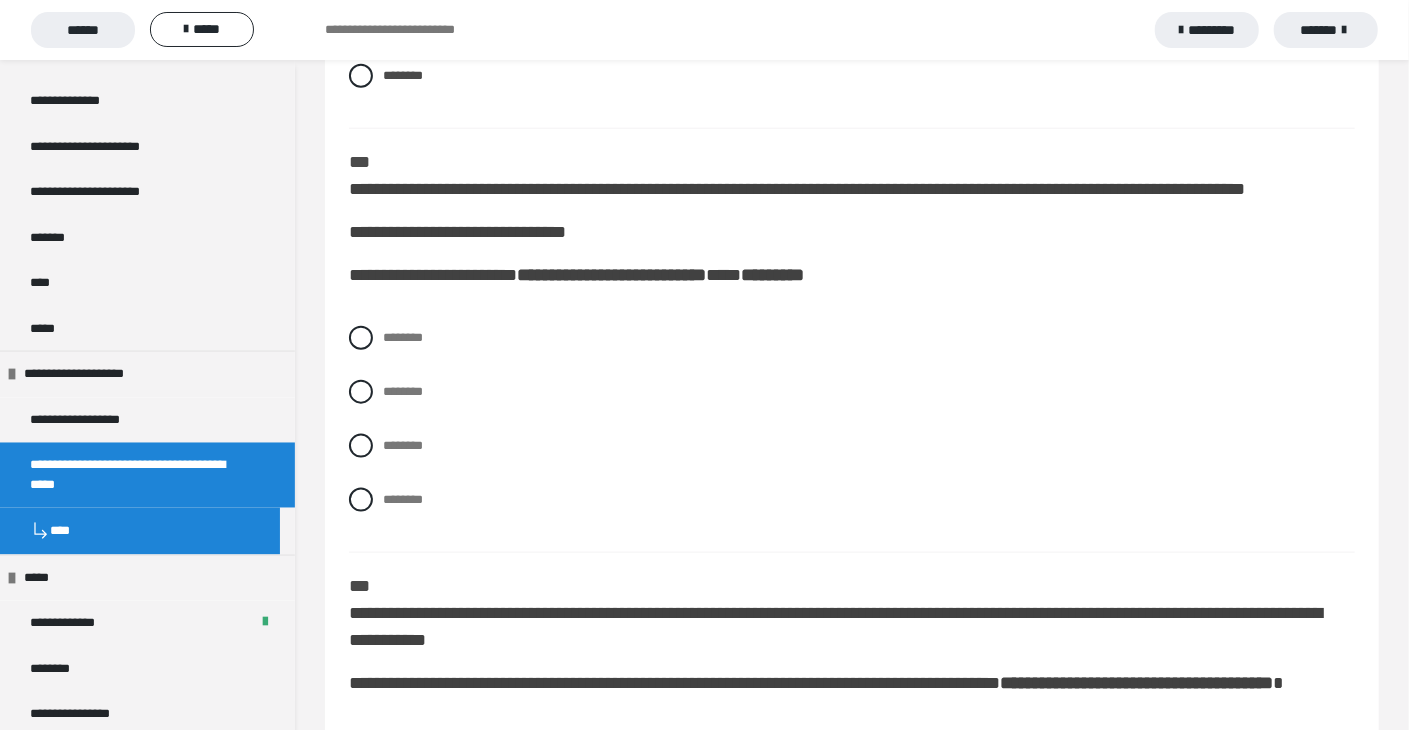 scroll, scrollTop: 5700, scrollLeft: 0, axis: vertical 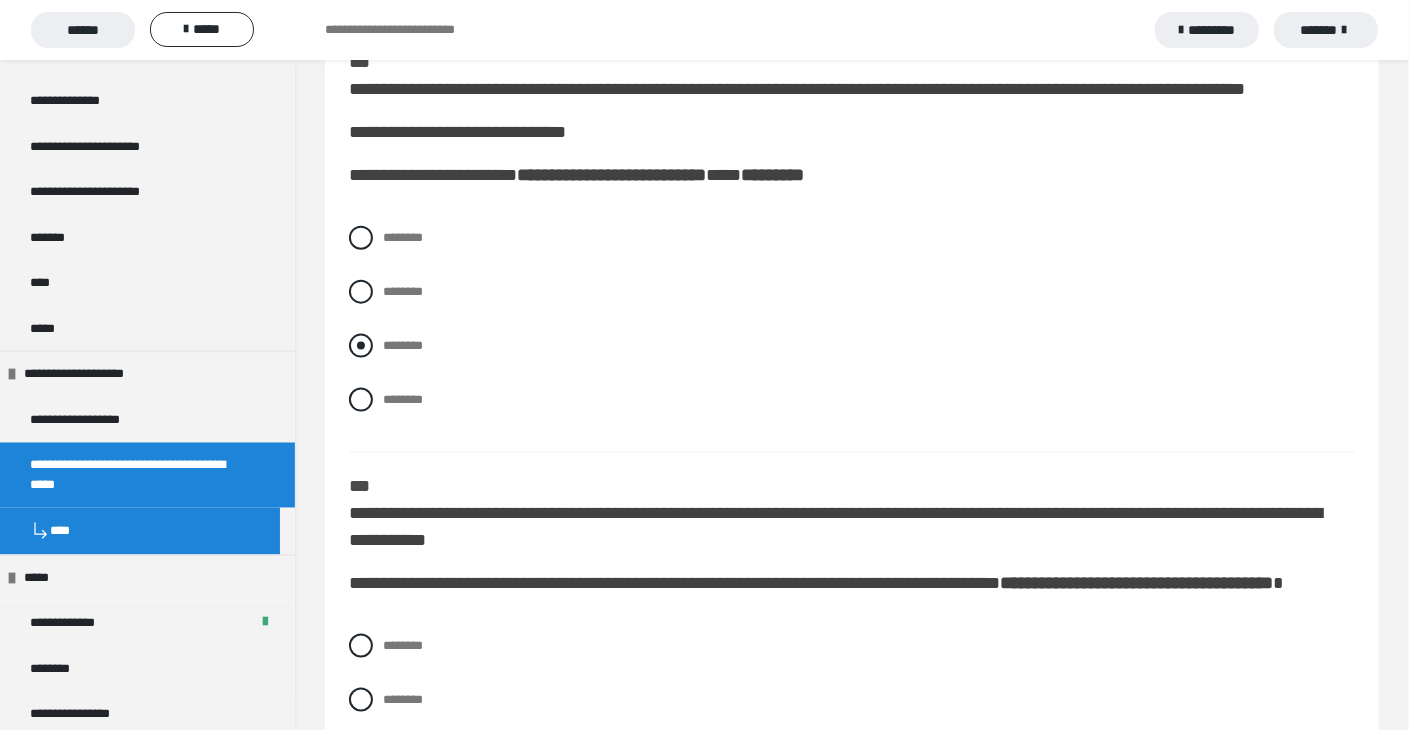 click at bounding box center (361, 346) 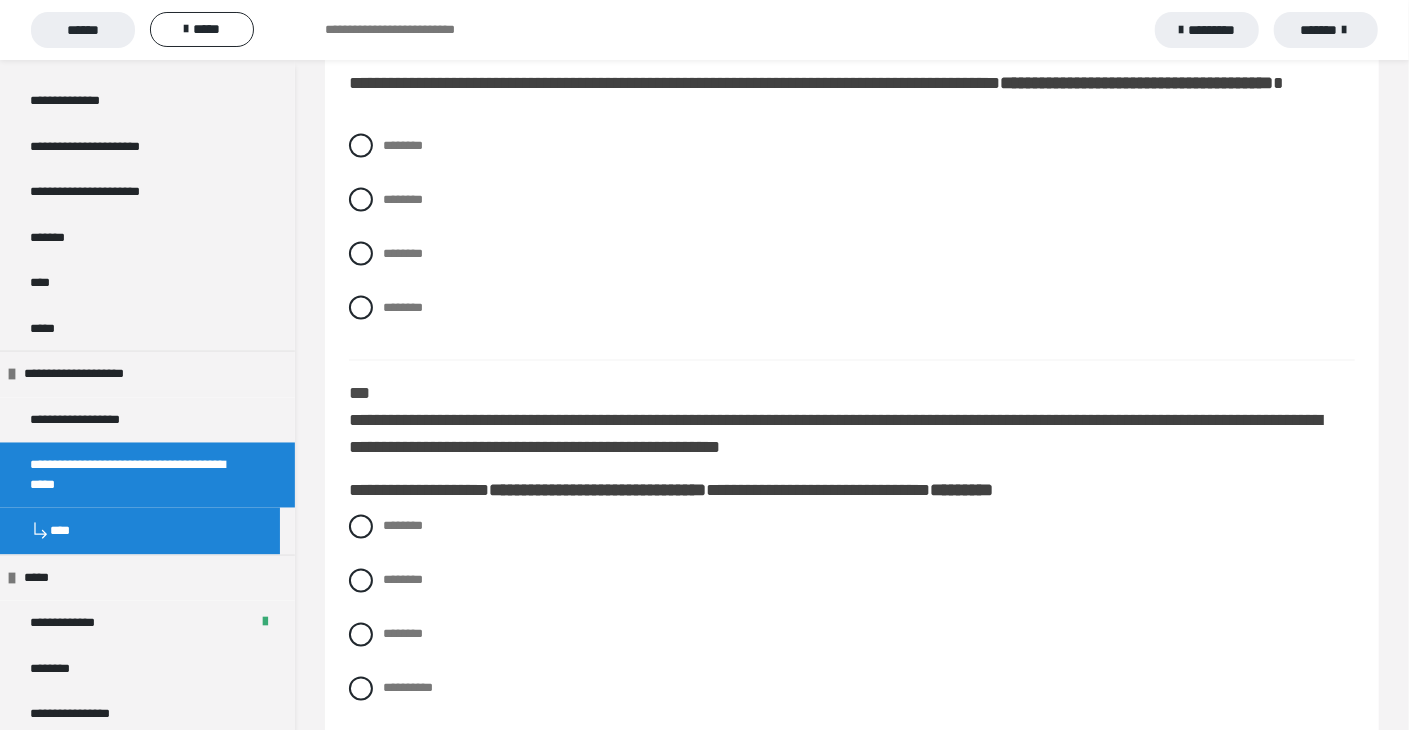 scroll, scrollTop: 6100, scrollLeft: 0, axis: vertical 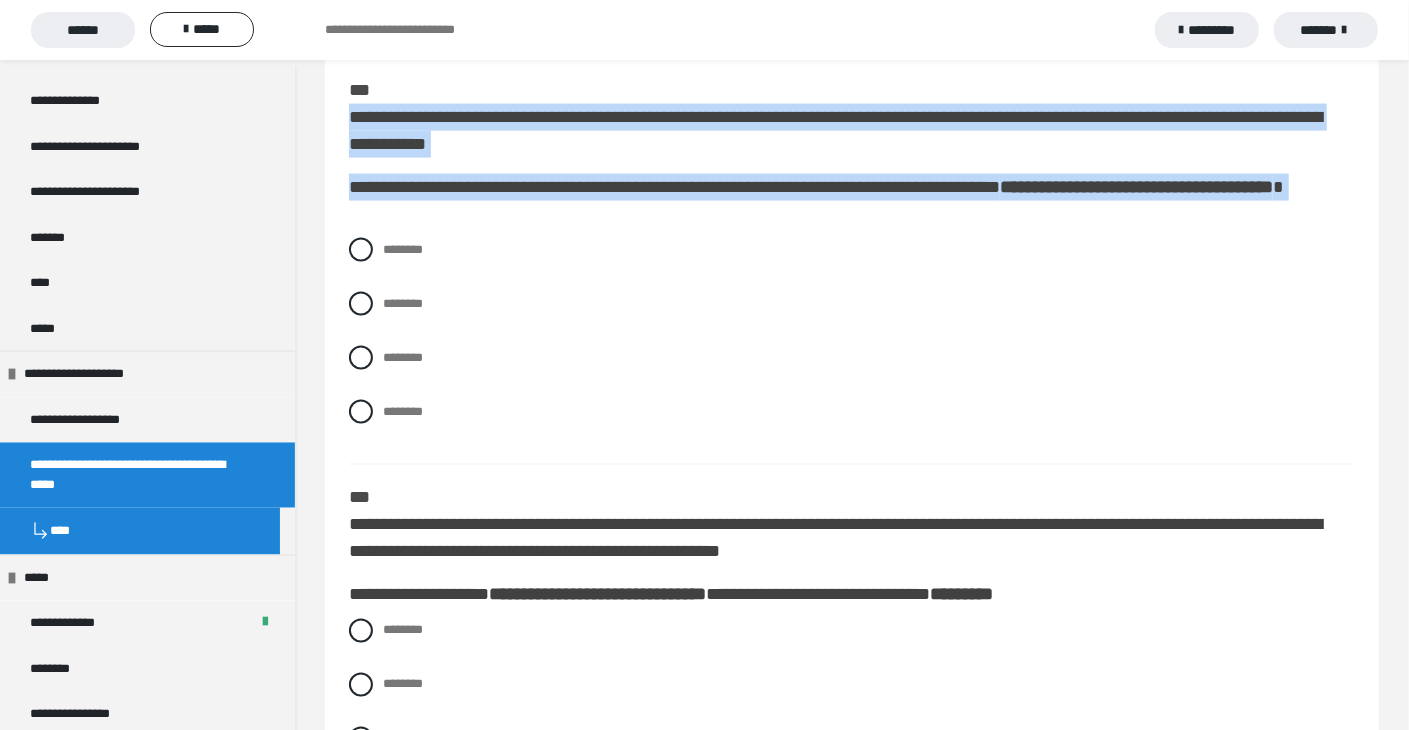 drag, startPoint x: 349, startPoint y: 177, endPoint x: 1280, endPoint y: 311, distance: 940.59393 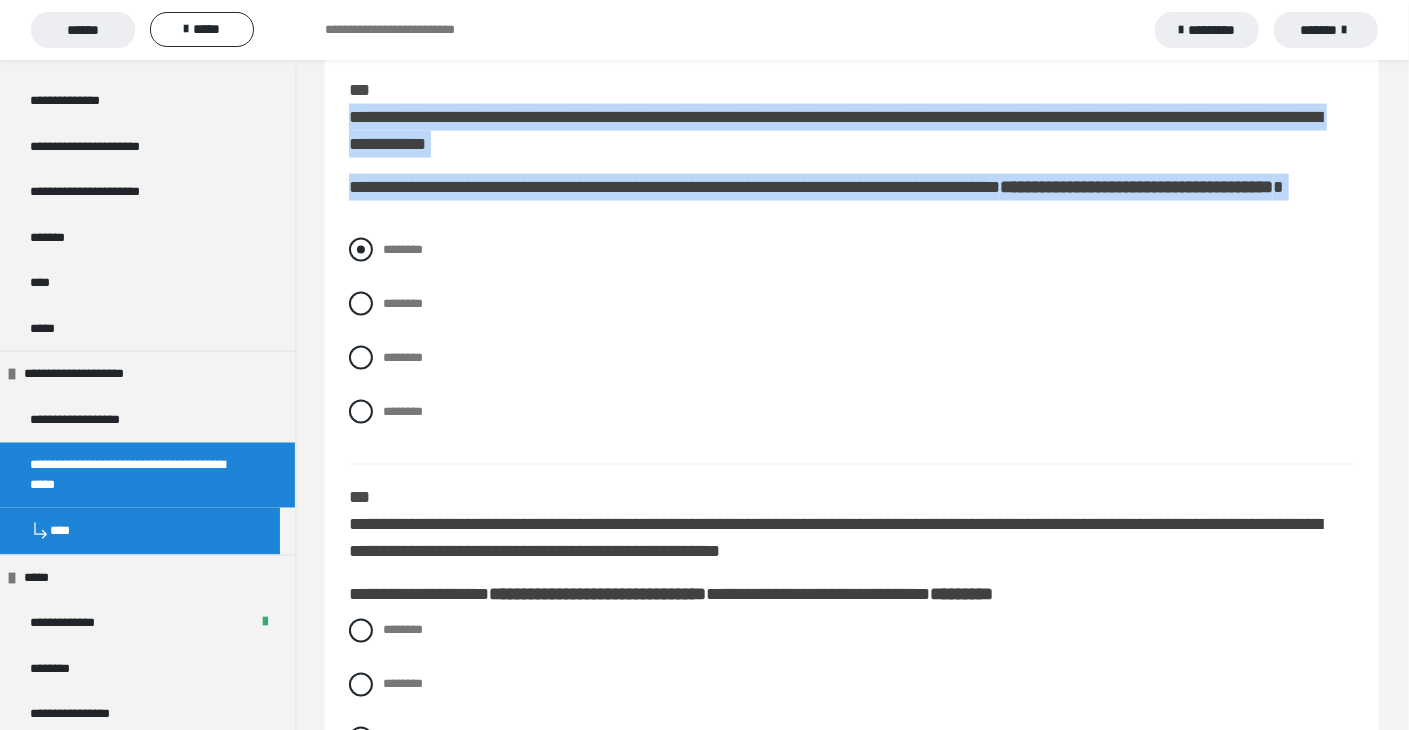 drag, startPoint x: 361, startPoint y: 328, endPoint x: 474, endPoint y: 334, distance: 113.15918 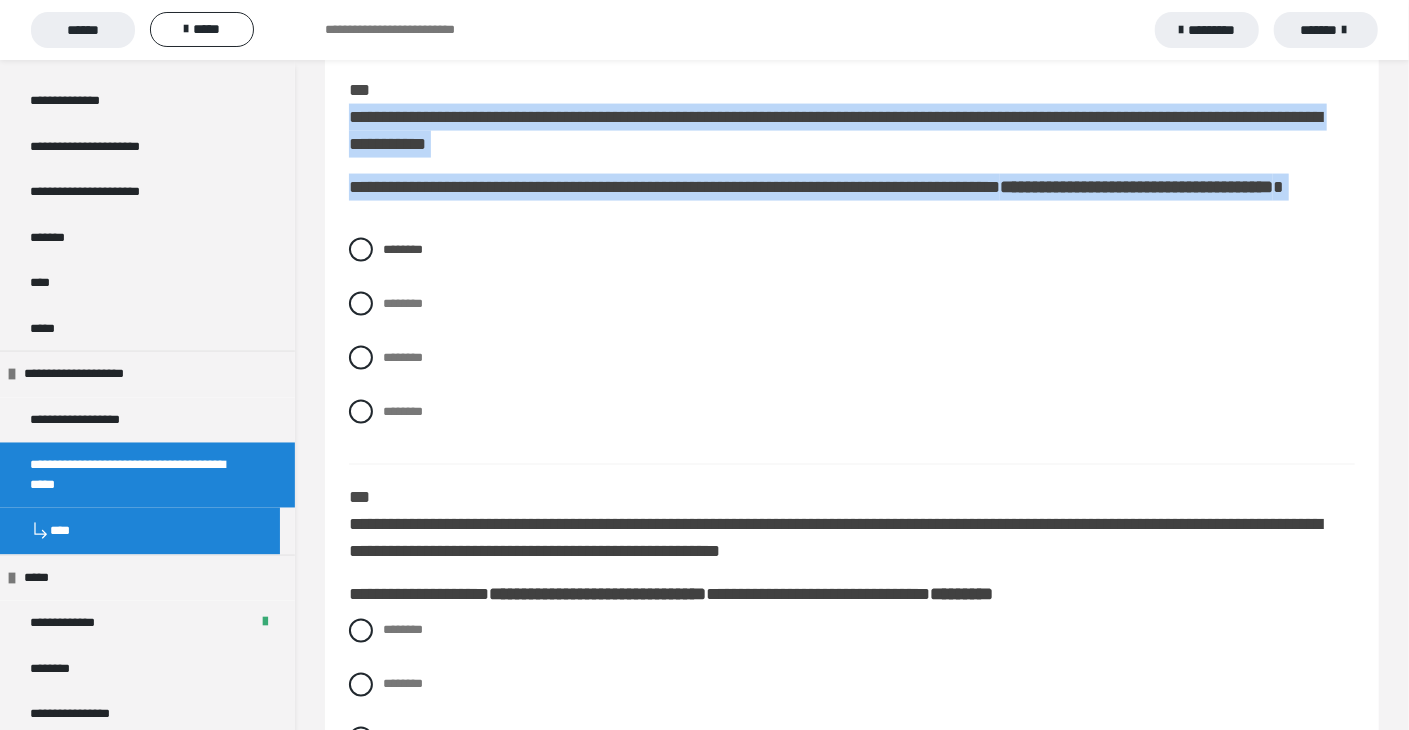 click on "**********" at bounding box center (852, 152) 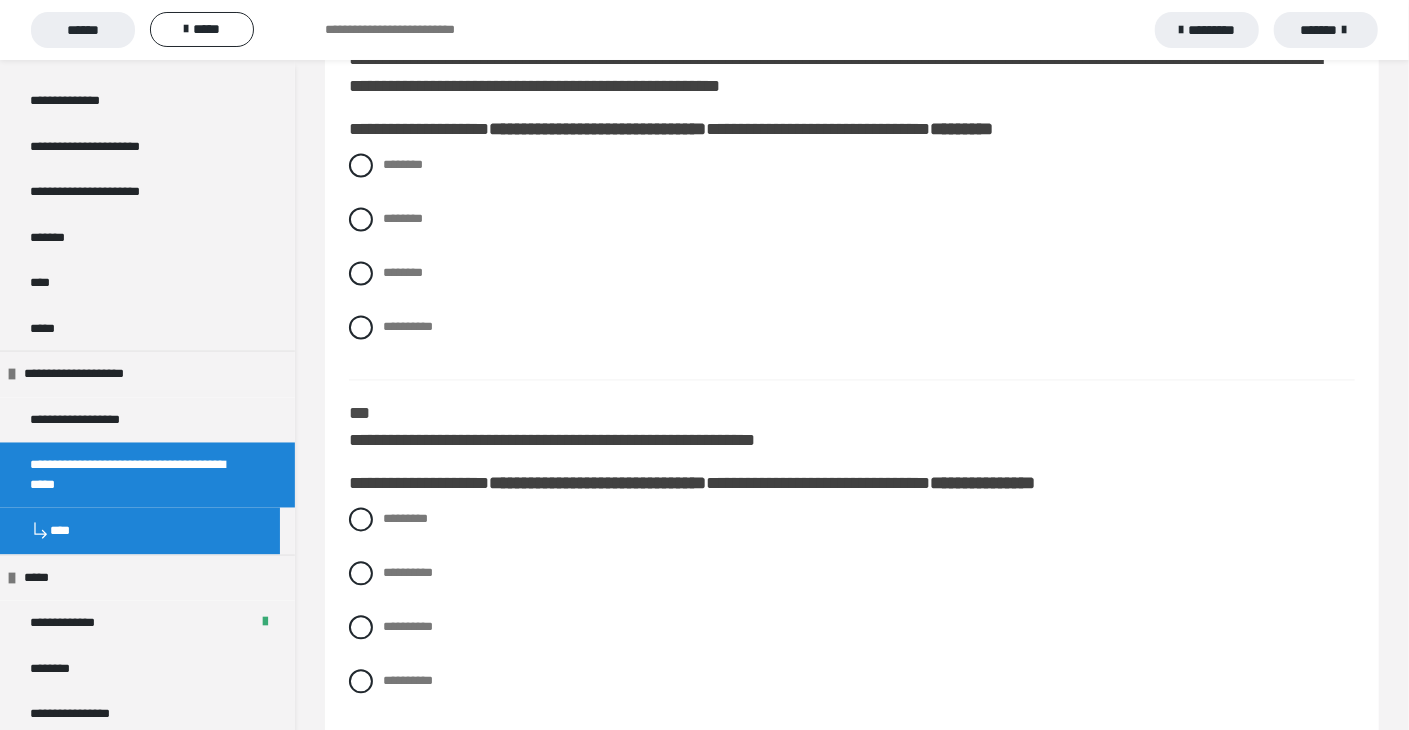 scroll, scrollTop: 6596, scrollLeft: 0, axis: vertical 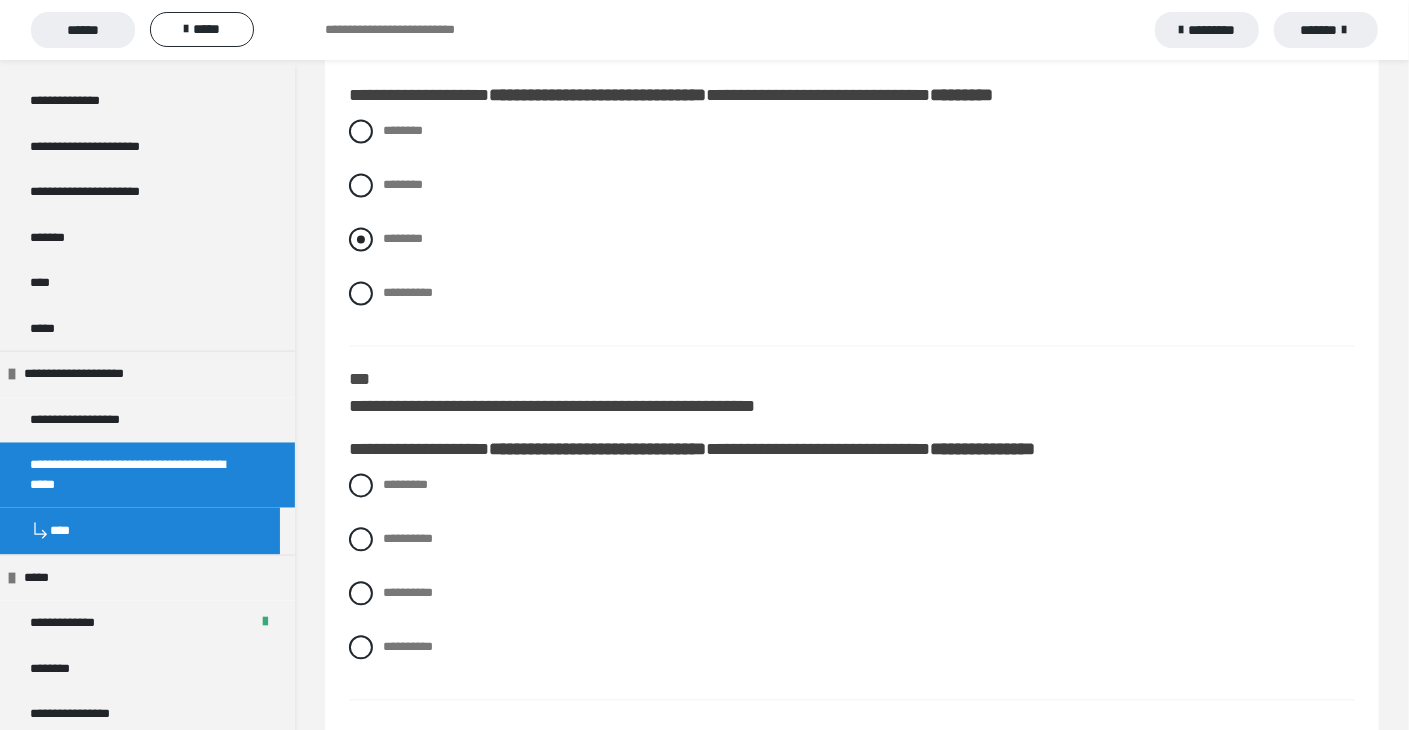 drag, startPoint x: 357, startPoint y: 336, endPoint x: 373, endPoint y: 334, distance: 16.124516 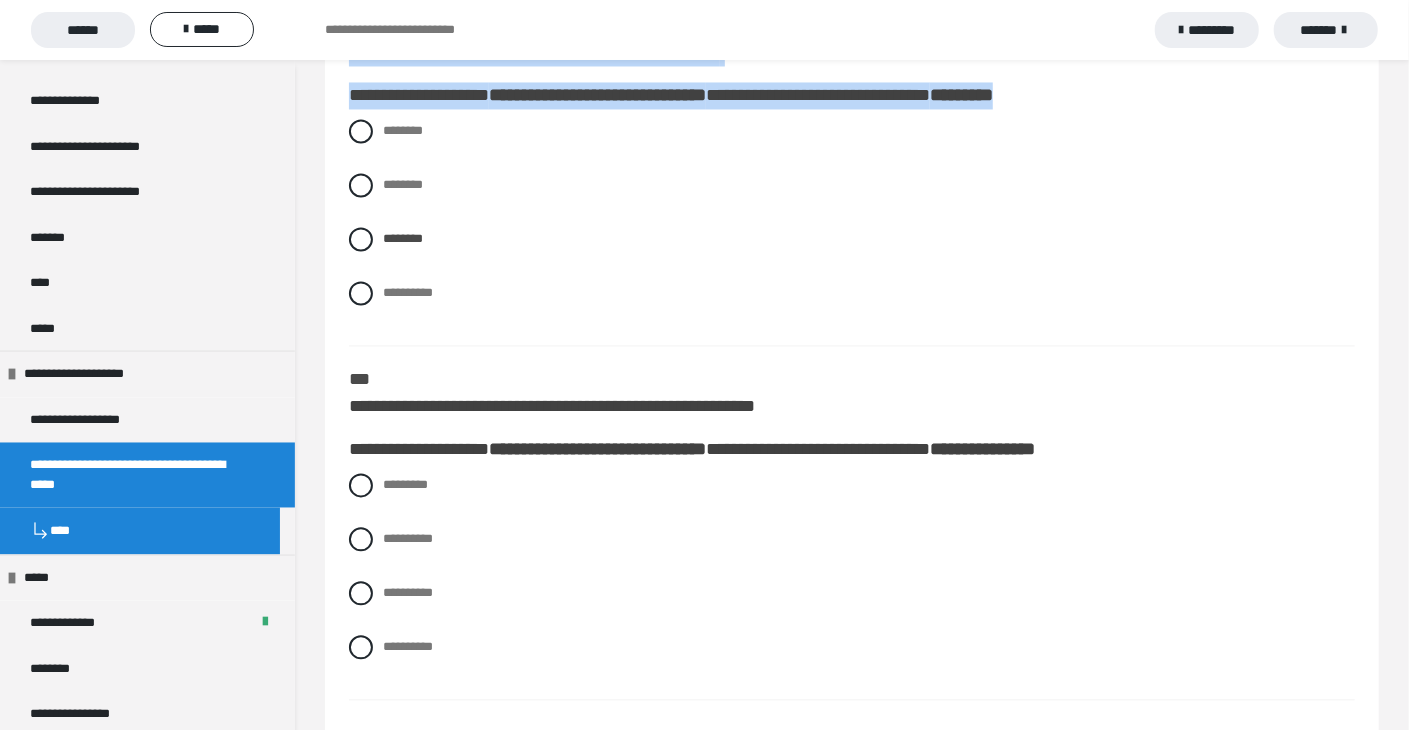 drag, startPoint x: 350, startPoint y: 105, endPoint x: 1236, endPoint y: 164, distance: 887.9623 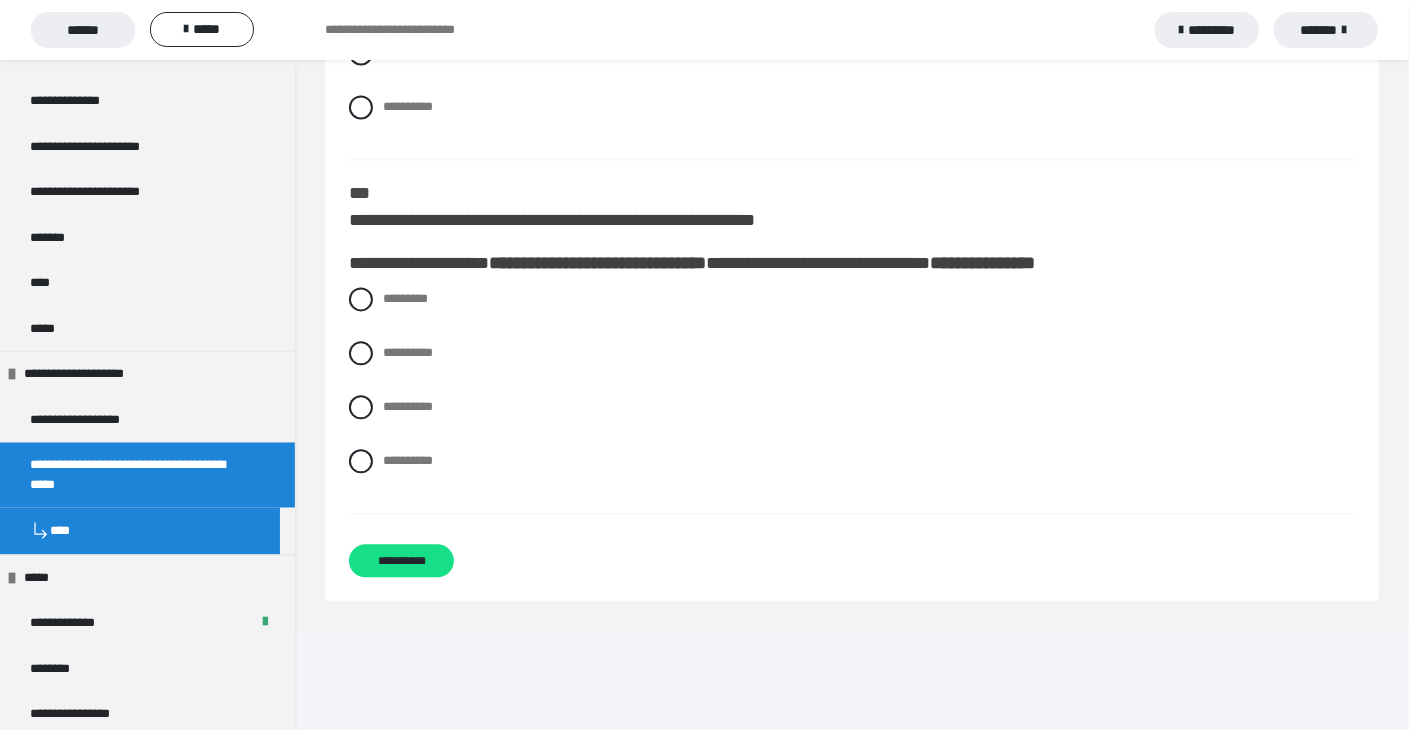 scroll, scrollTop: 6796, scrollLeft: 0, axis: vertical 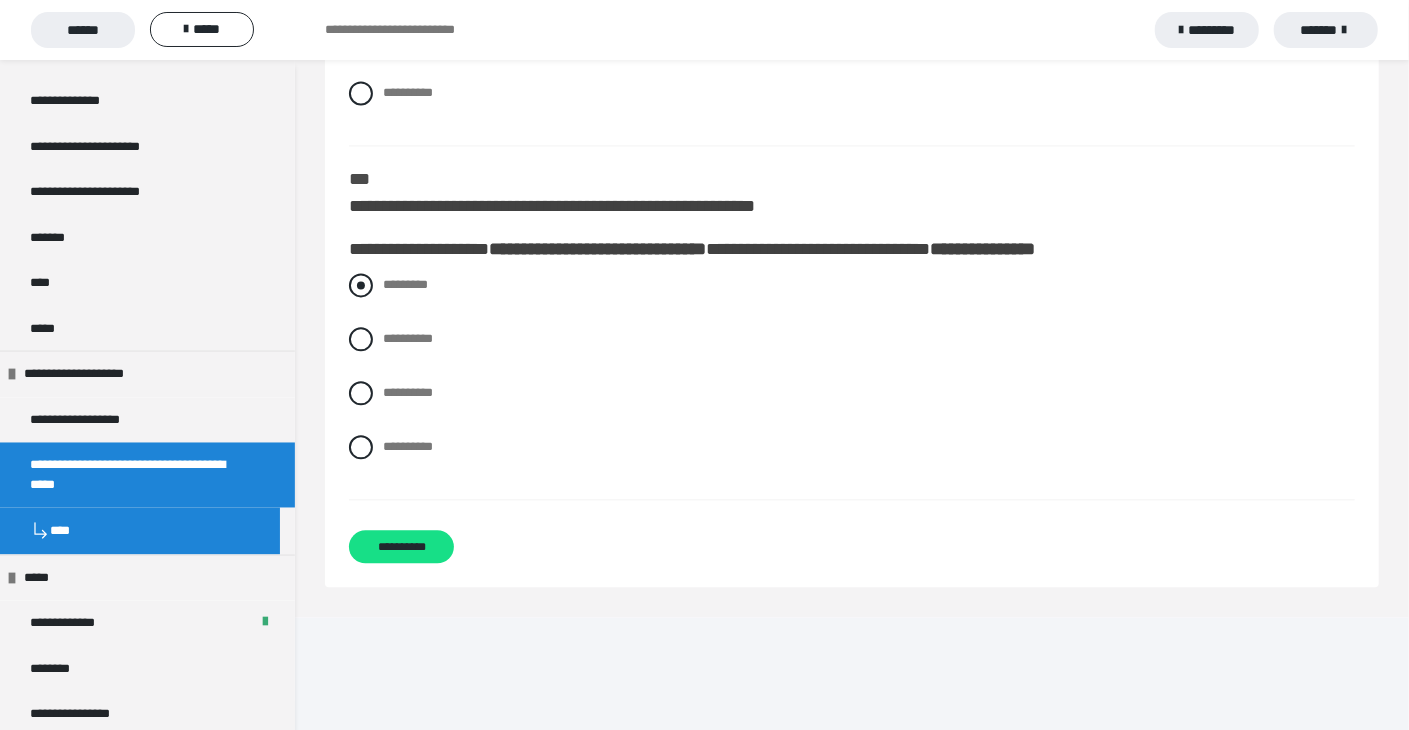 click at bounding box center (361, 285) 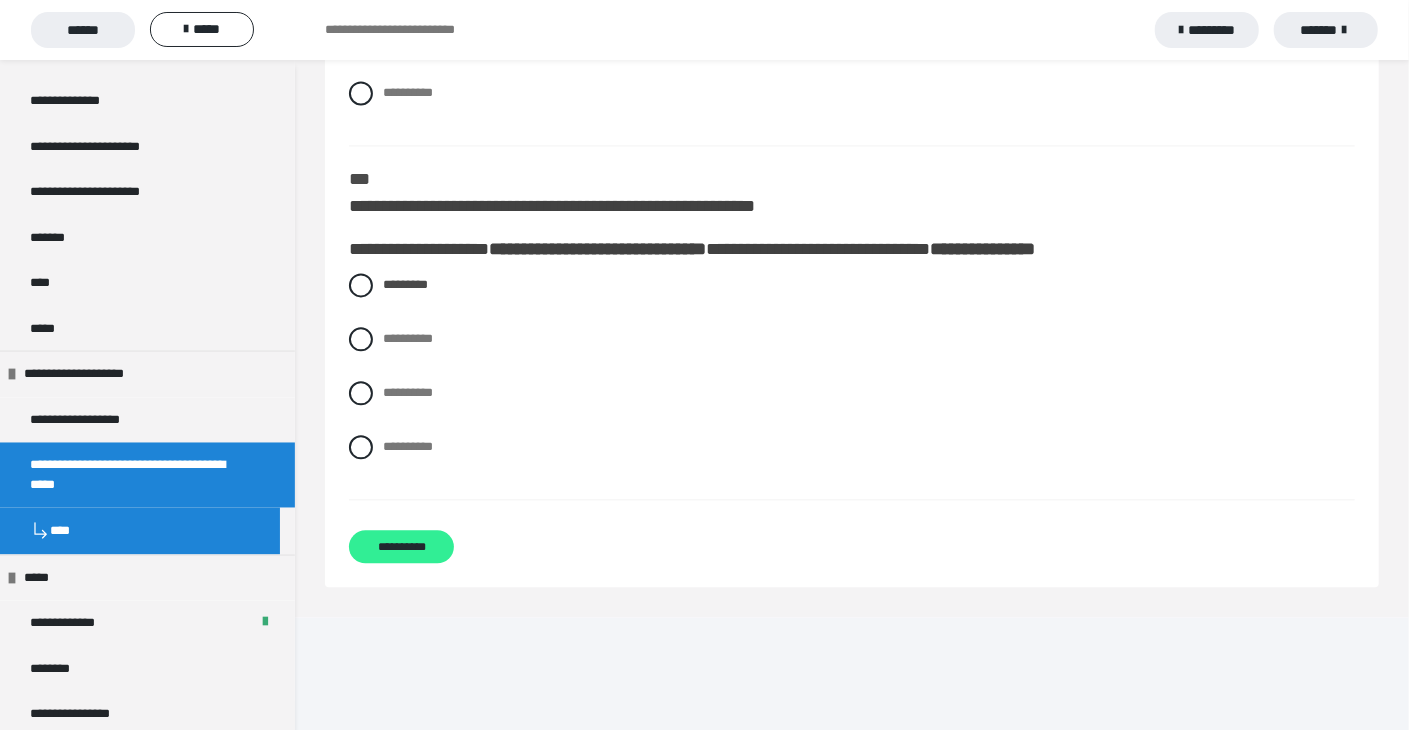 click on "**********" at bounding box center [401, 546] 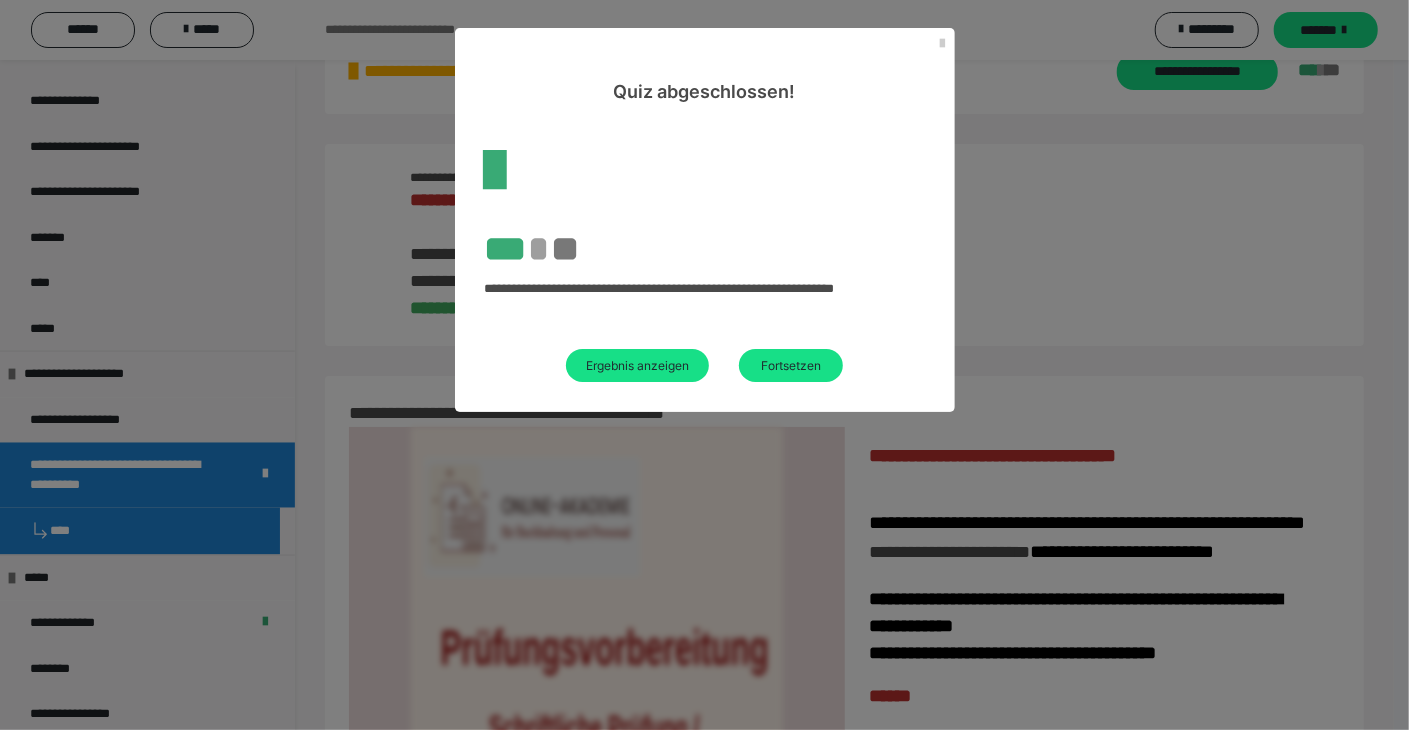 scroll, scrollTop: 521, scrollLeft: 0, axis: vertical 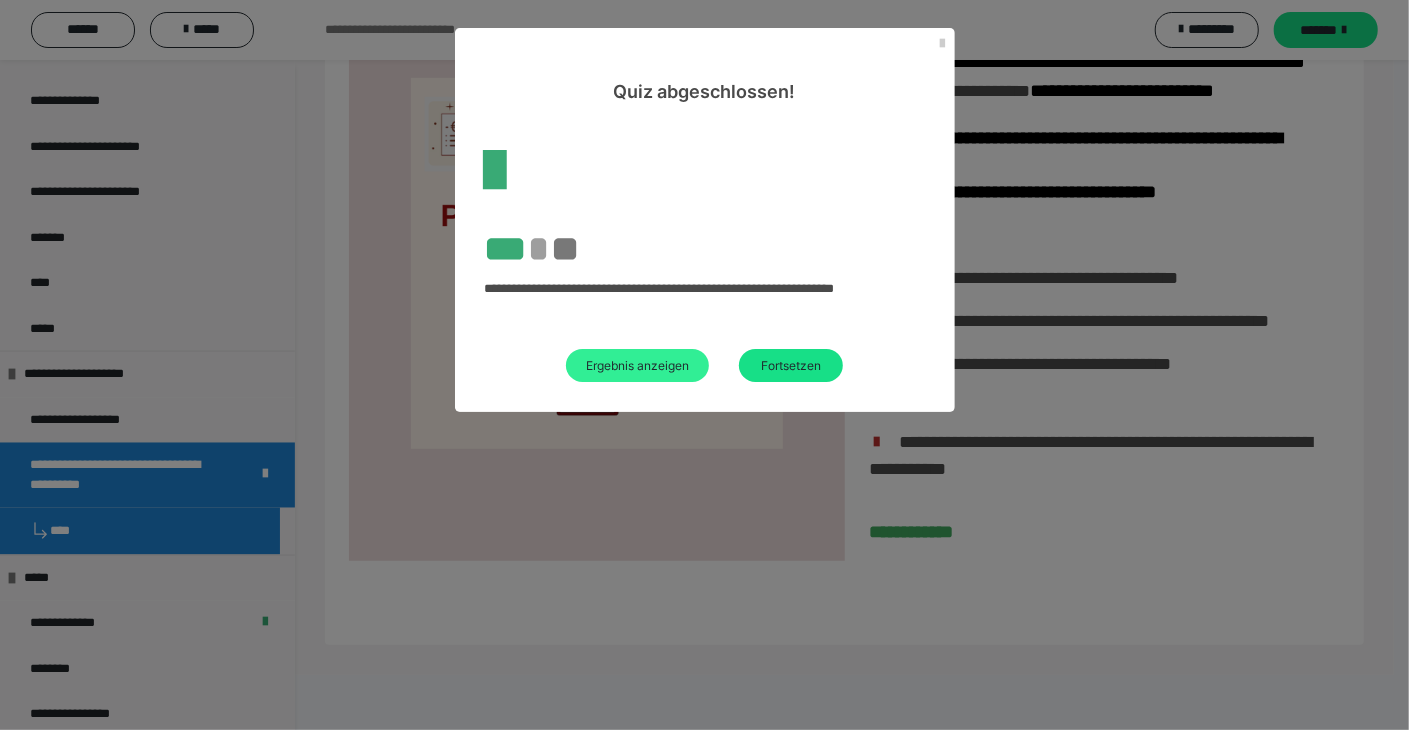 click on "Ergebnis anzeigen" at bounding box center [637, 365] 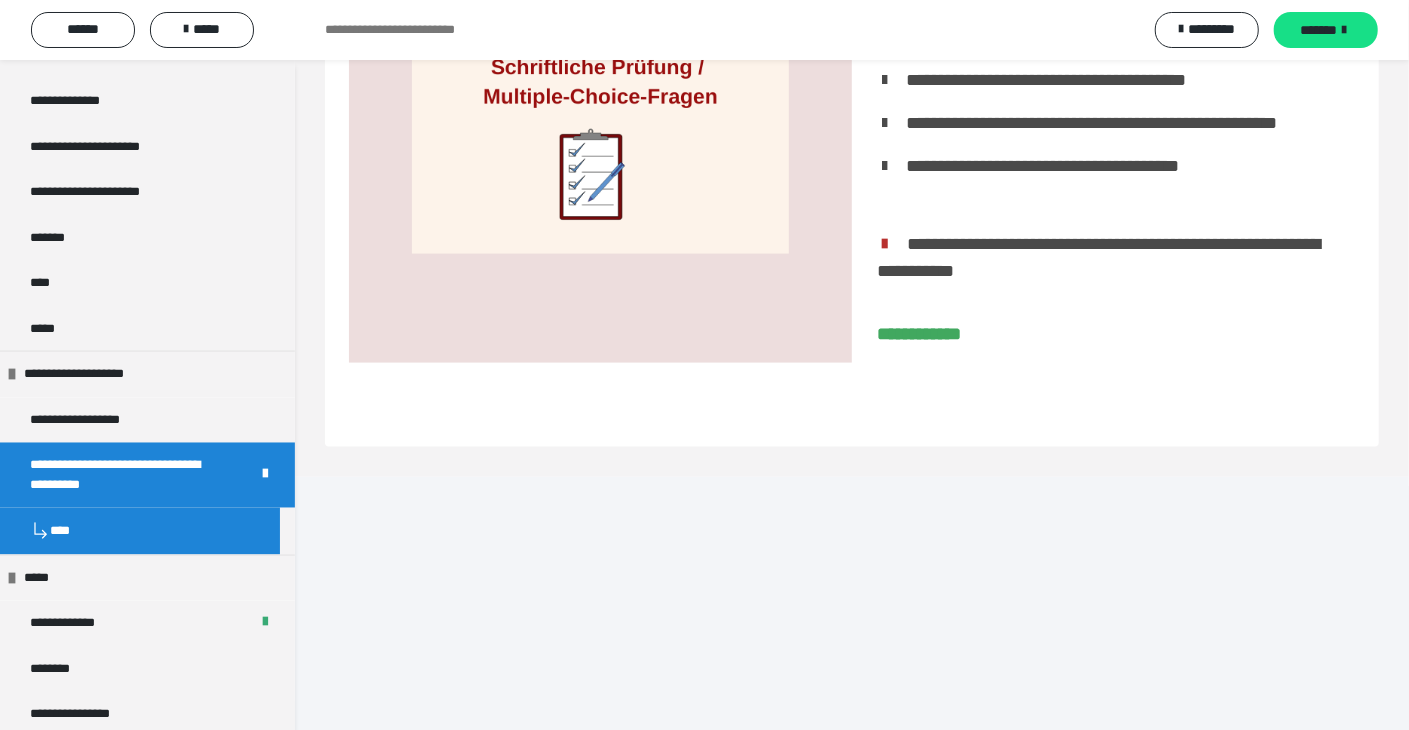scroll, scrollTop: 5875, scrollLeft: 0, axis: vertical 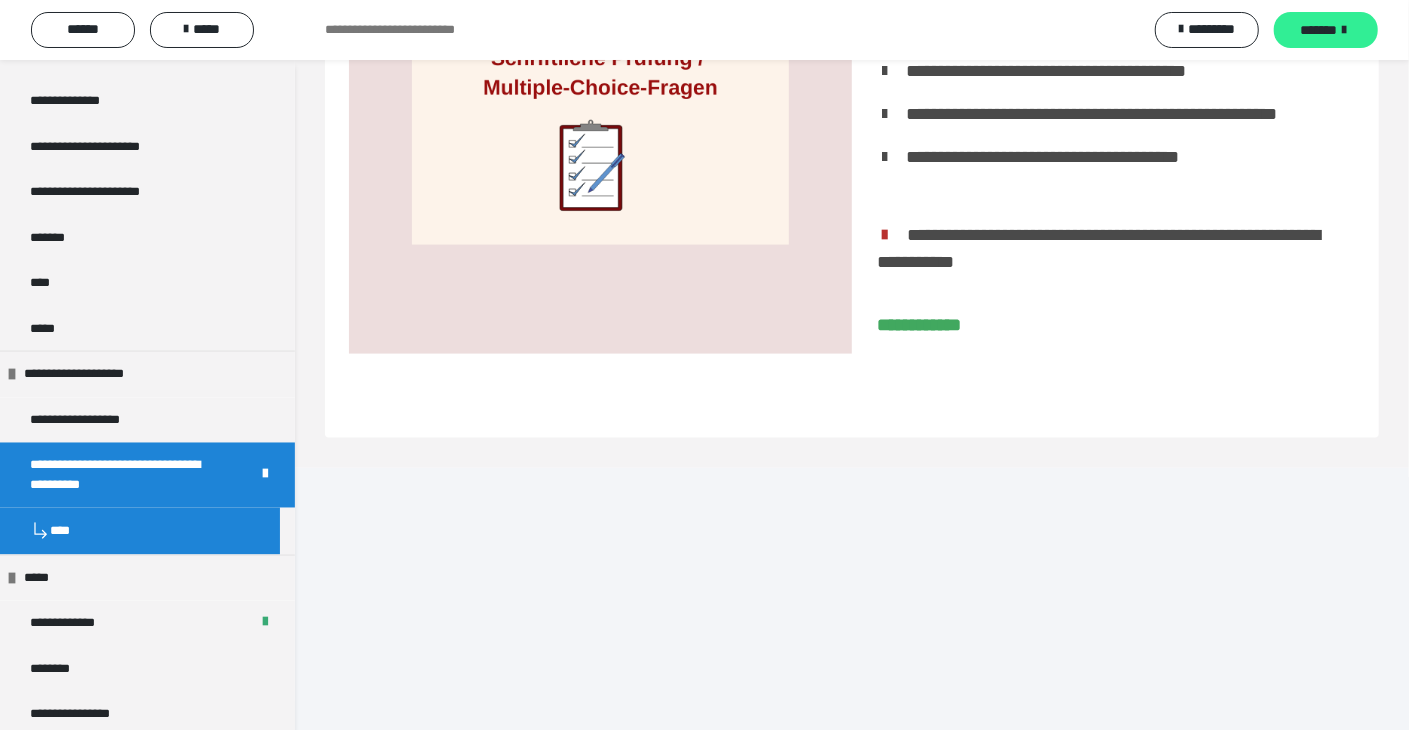click on "*******" at bounding box center [1319, 30] 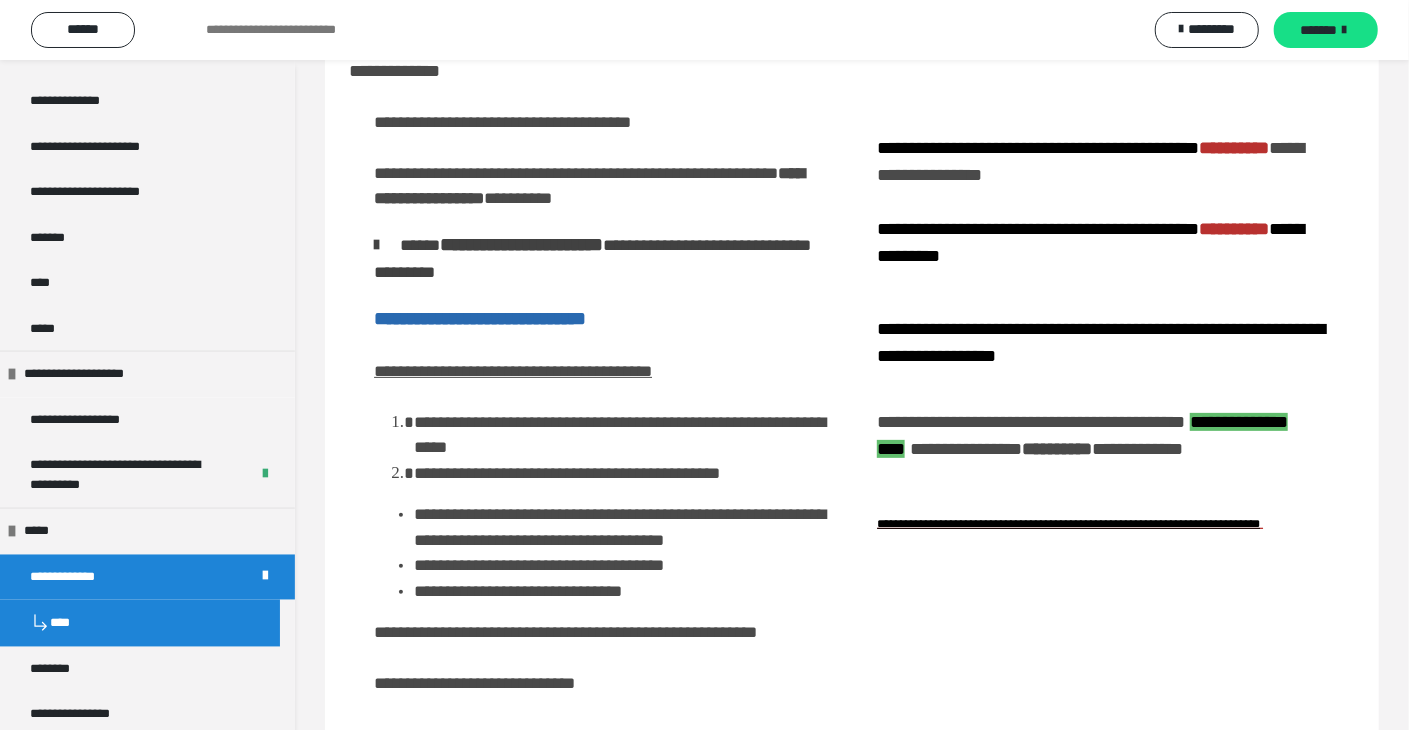 scroll, scrollTop: 141, scrollLeft: 0, axis: vertical 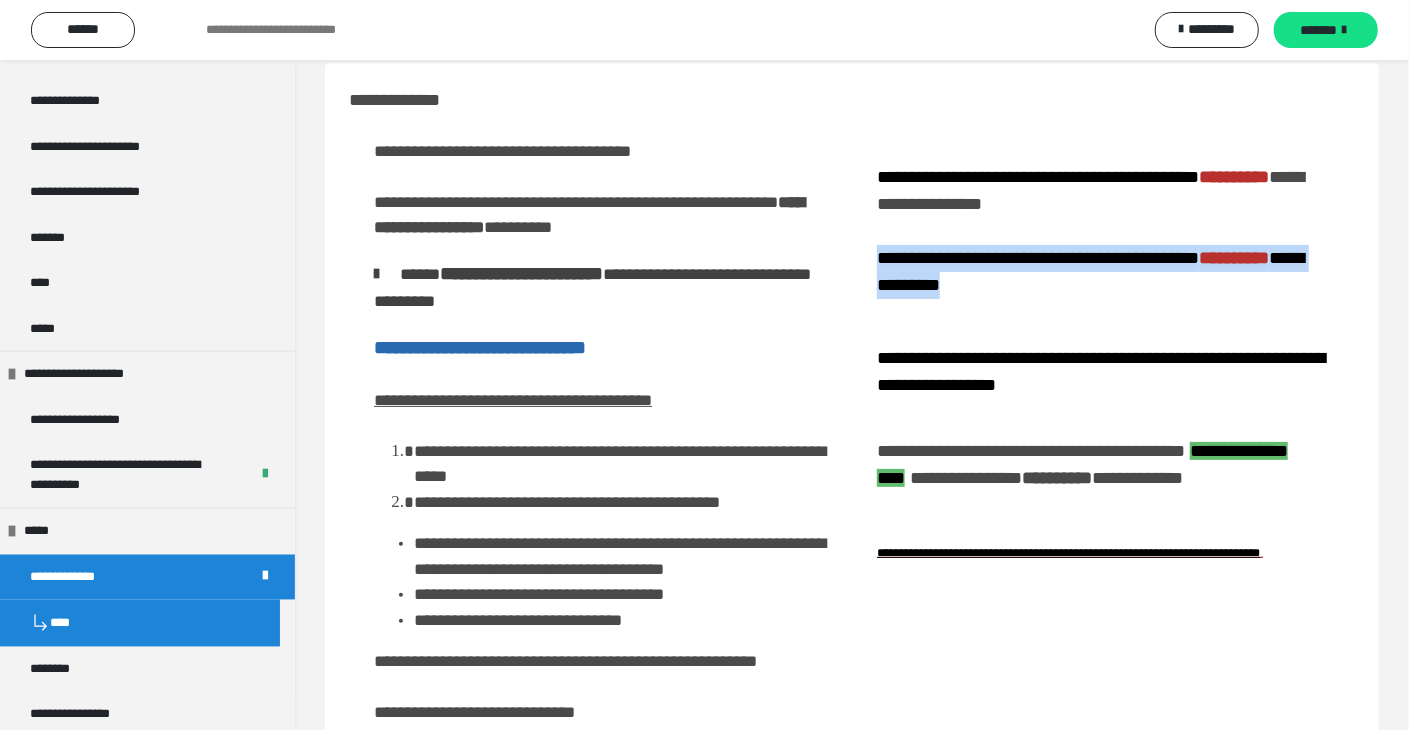 drag, startPoint x: 880, startPoint y: 251, endPoint x: 1228, endPoint y: 278, distance: 349.04584 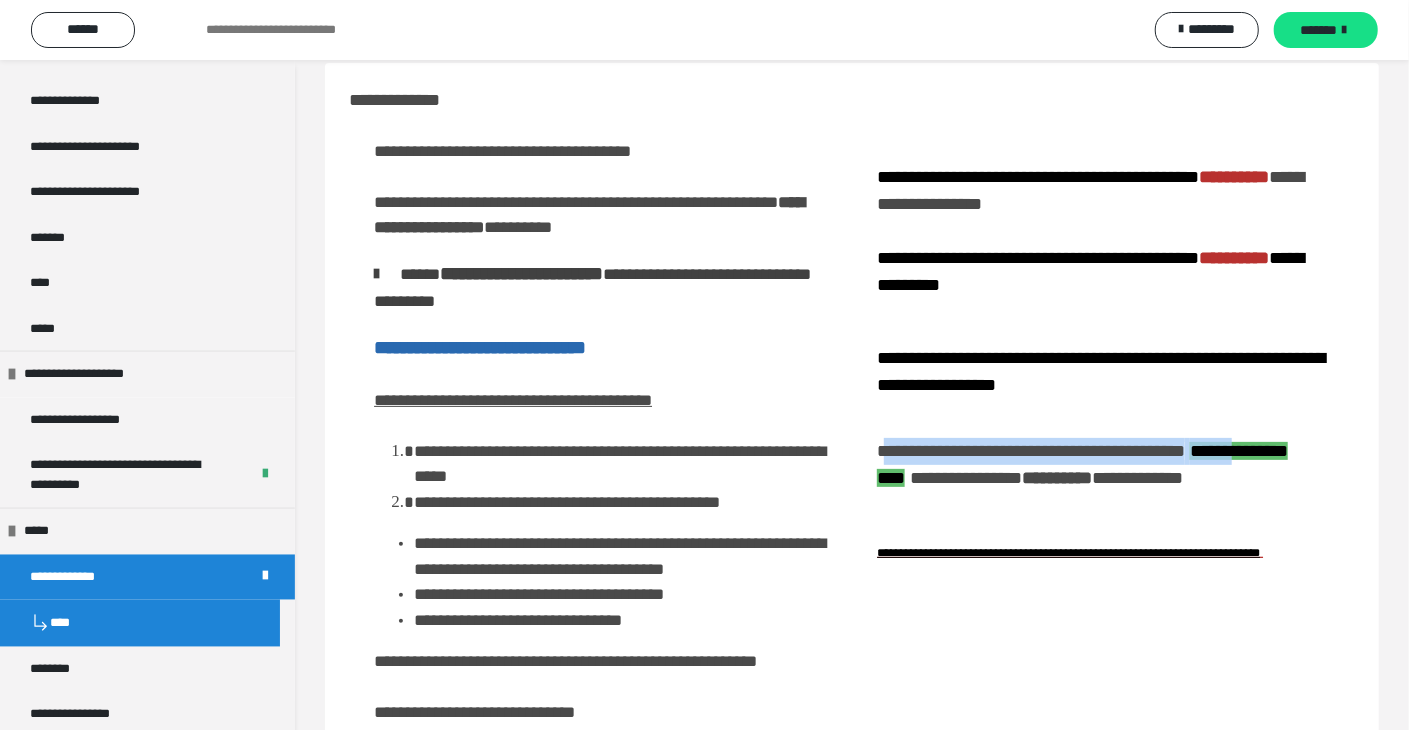 drag, startPoint x: 886, startPoint y: 456, endPoint x: 1332, endPoint y: 447, distance: 446.0908 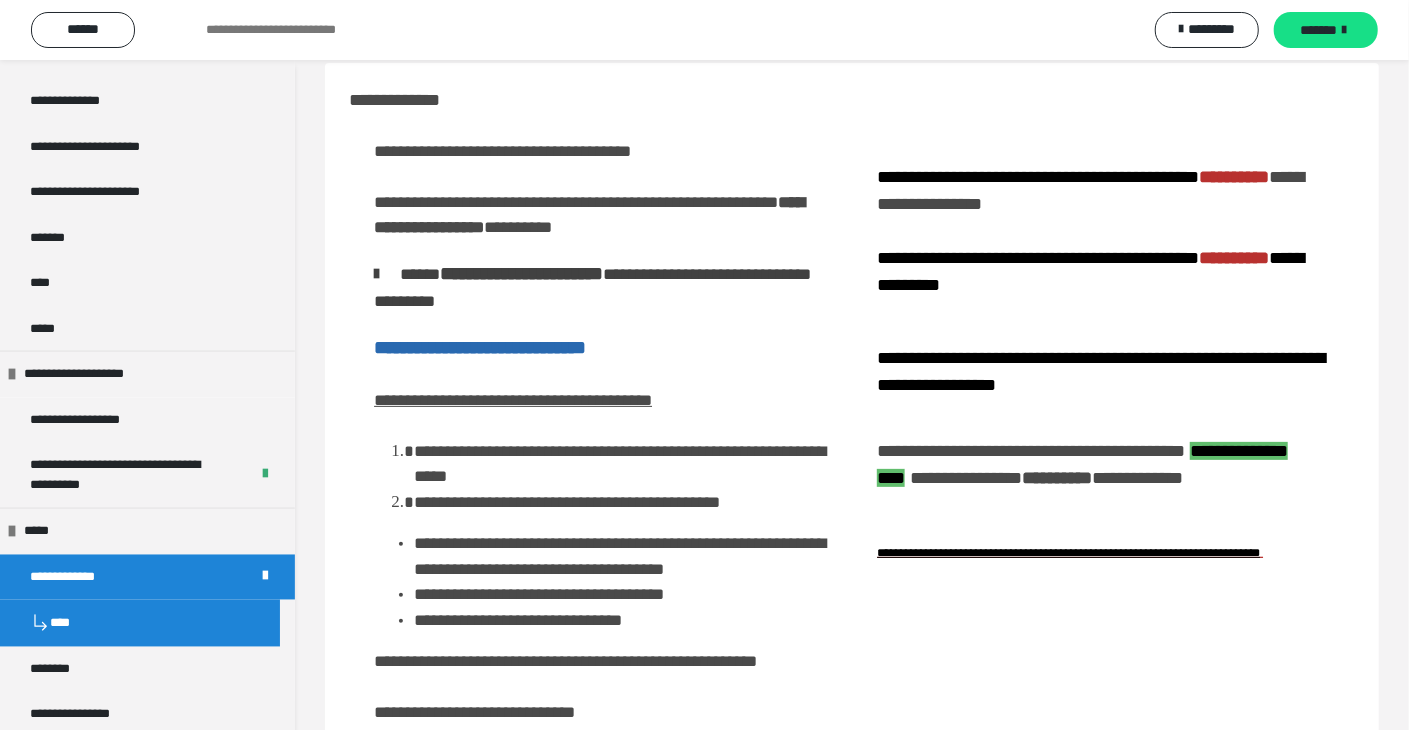 click on "**********" at bounding box center [1103, 363] 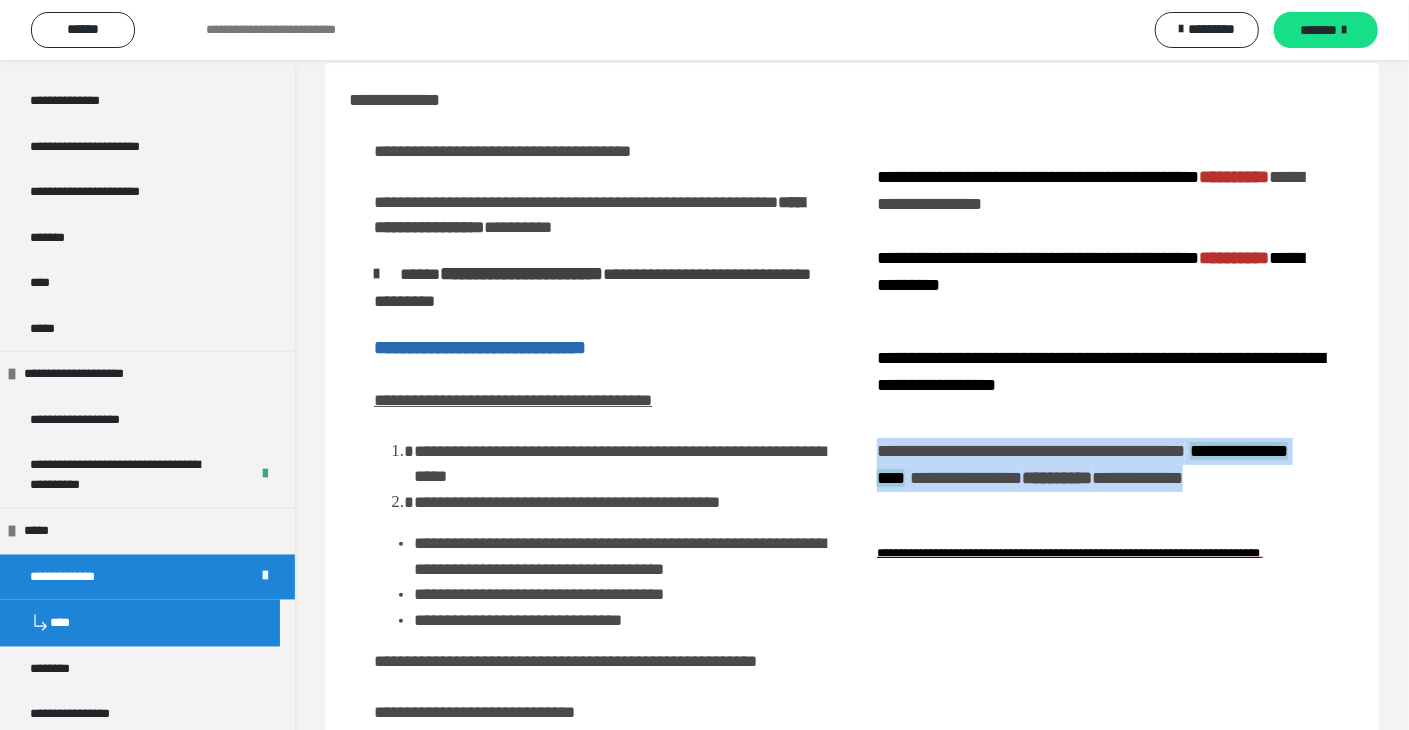drag, startPoint x: 877, startPoint y: 451, endPoint x: 1332, endPoint y: 489, distance: 456.58405 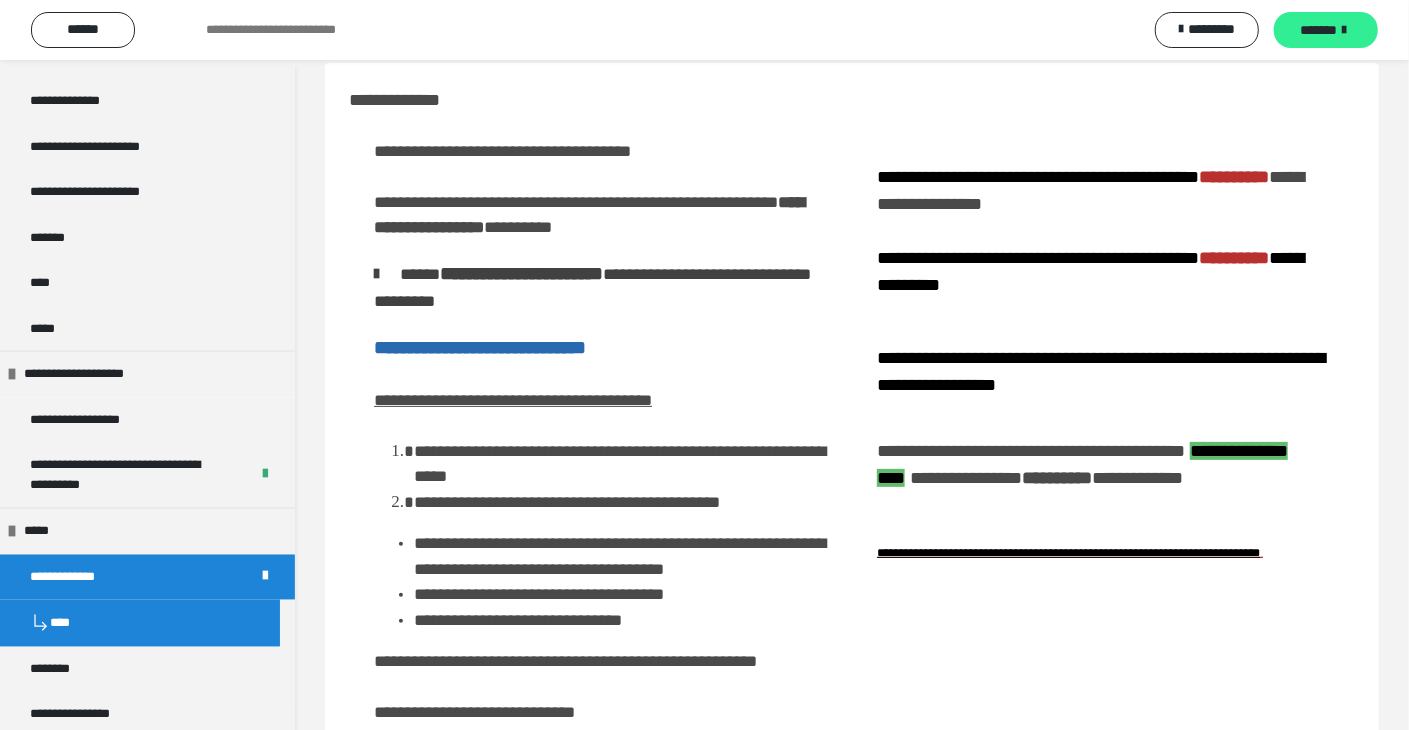 click on "*******" at bounding box center (1319, 30) 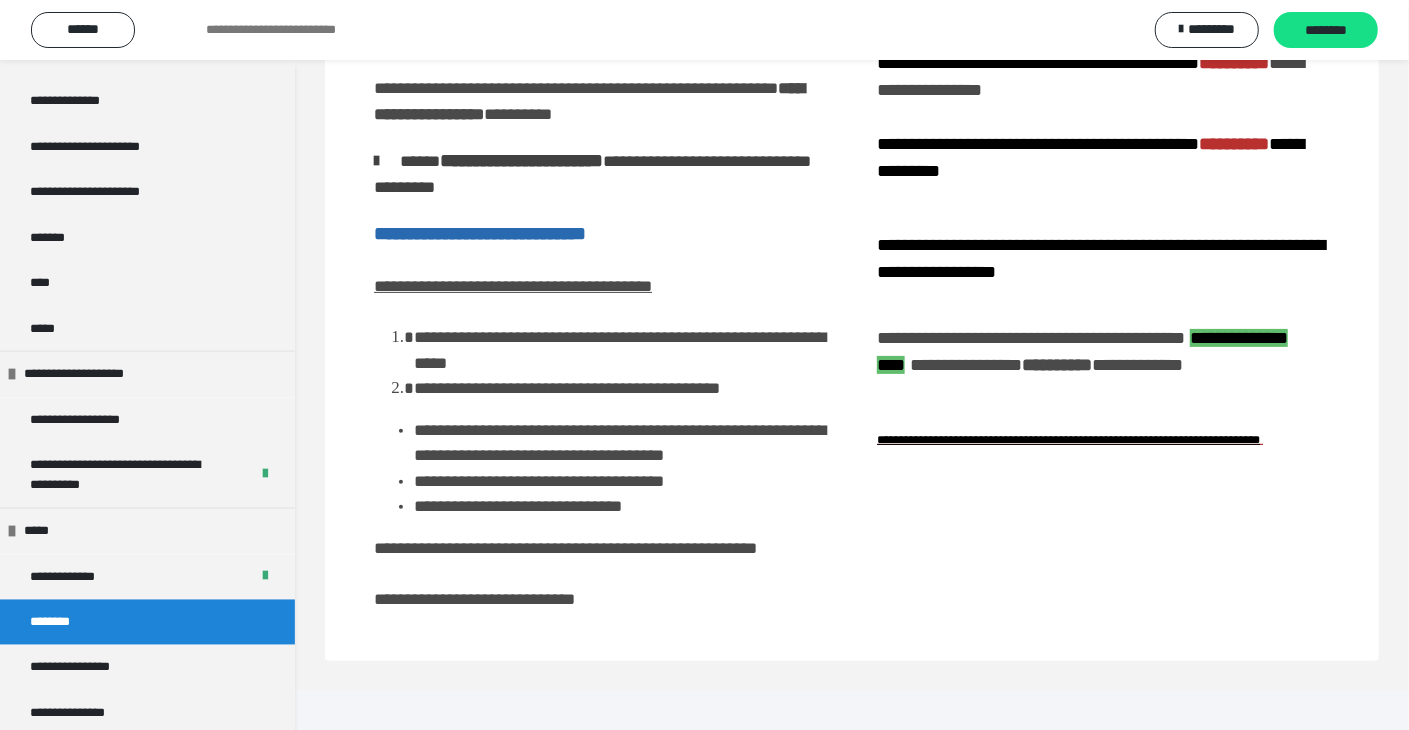 scroll, scrollTop: 27, scrollLeft: 0, axis: vertical 